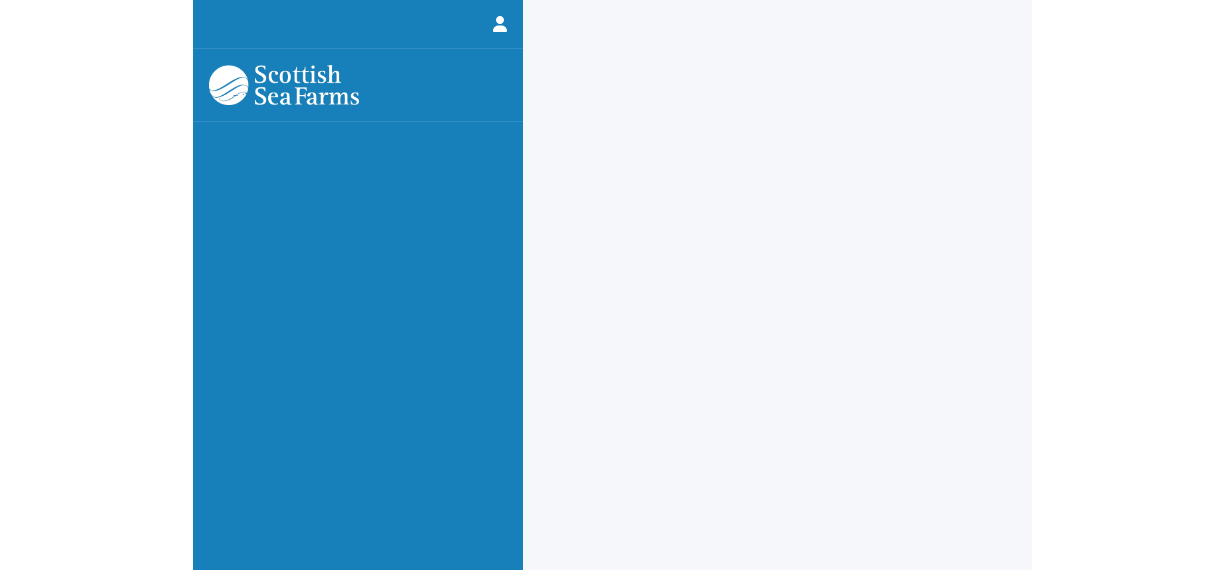 scroll, scrollTop: 0, scrollLeft: 0, axis: both 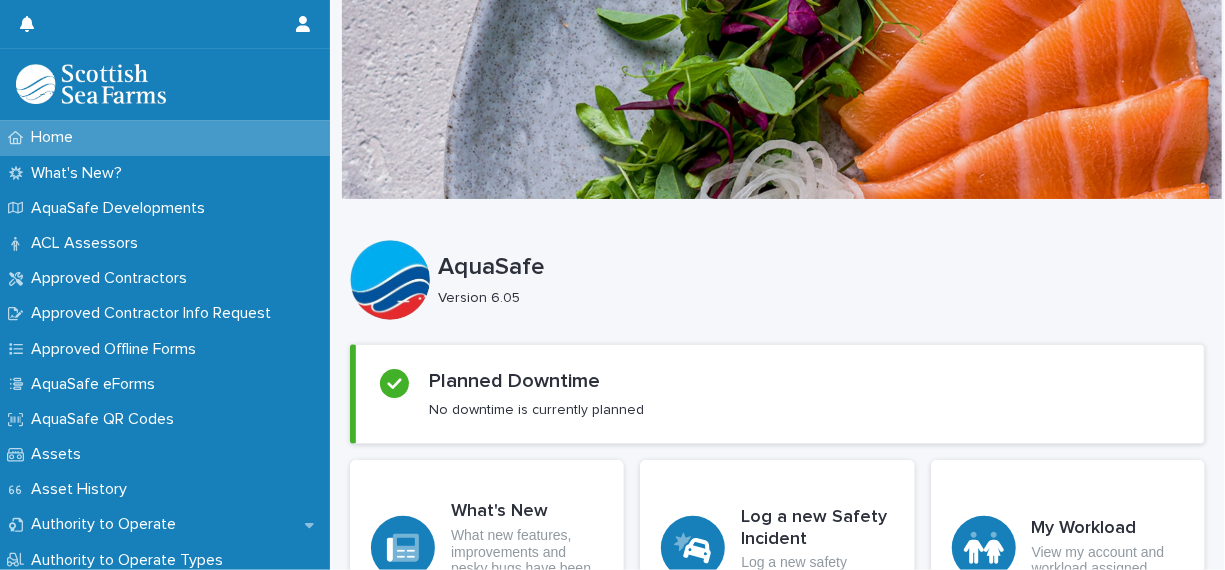 click at bounding box center [782, 99] 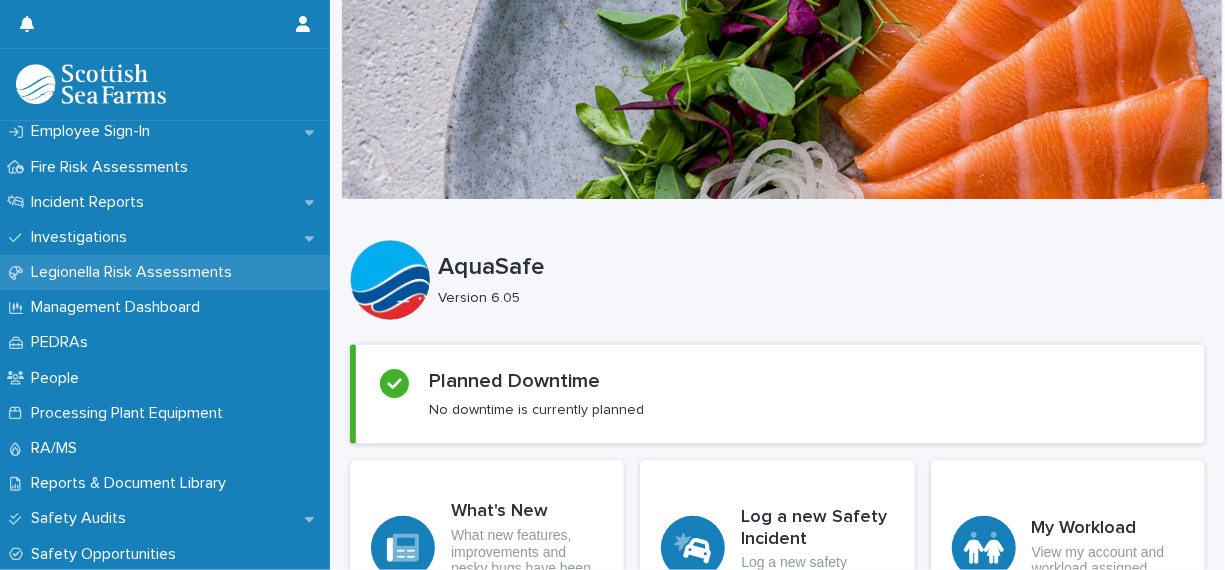 scroll, scrollTop: 700, scrollLeft: 0, axis: vertical 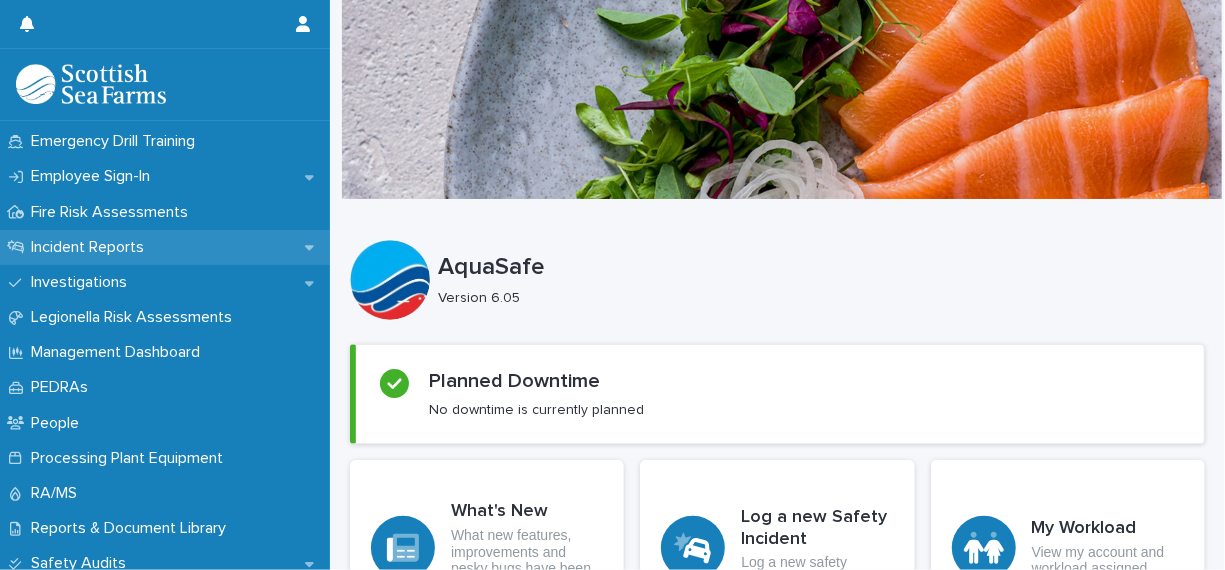 click on "Incident Reports" at bounding box center [165, 247] 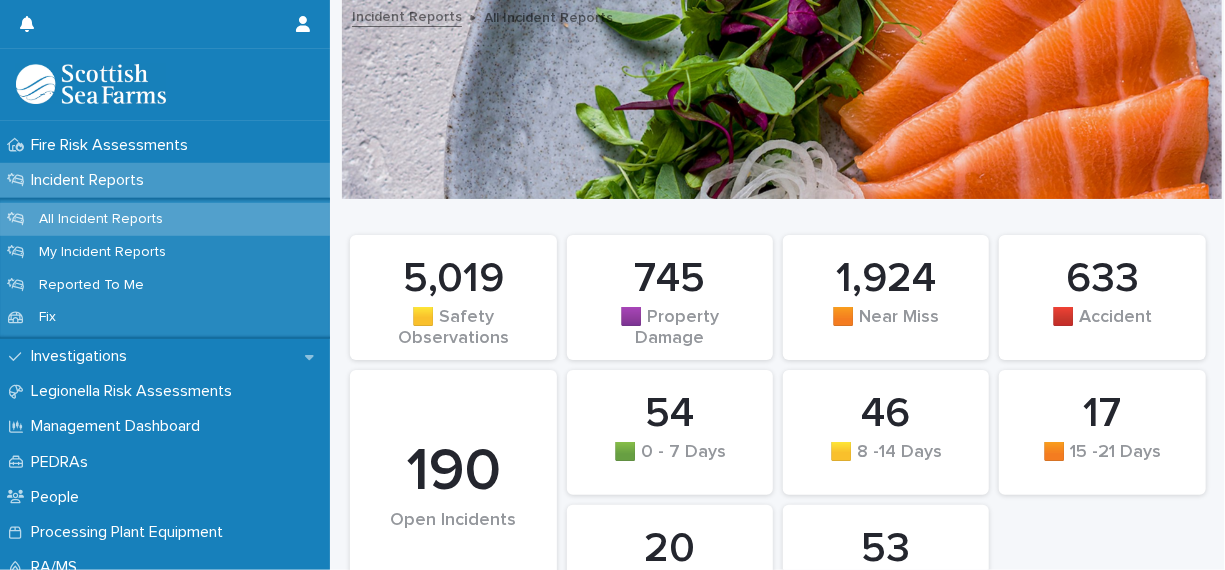scroll, scrollTop: 800, scrollLeft: 0, axis: vertical 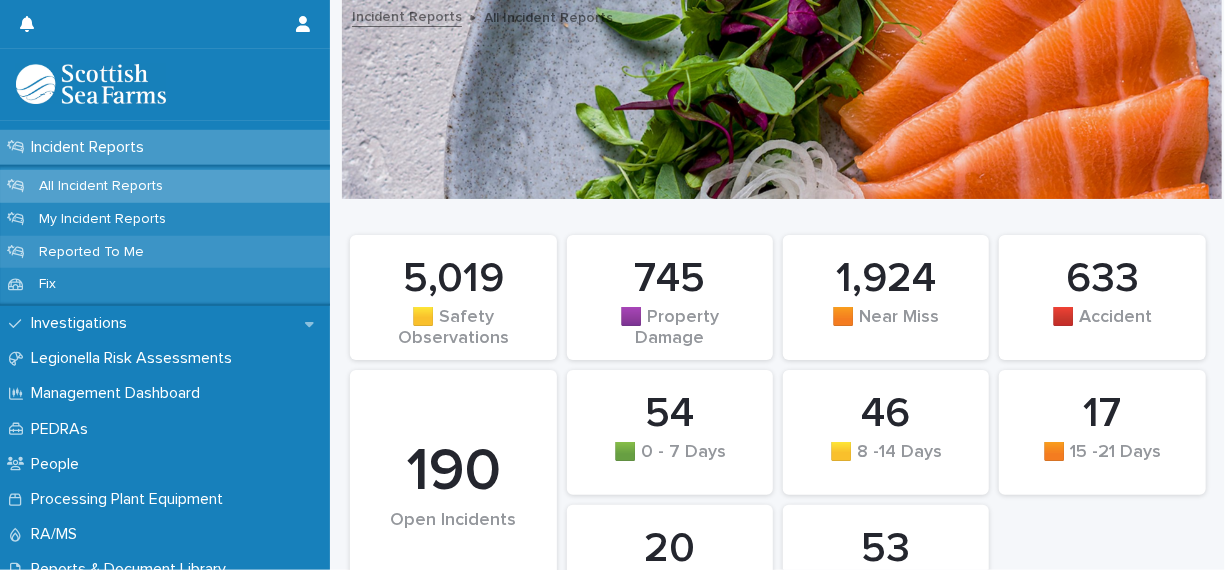 click on "Reported To Me" at bounding box center [165, 252] 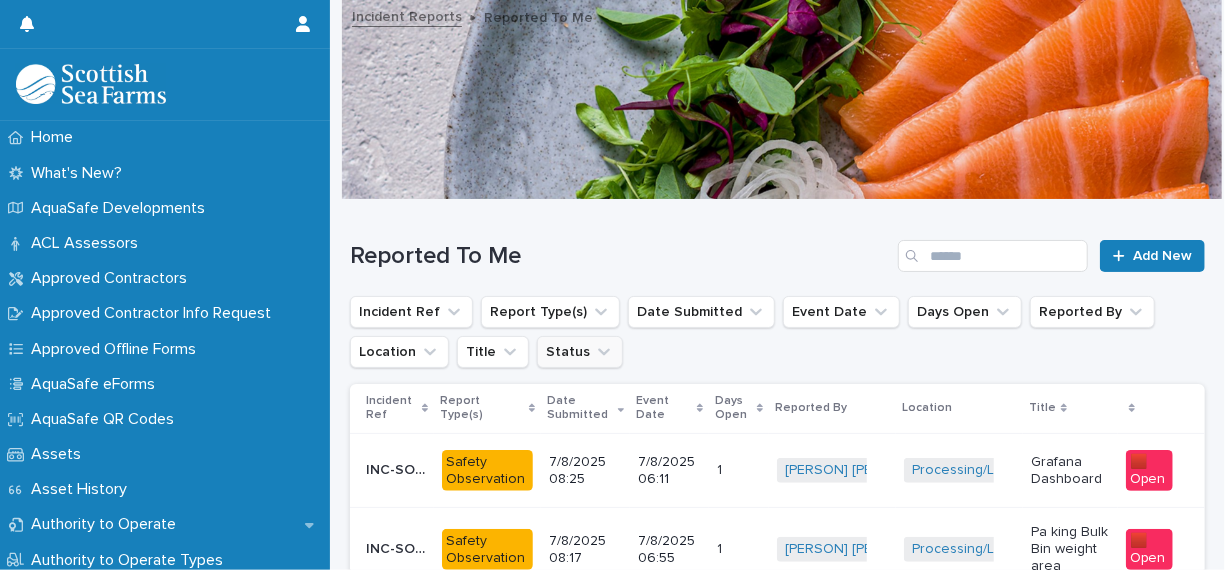 click on "Status" at bounding box center [580, 352] 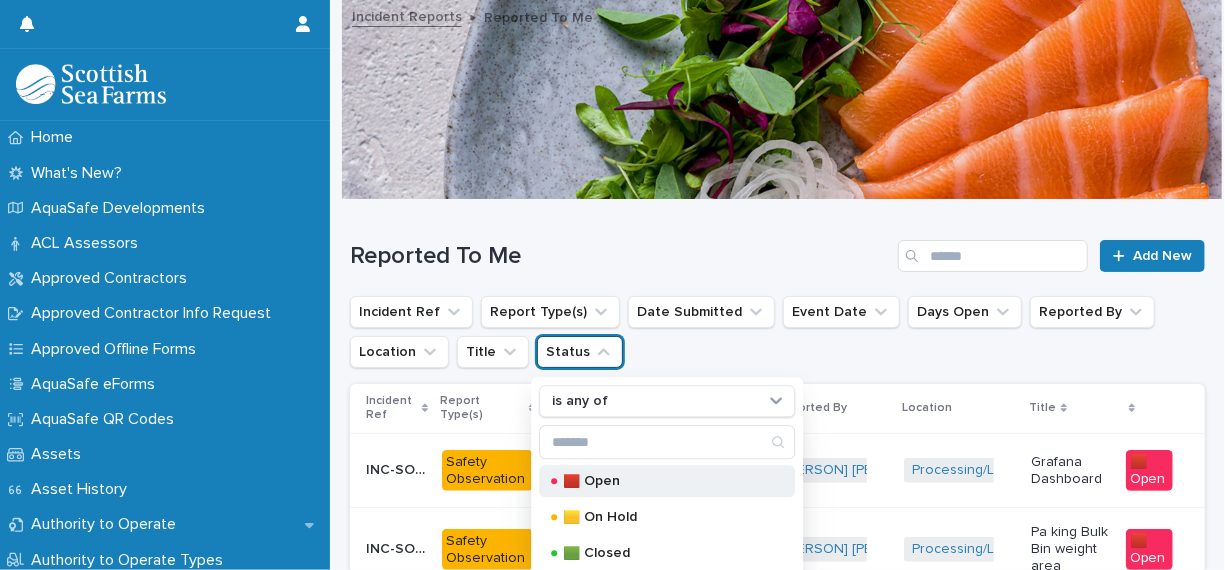 click on "🟥 Open" at bounding box center [663, 481] 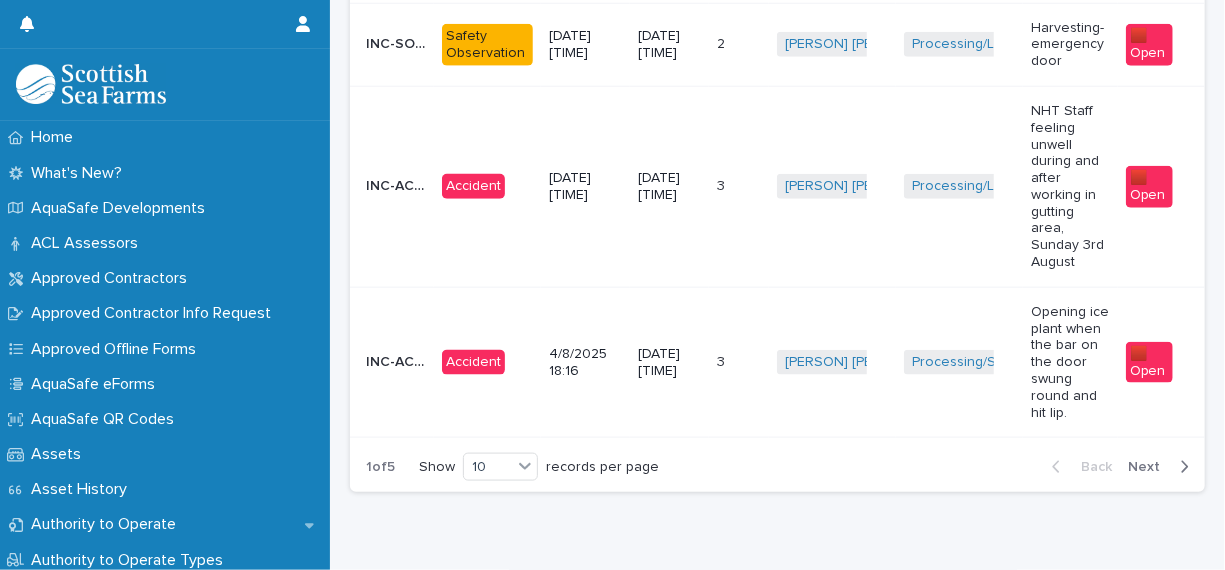 scroll, scrollTop: 1056, scrollLeft: 0, axis: vertical 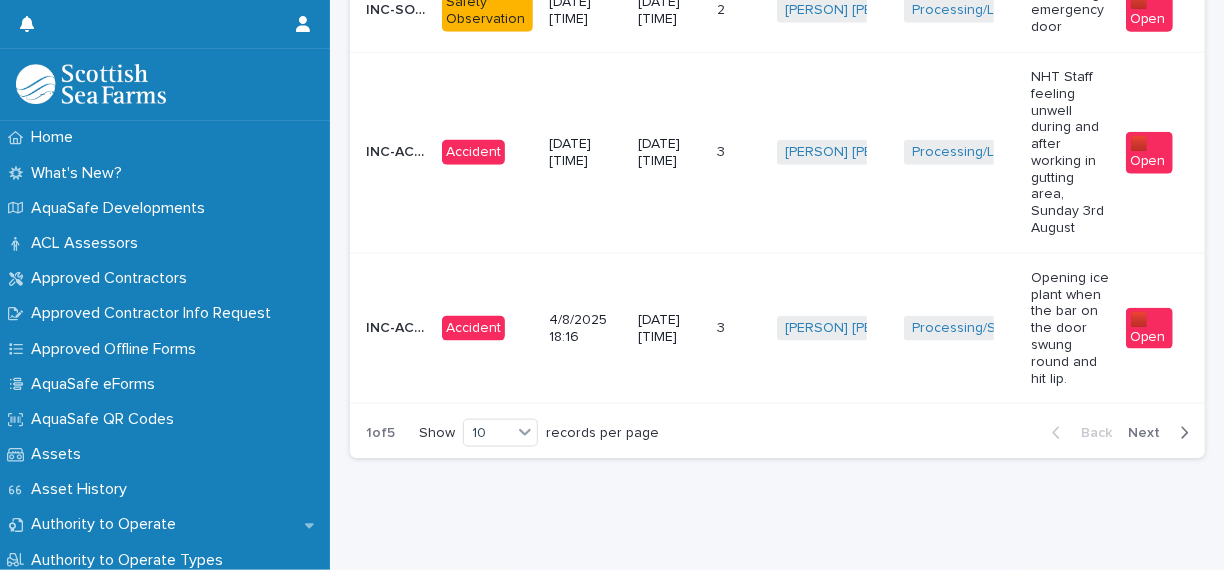 click on "Next" at bounding box center [1150, 433] 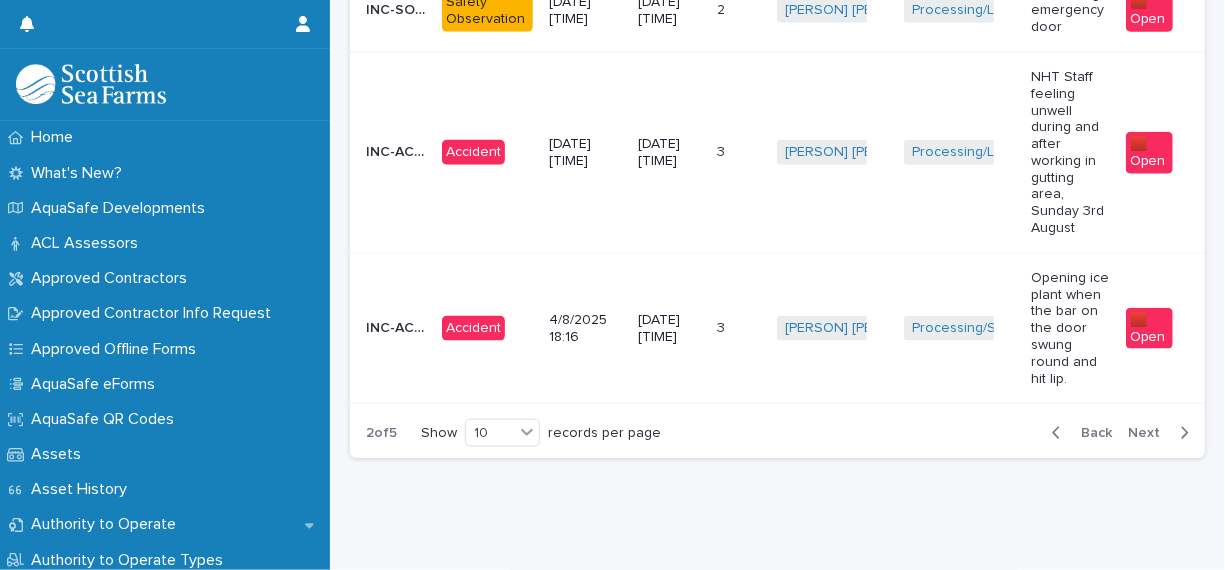 click on "Next" at bounding box center [1150, 433] 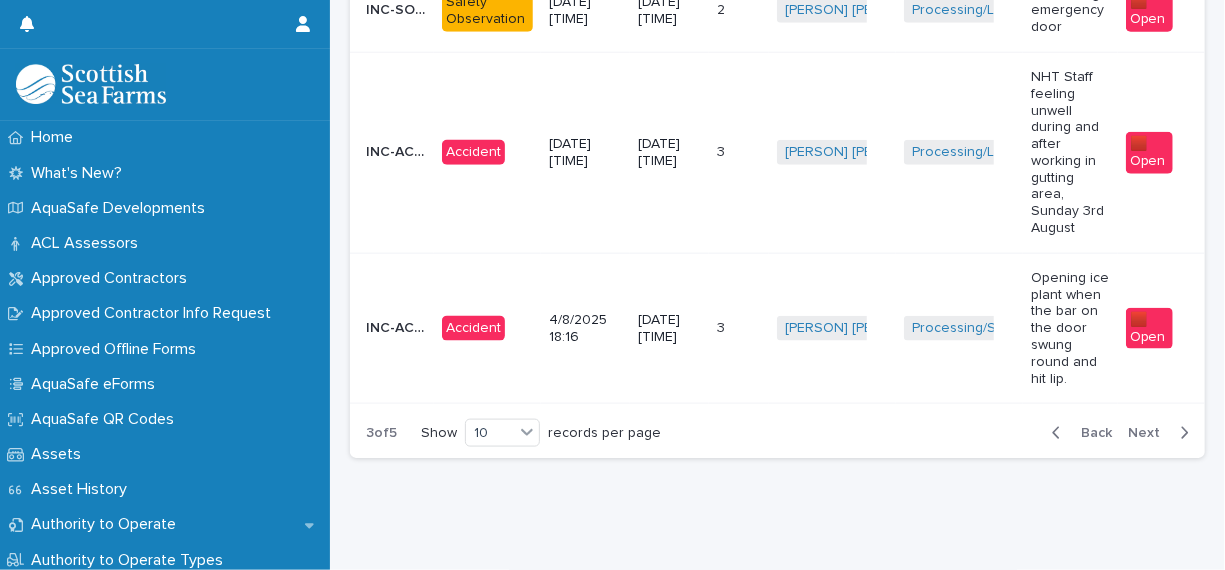 click on "Next" at bounding box center [1150, 433] 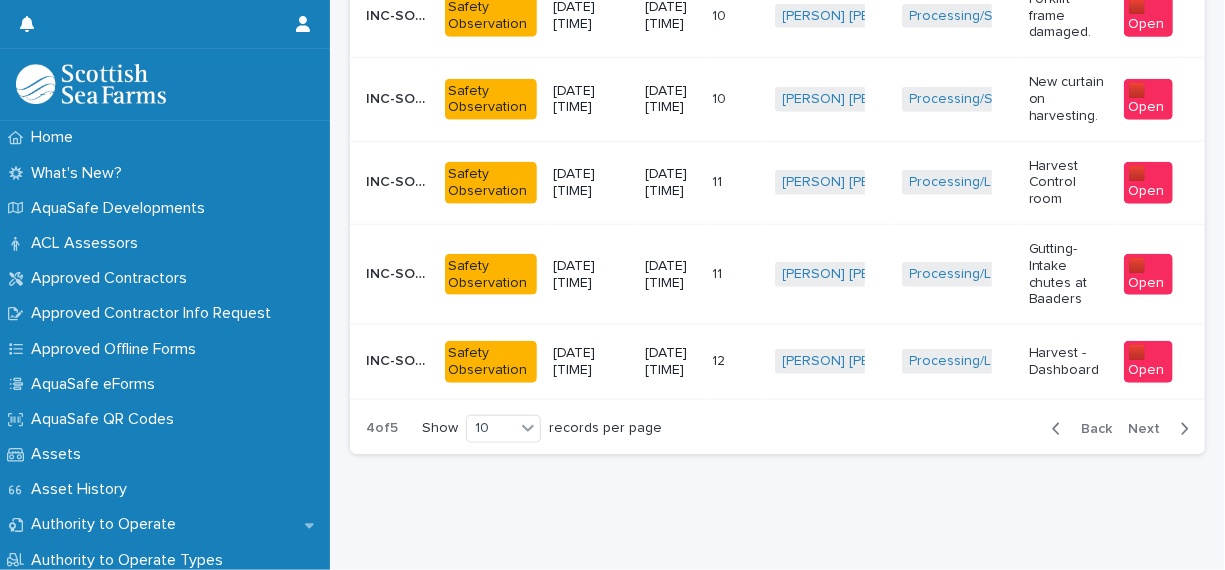 scroll, scrollTop: 905, scrollLeft: 0, axis: vertical 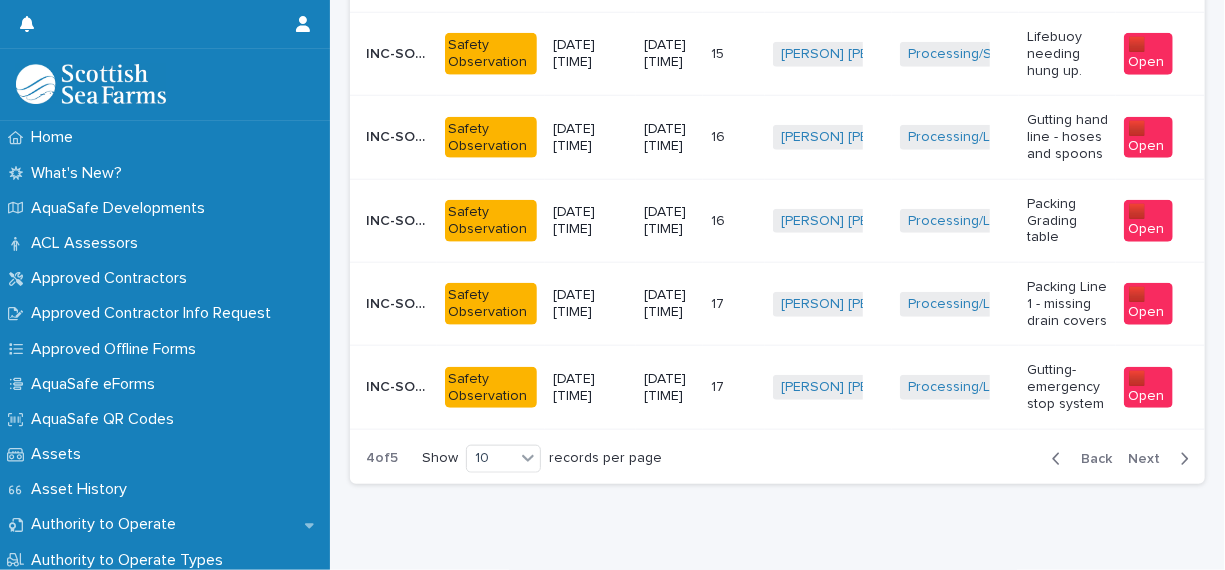 click on "Next" at bounding box center [1150, 459] 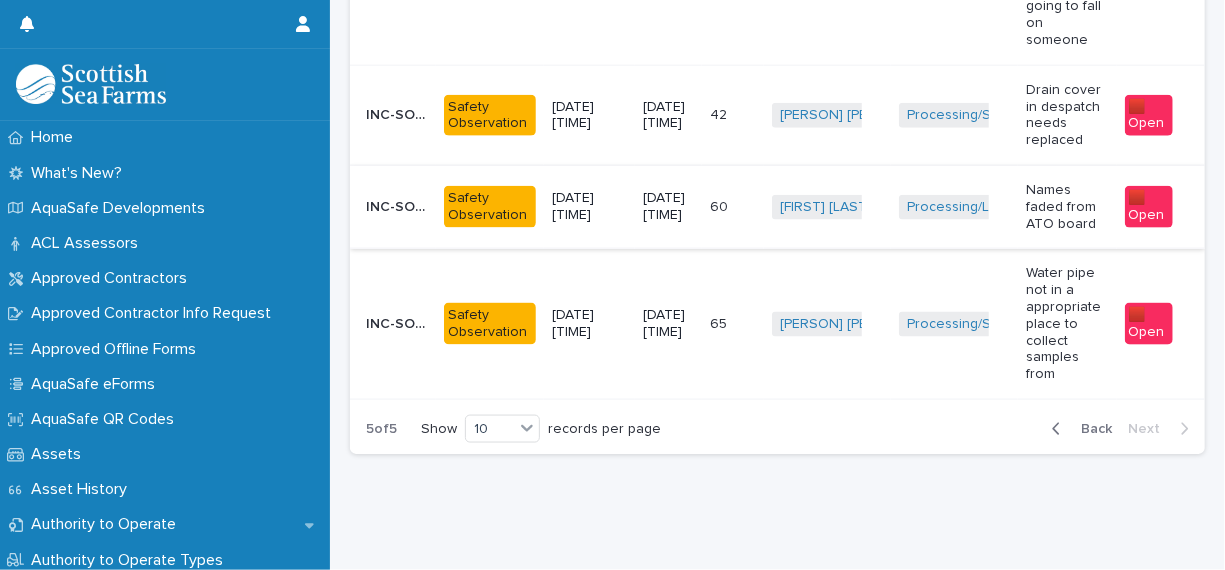 scroll, scrollTop: 1205, scrollLeft: 0, axis: vertical 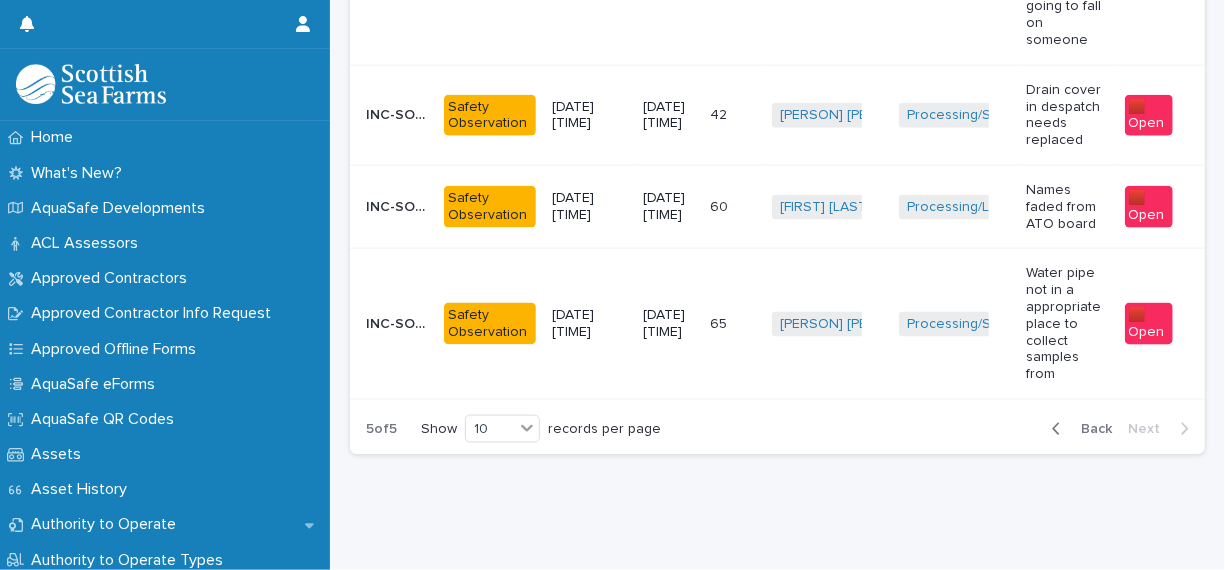 click on "[PERSON] [PERSON]   + 0" at bounding box center (827, 207) 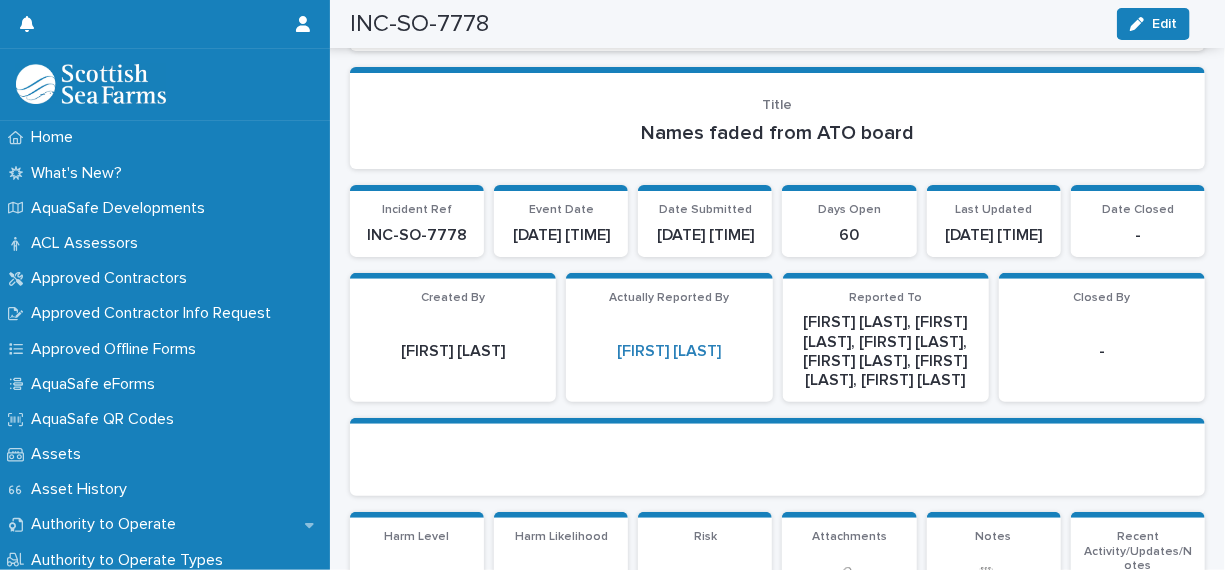 scroll, scrollTop: 0, scrollLeft: 0, axis: both 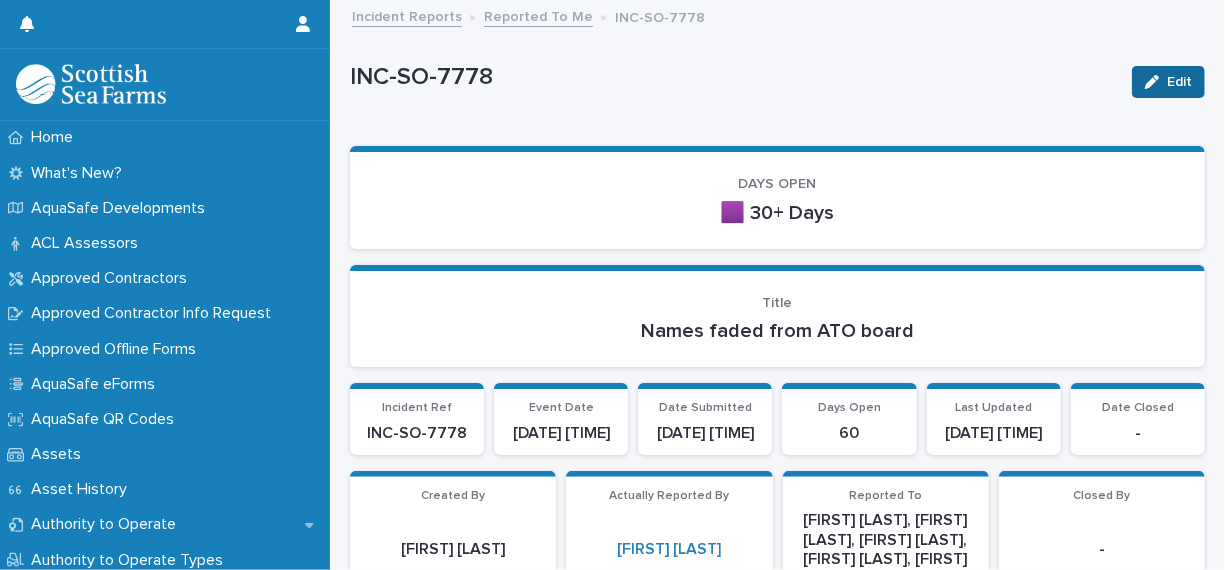 click on "Edit" at bounding box center (1179, 82) 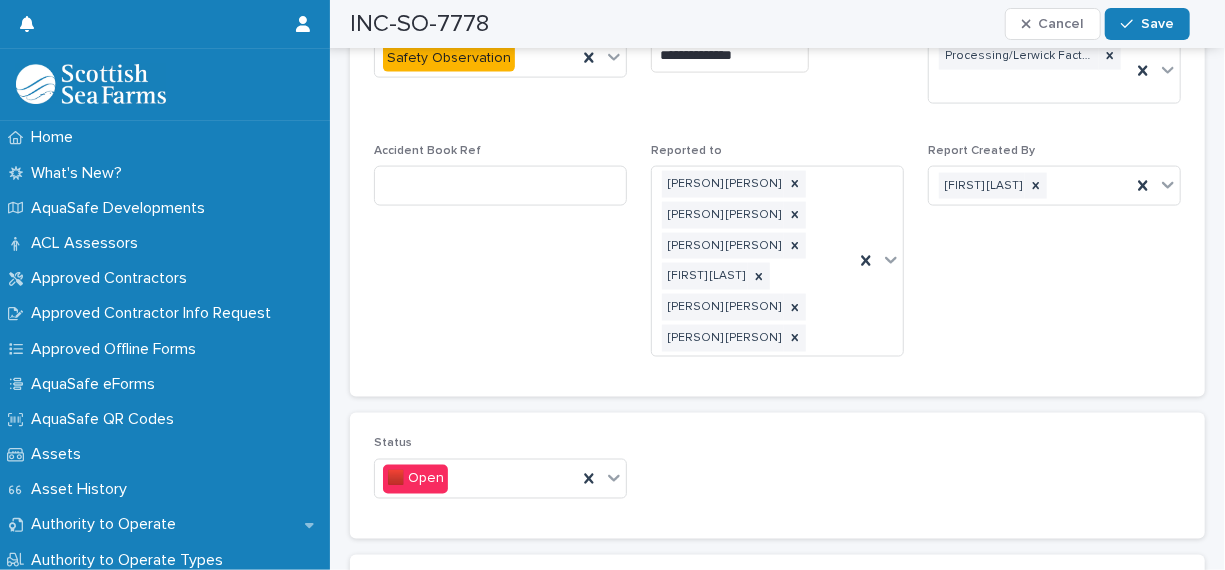 scroll, scrollTop: 1700, scrollLeft: 0, axis: vertical 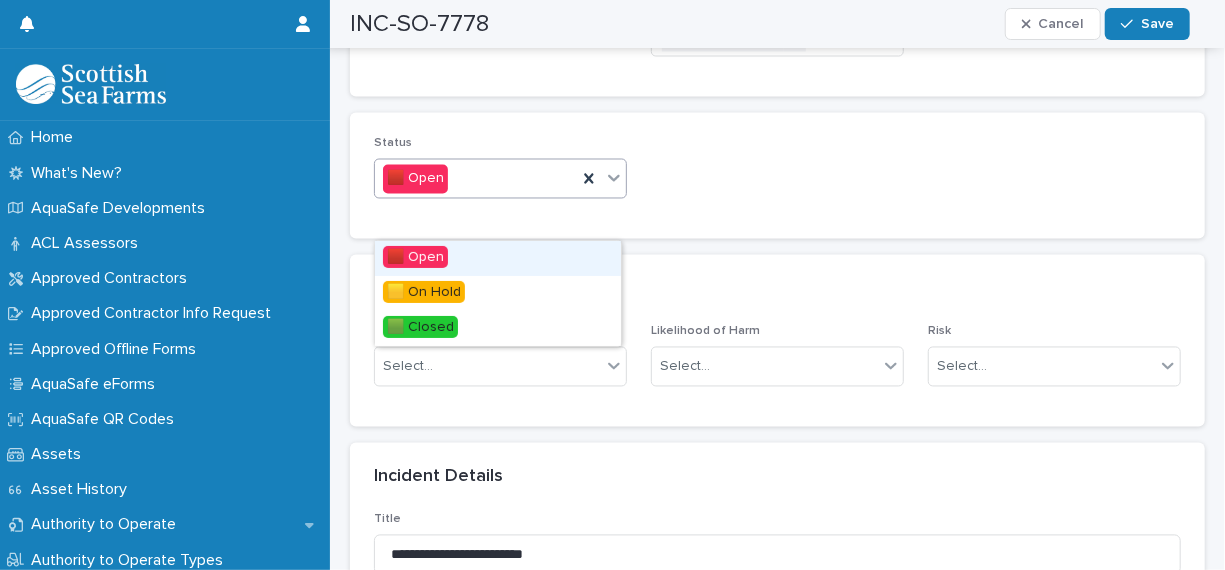 click 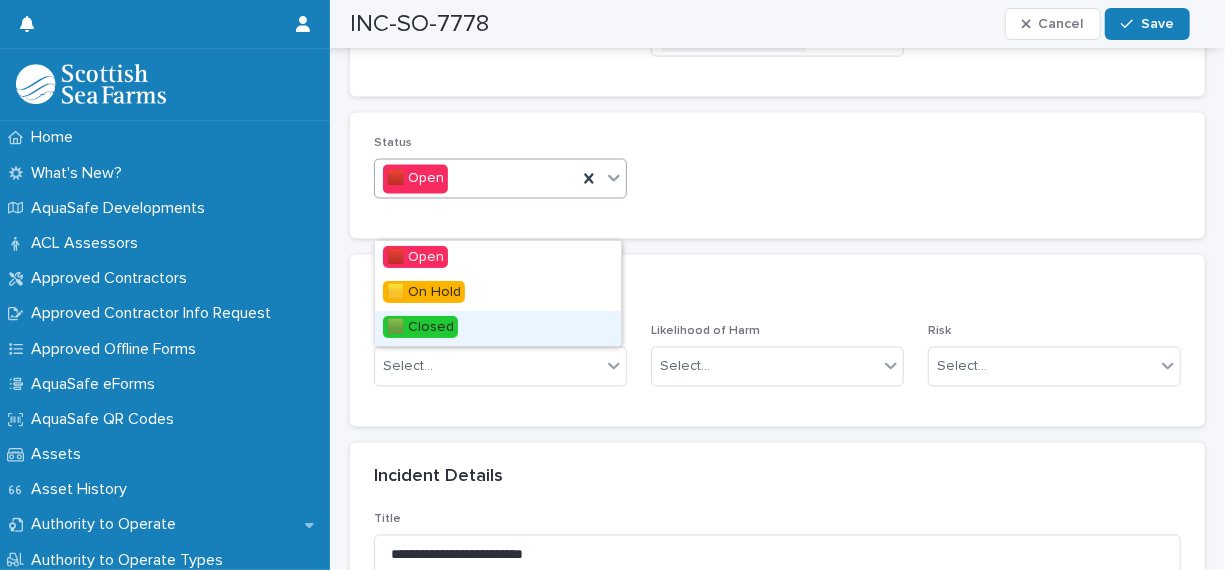 click on "🟩 Closed" at bounding box center [498, 328] 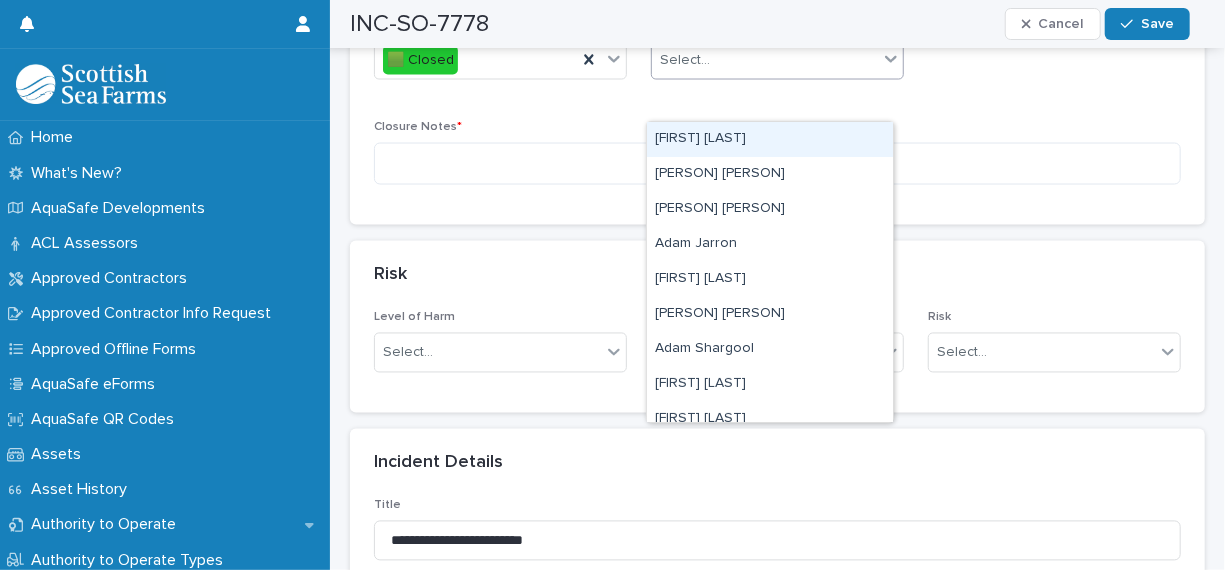 click on "Select..." at bounding box center (765, 60) 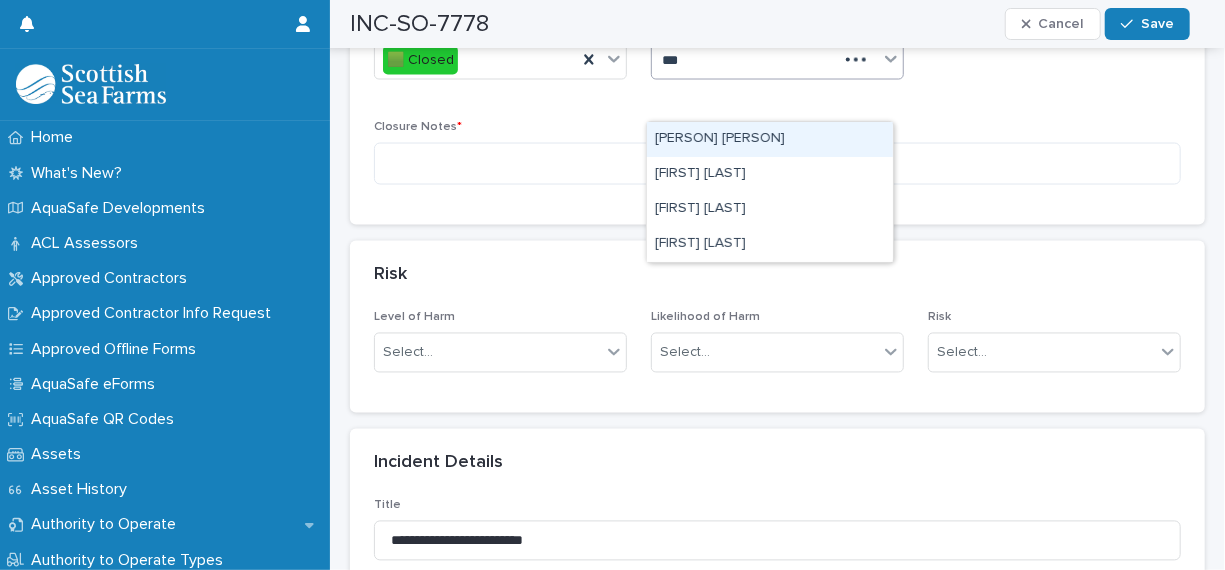 type on "****" 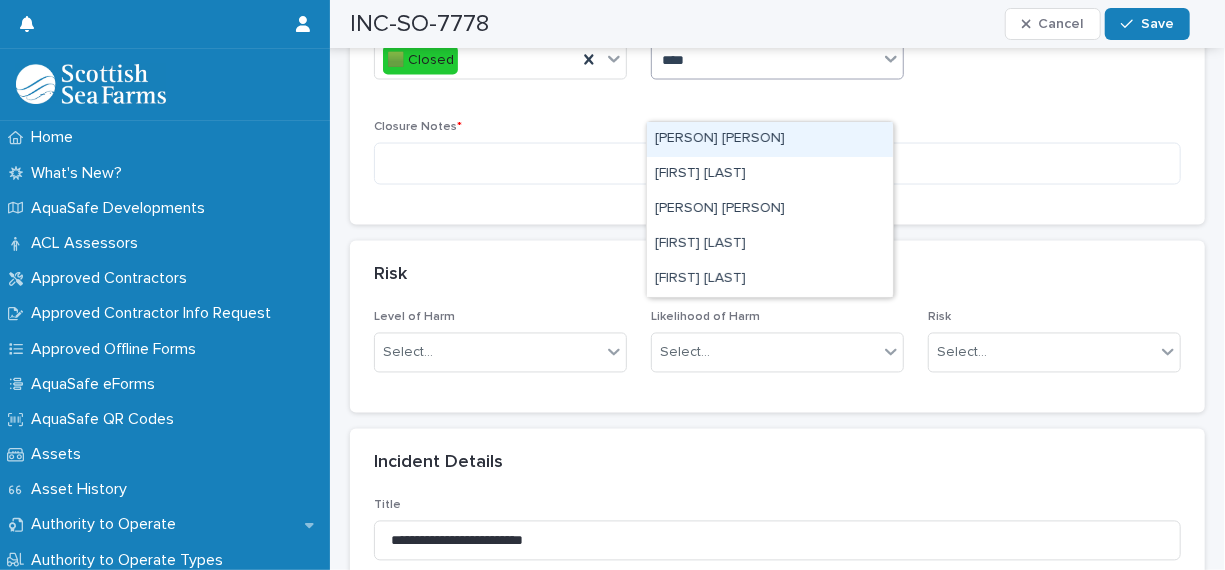 click on "[PERSON] [PERSON]" at bounding box center (770, 139) 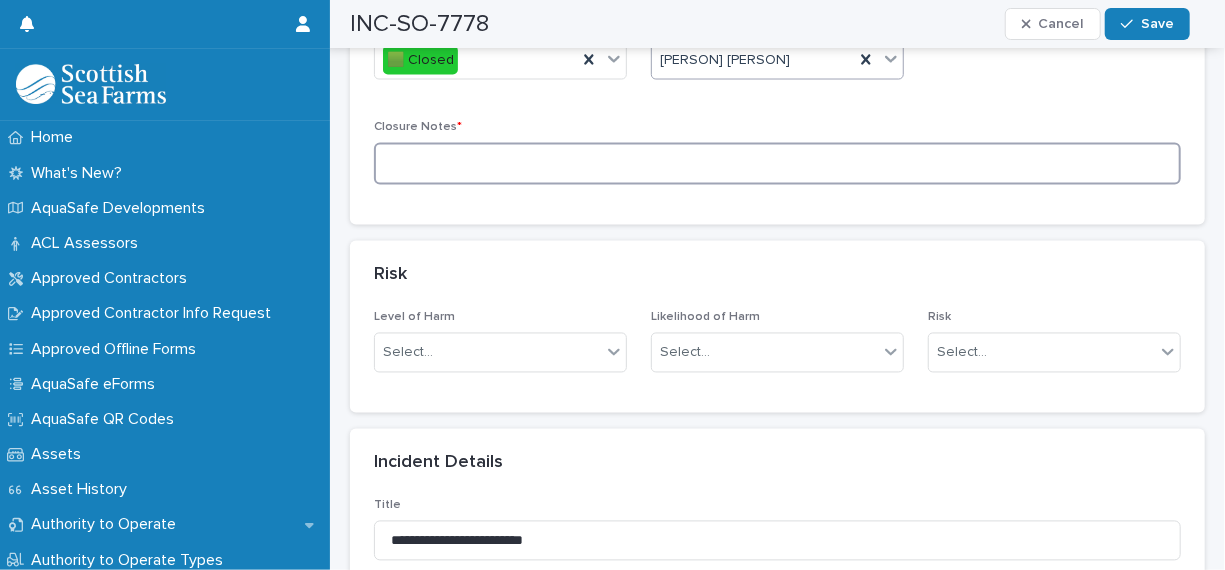 click at bounding box center [777, 164] 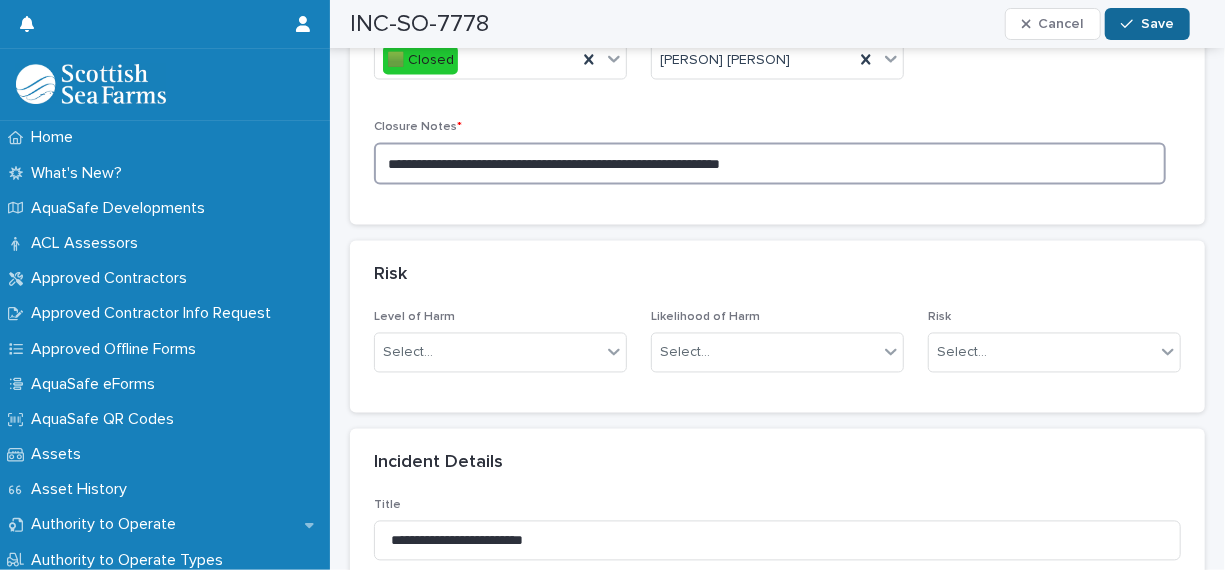 type on "**********" 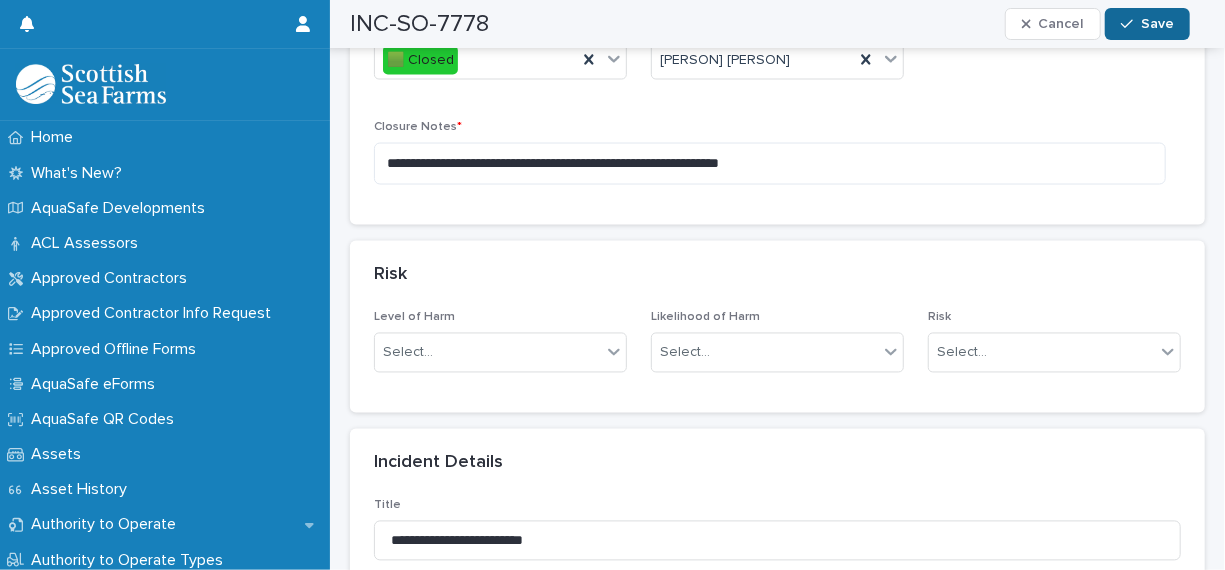 click on "Save" at bounding box center [1147, 24] 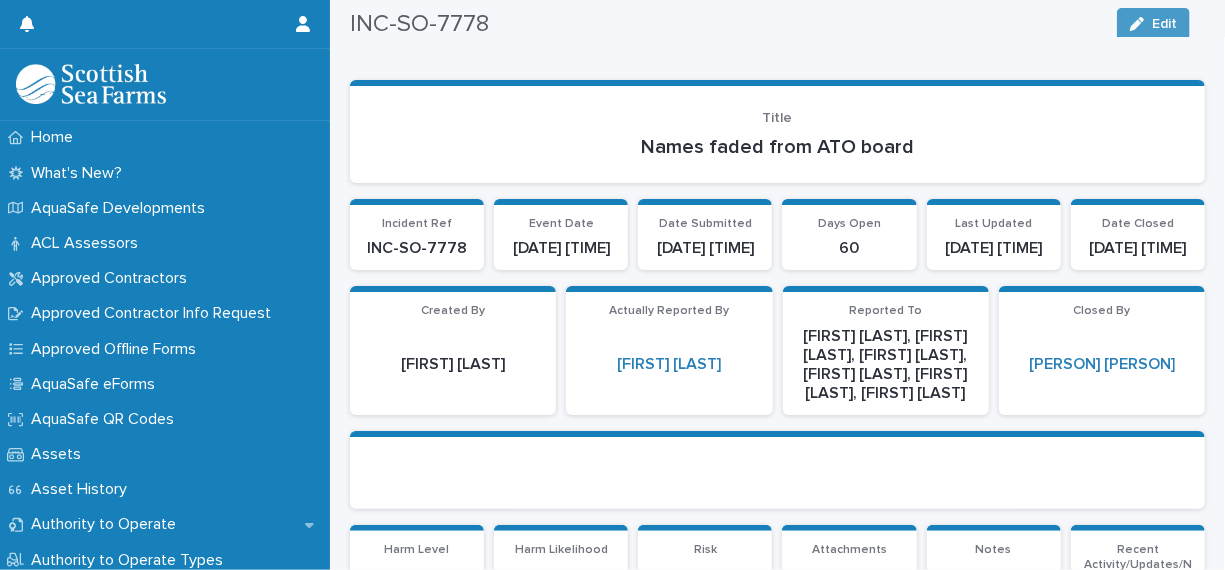 scroll, scrollTop: 0, scrollLeft: 0, axis: both 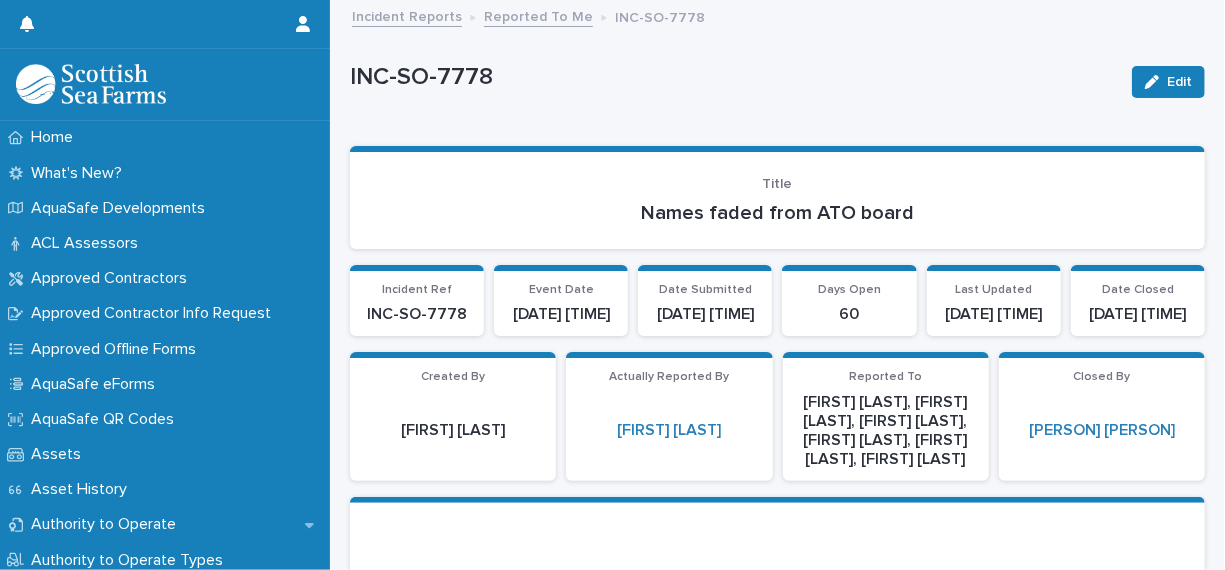 click on "Reported To Me" at bounding box center [538, 15] 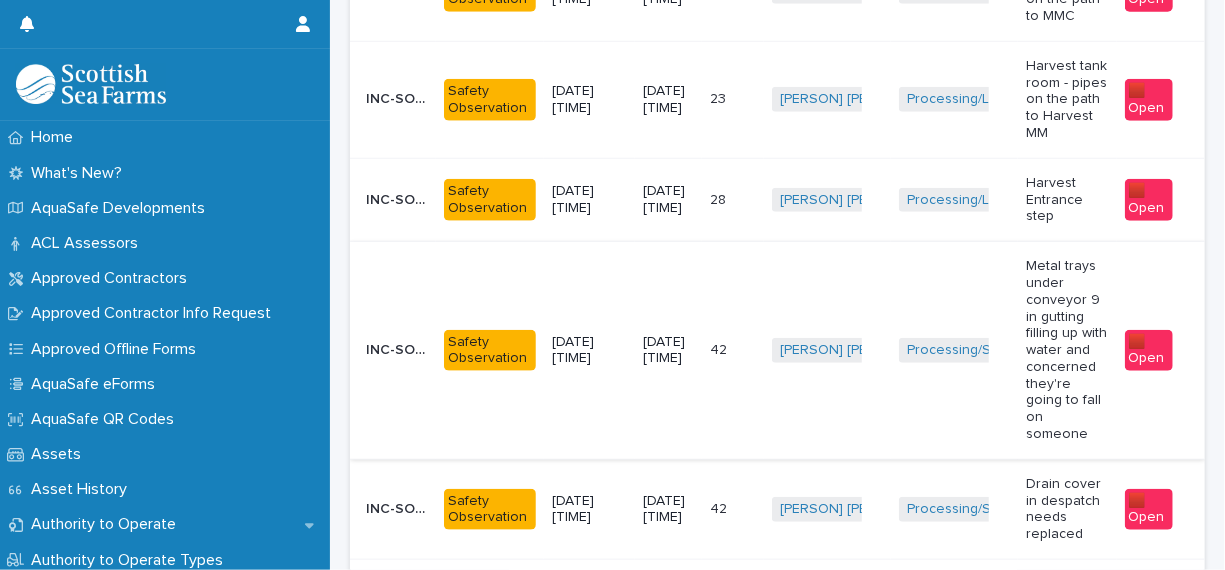 scroll, scrollTop: 733, scrollLeft: 0, axis: vertical 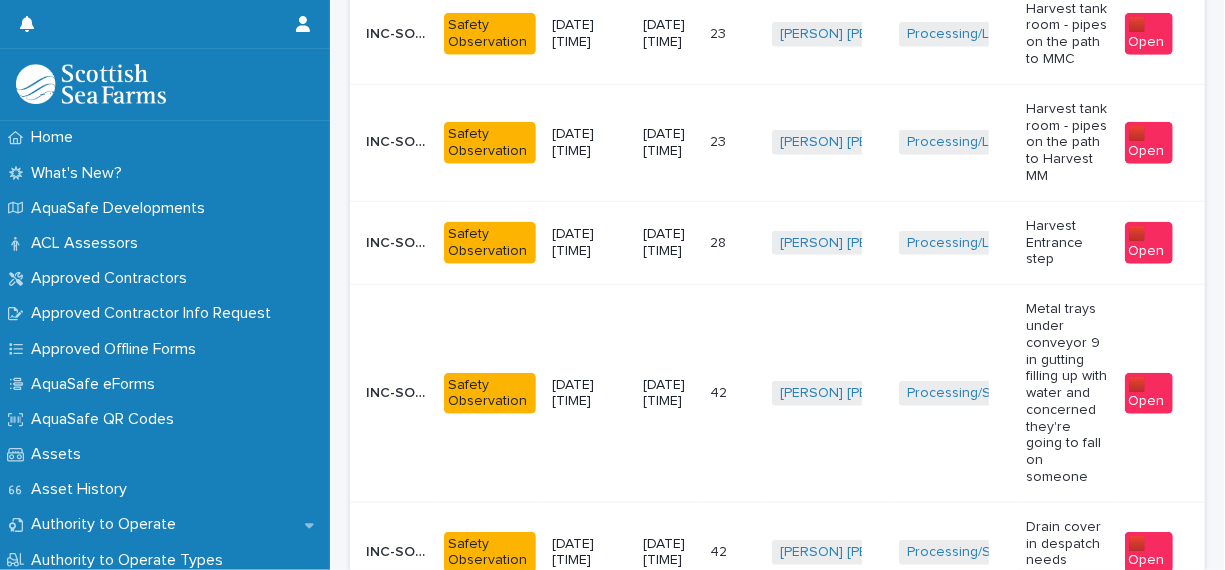 click on "[PERSON] [PERSON]   + 0" at bounding box center (827, 242) 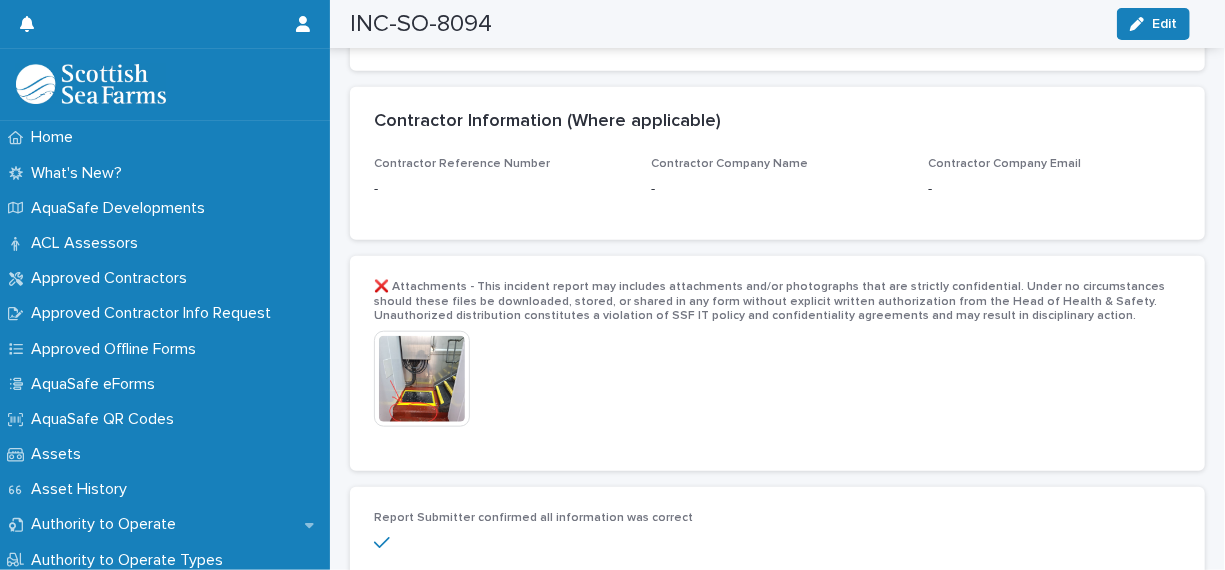 scroll, scrollTop: 4600, scrollLeft: 0, axis: vertical 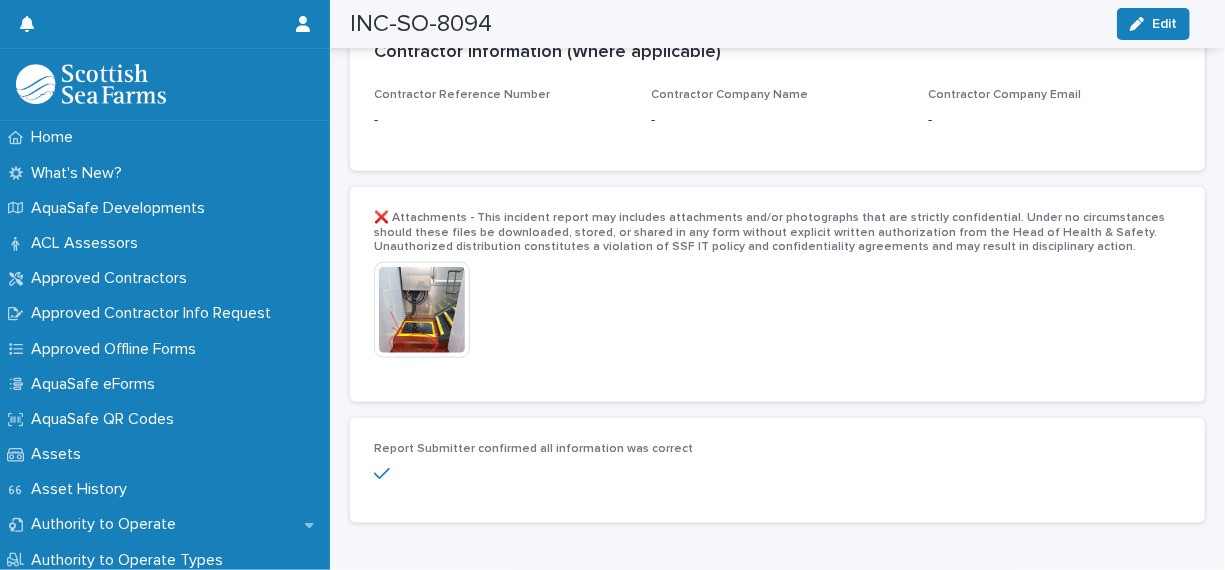 click at bounding box center (422, 310) 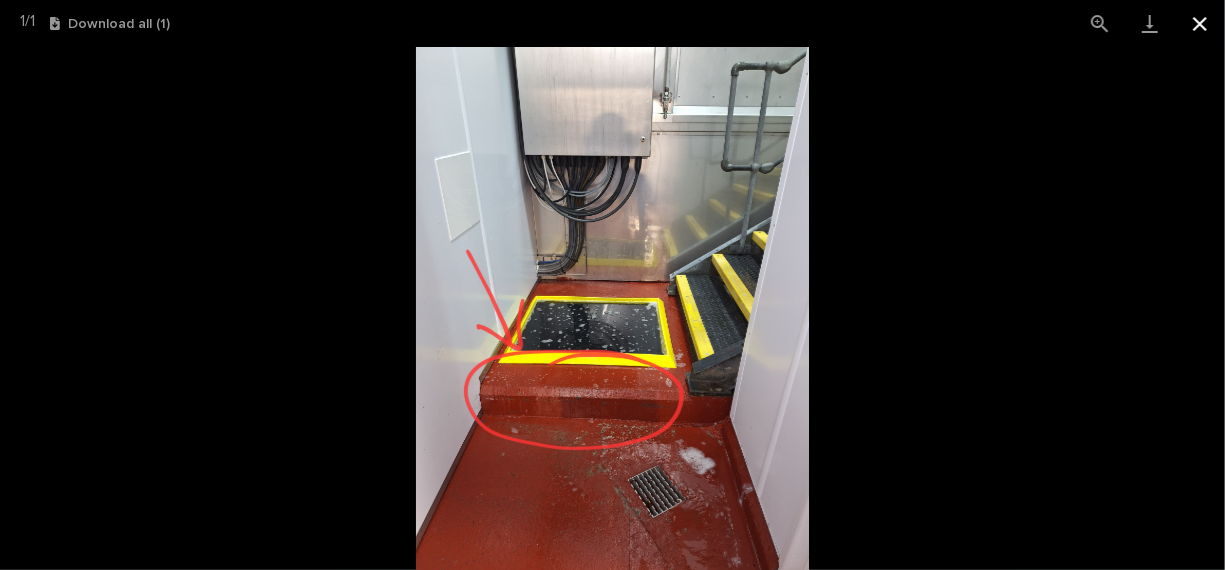 click at bounding box center [1200, 23] 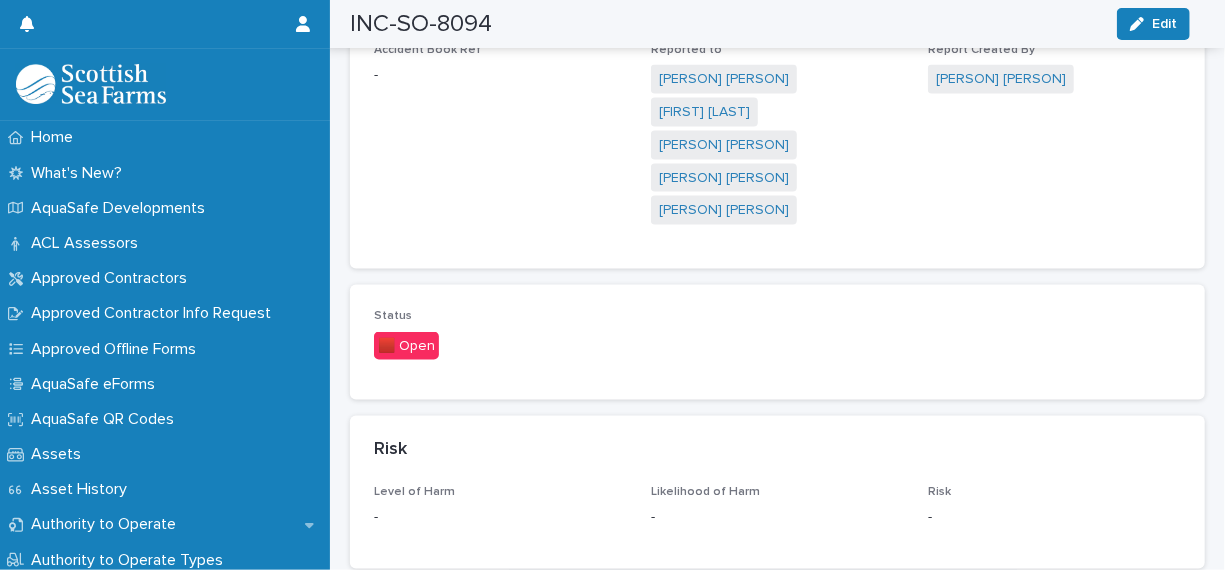 scroll, scrollTop: 1500, scrollLeft: 0, axis: vertical 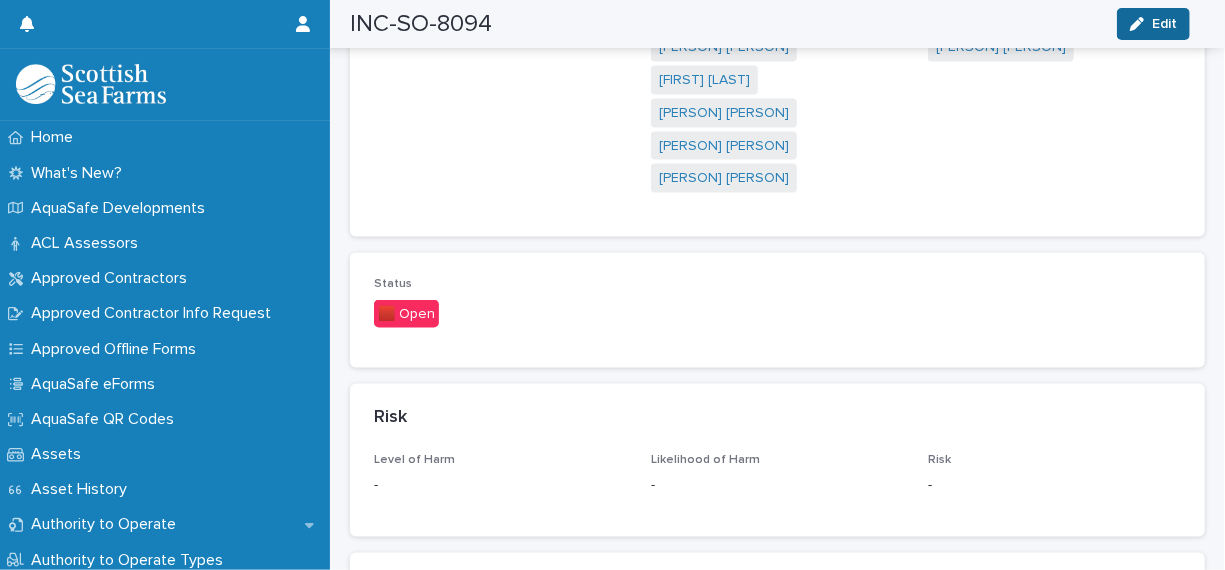 click at bounding box center (1141, 24) 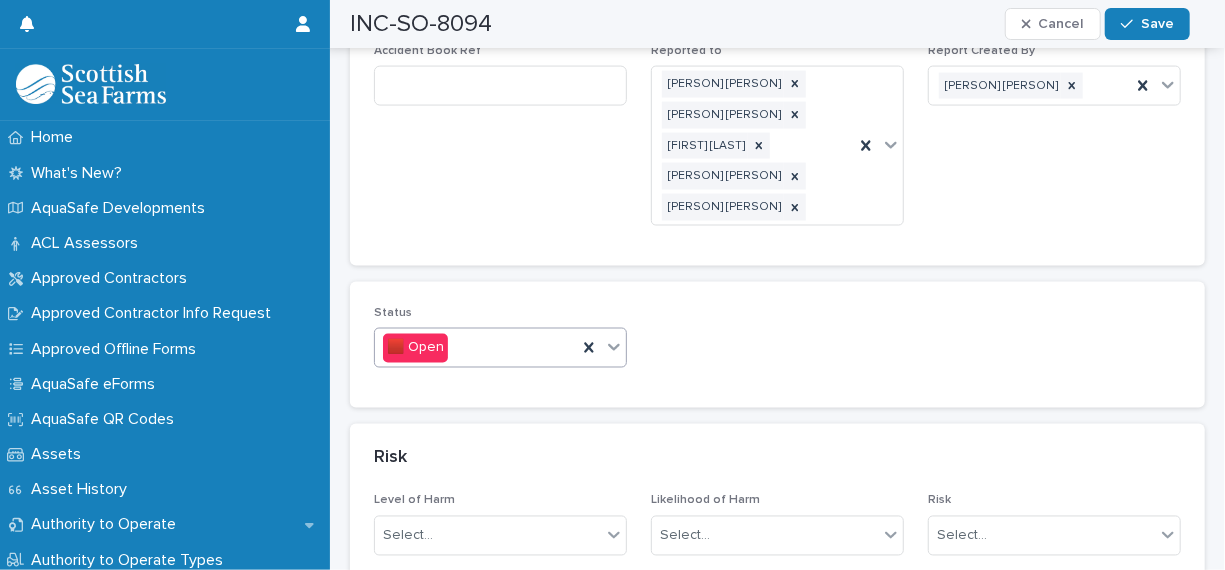 click at bounding box center [614, 347] 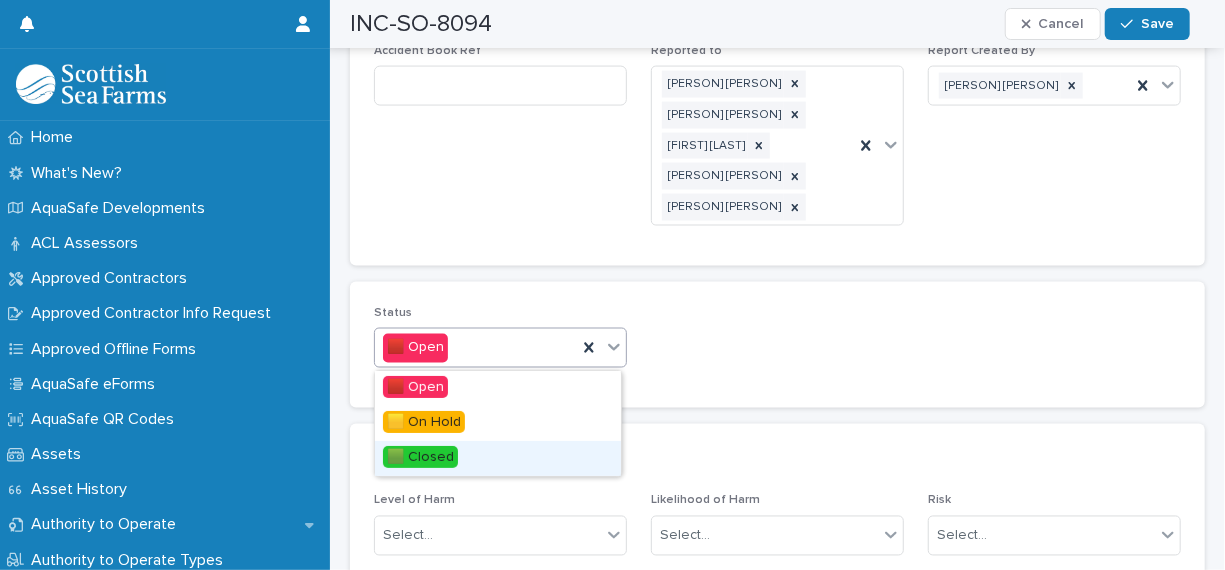 click on "🟩 Closed" at bounding box center (498, 458) 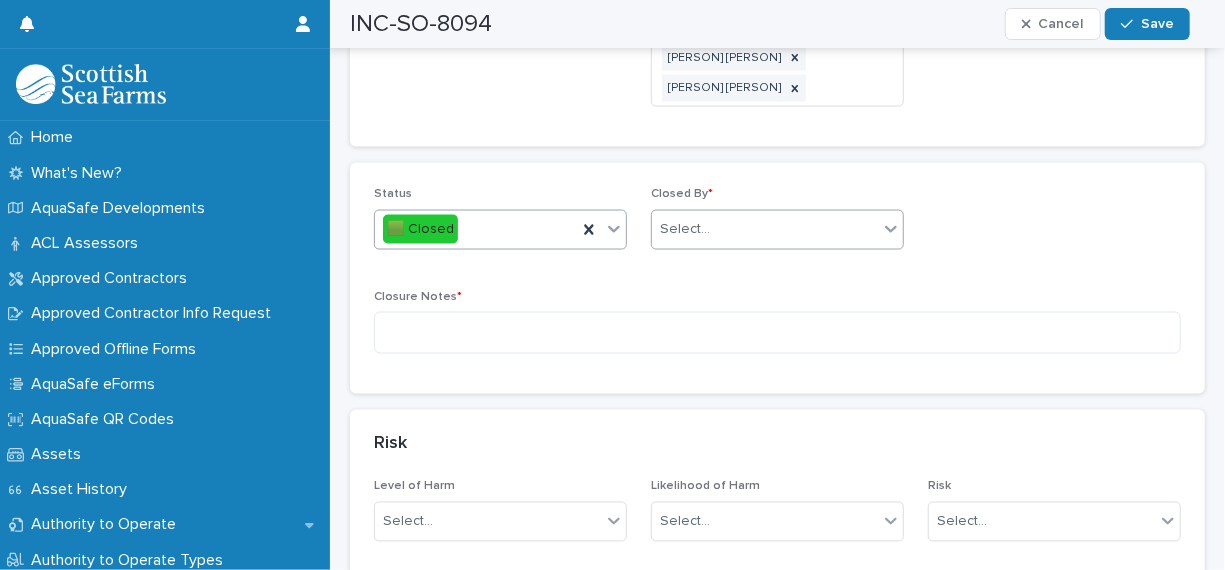 click at bounding box center (713, 229) 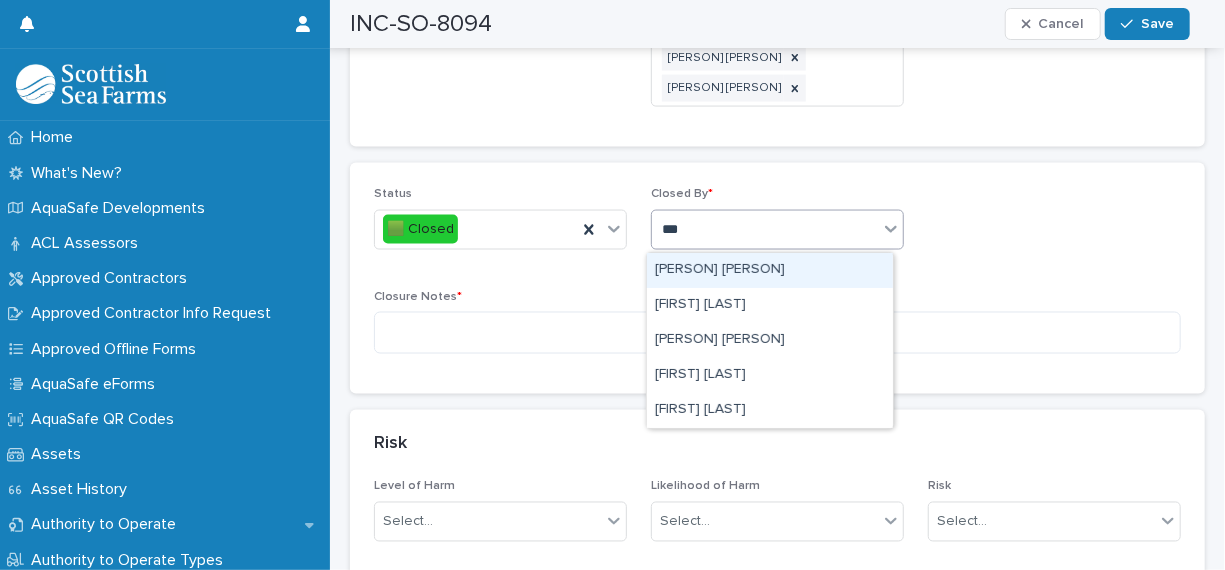 type on "****" 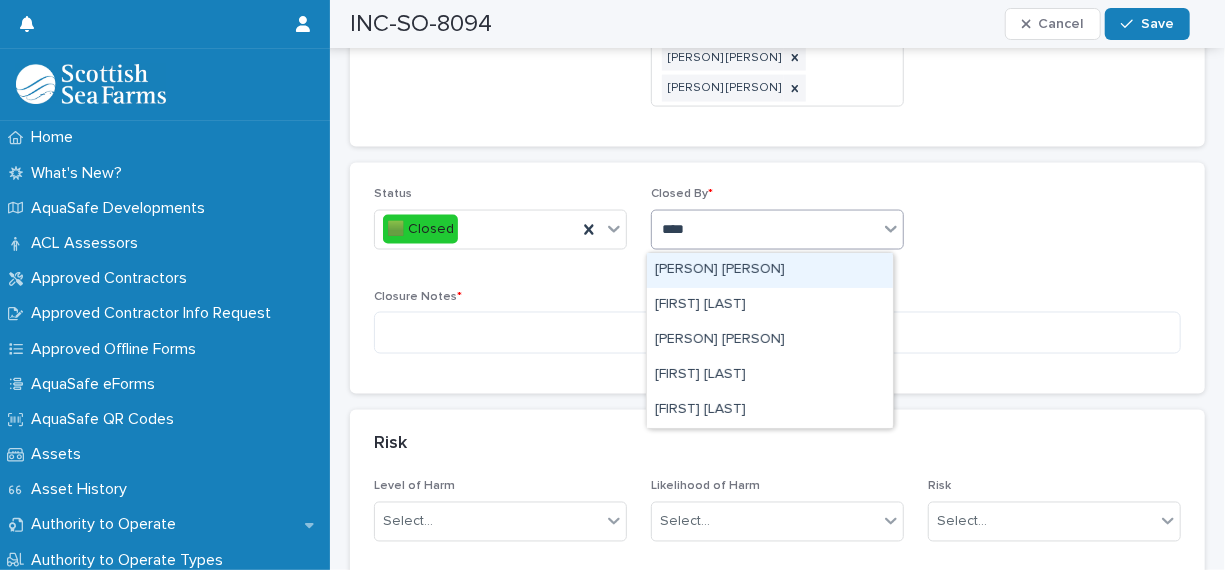click on "[PERSON] [PERSON]" at bounding box center [770, 270] 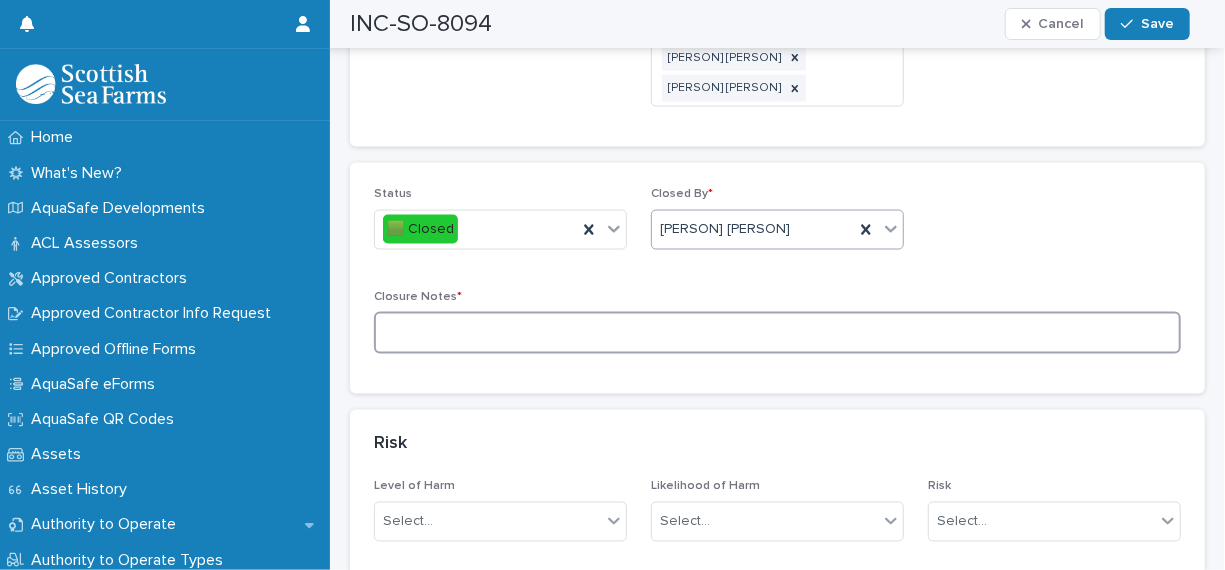 click at bounding box center [777, 333] 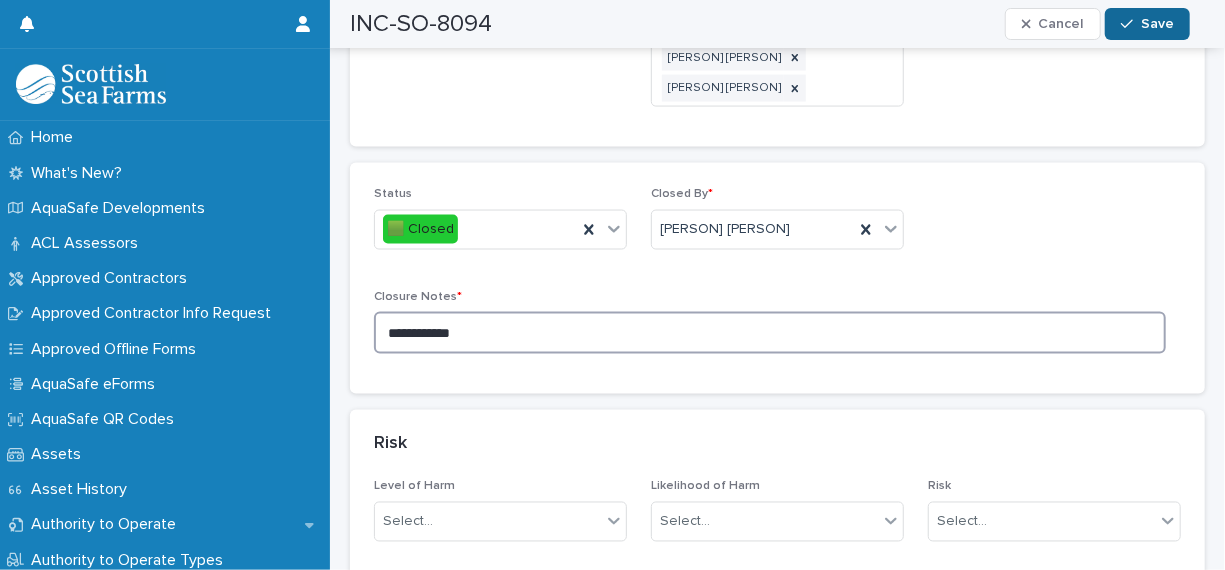 type on "**********" 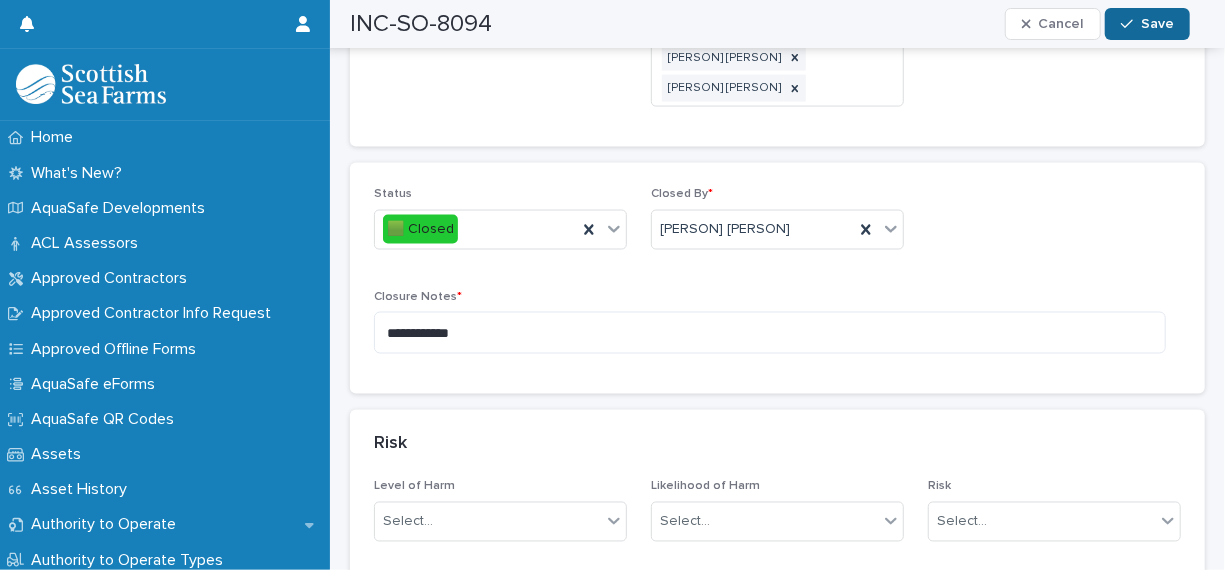 click at bounding box center [1131, 24] 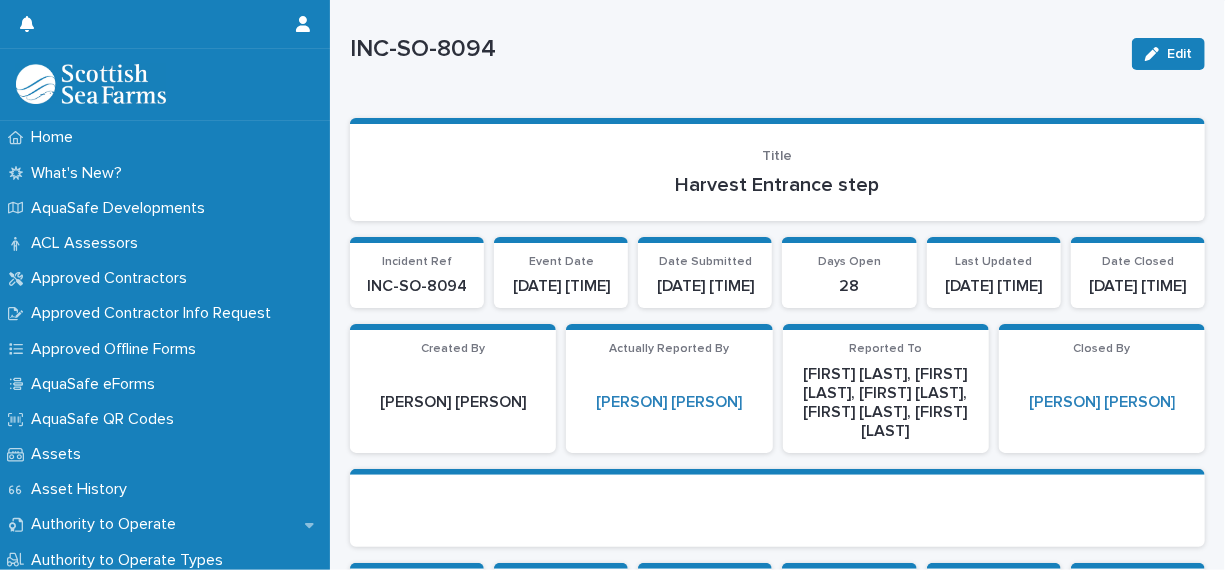 scroll, scrollTop: 0, scrollLeft: 0, axis: both 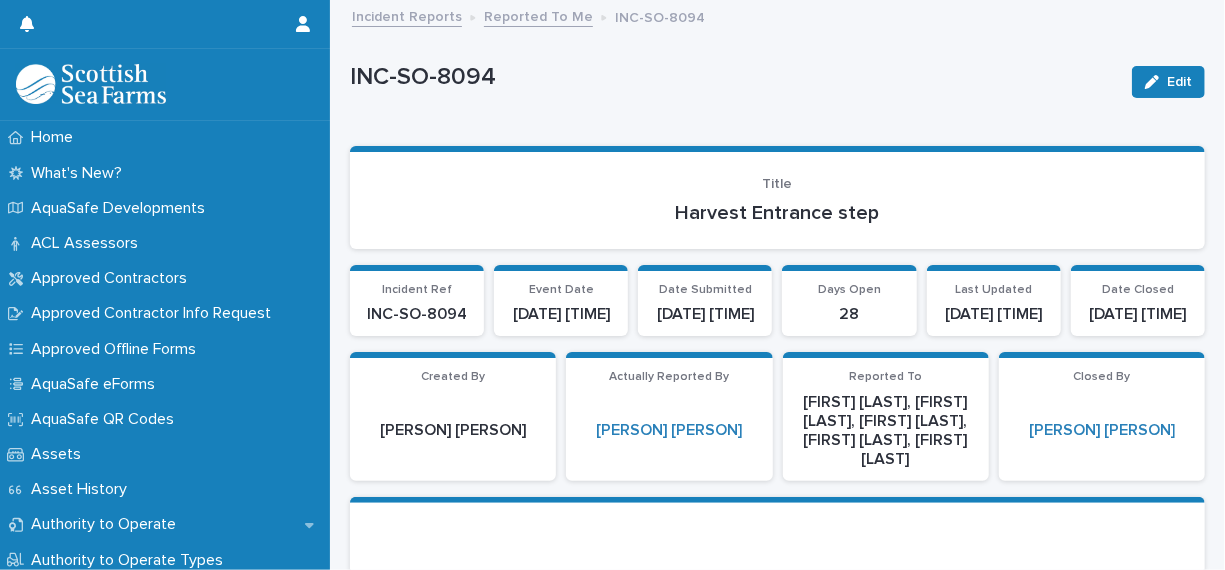 click on "Reported To Me" at bounding box center [538, 15] 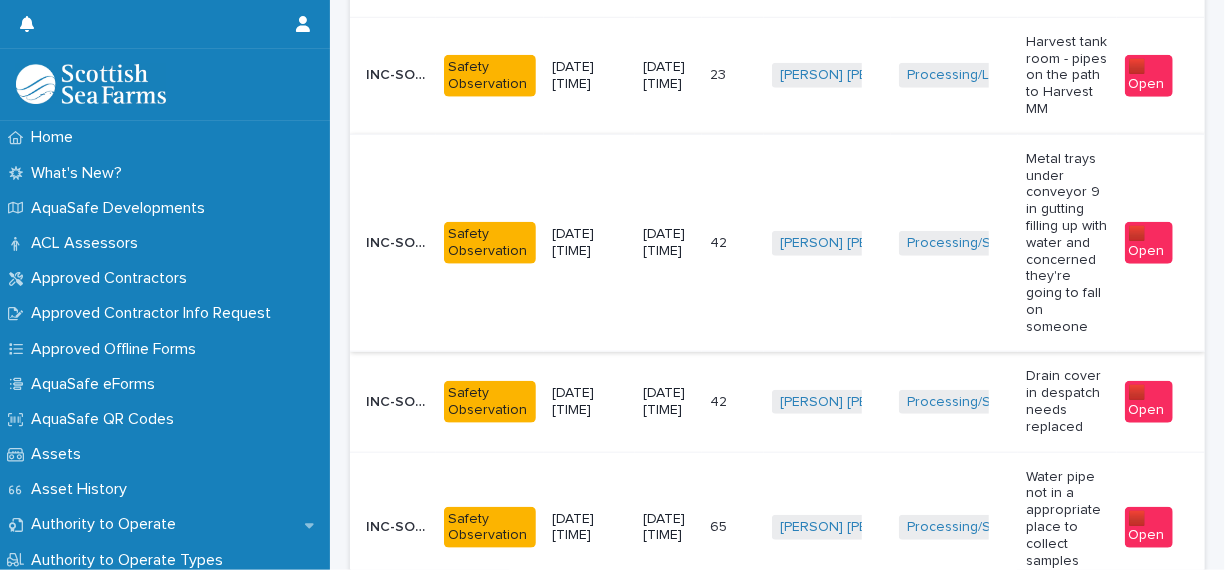 scroll, scrollTop: 700, scrollLeft: 0, axis: vertical 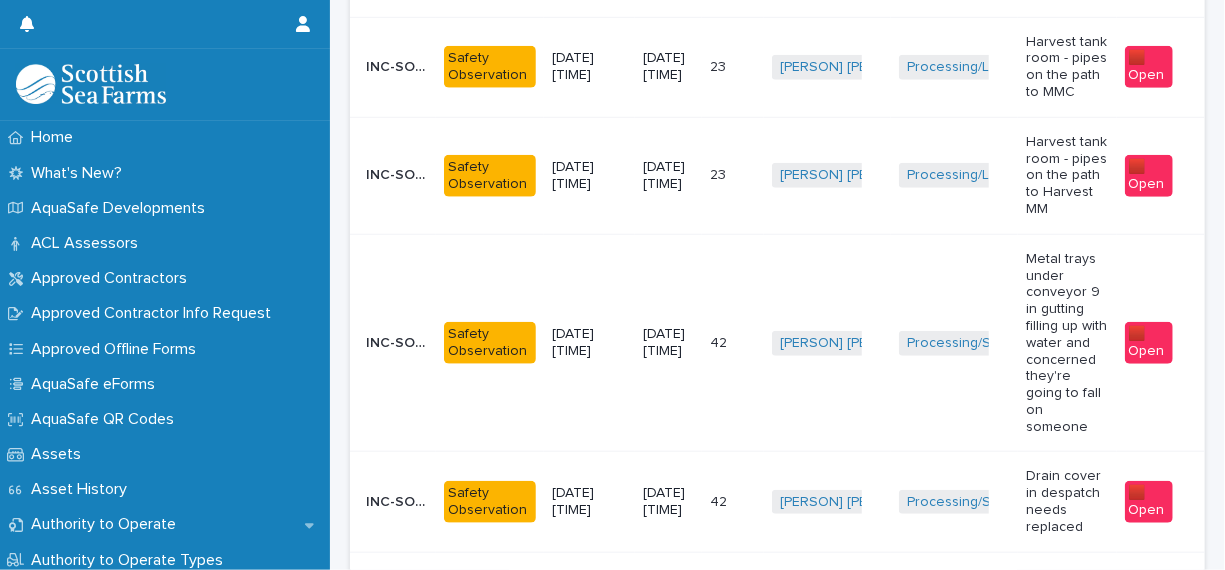 click on "23 23" at bounding box center [733, 175] 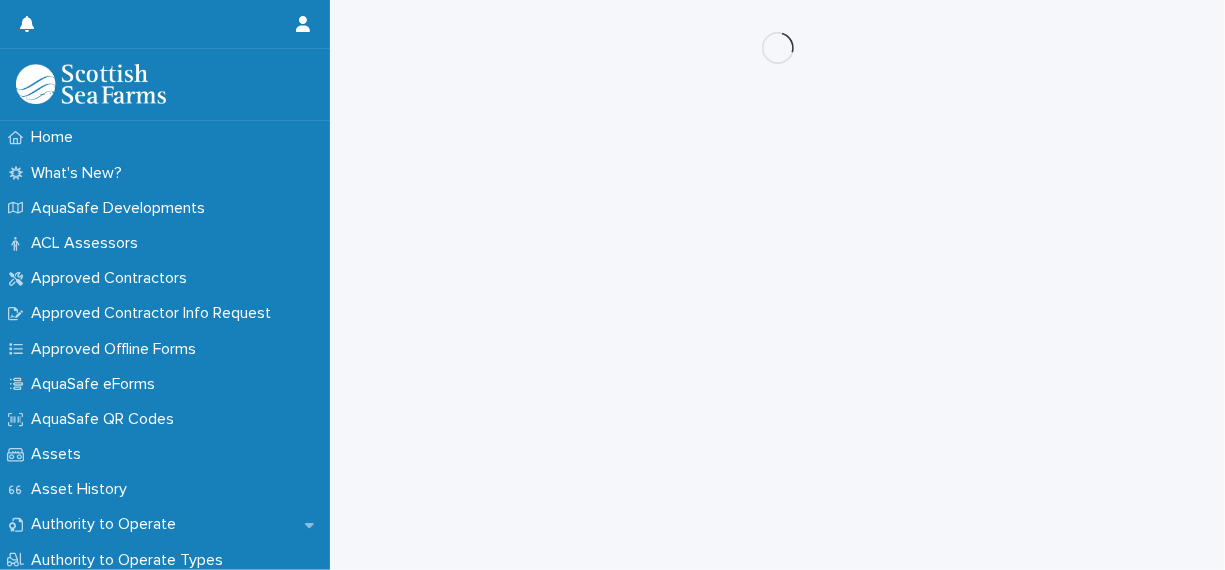 scroll, scrollTop: 0, scrollLeft: 0, axis: both 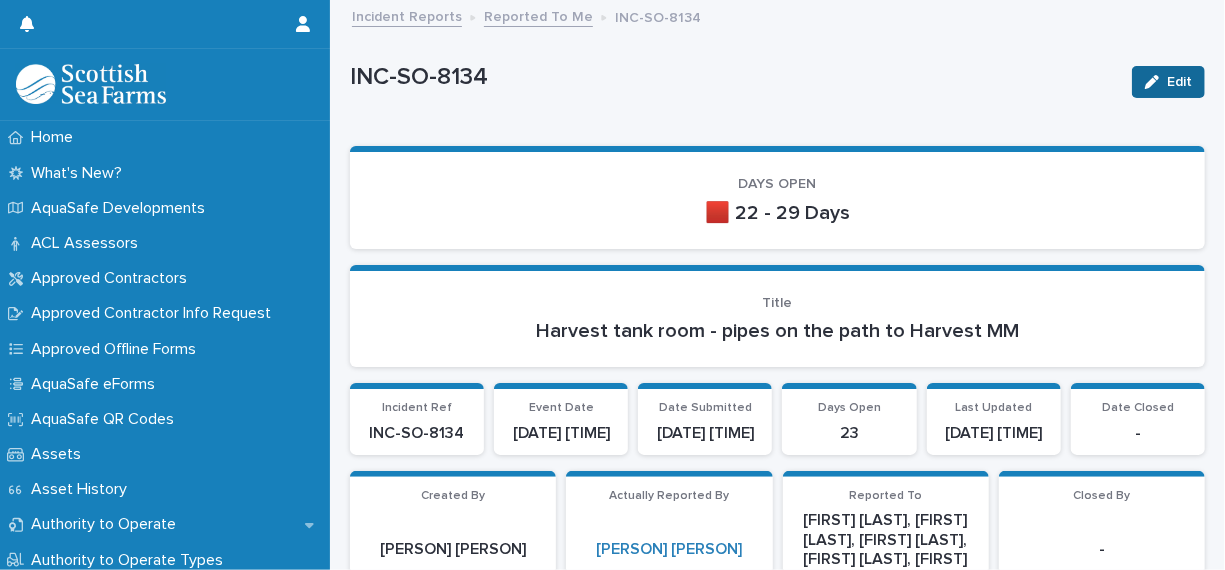 click on "Edit" at bounding box center (1168, 82) 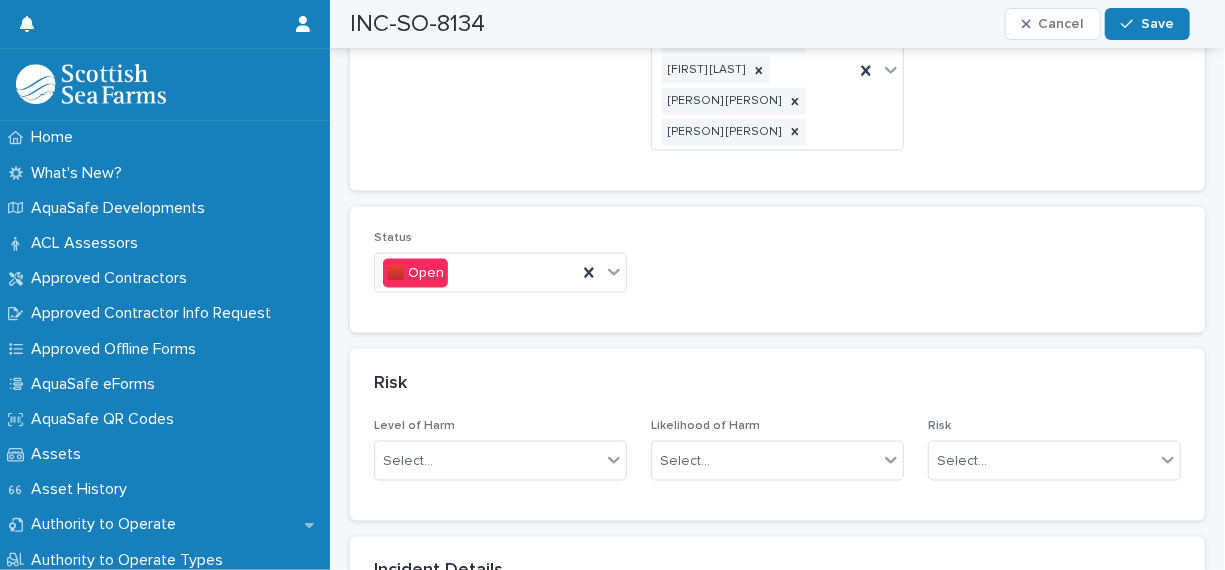 scroll, scrollTop: 1400, scrollLeft: 0, axis: vertical 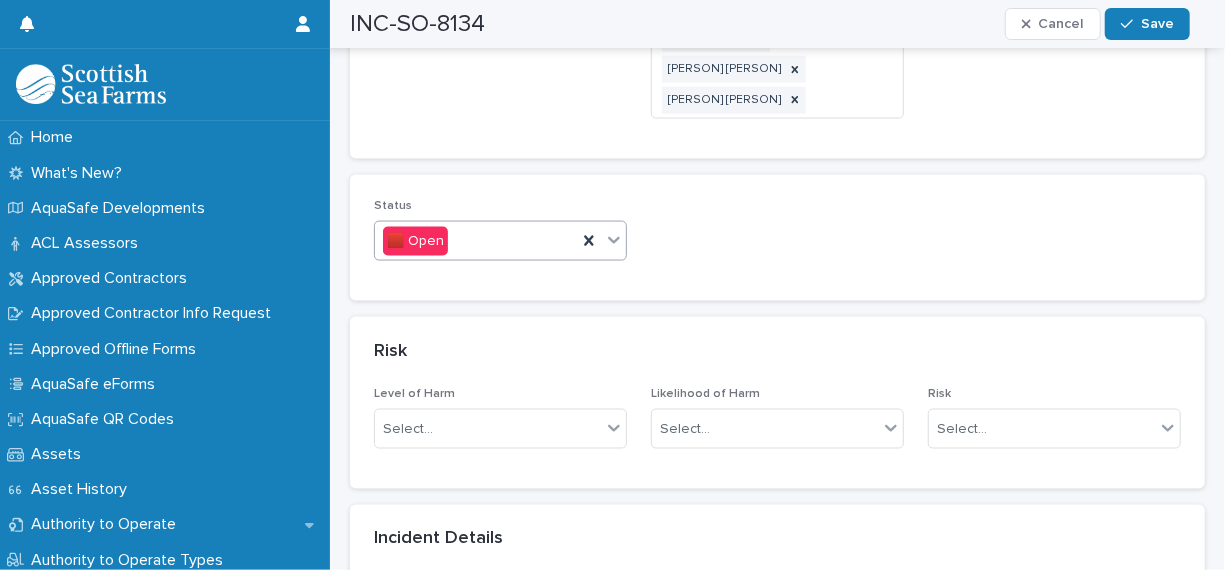 click 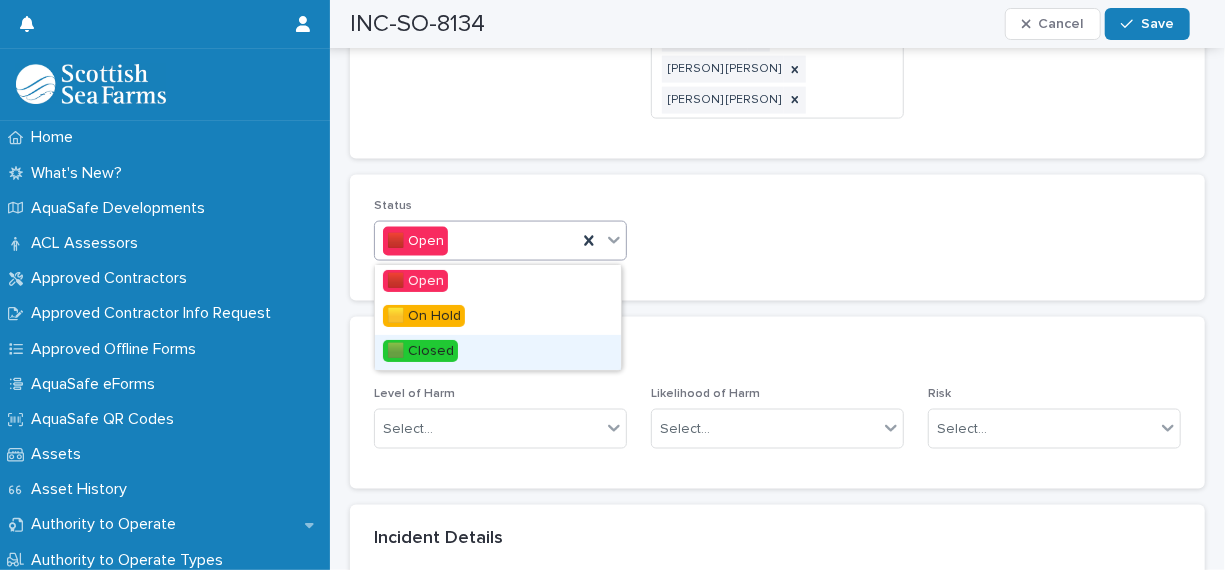 click on "🟩 Closed" at bounding box center (420, 351) 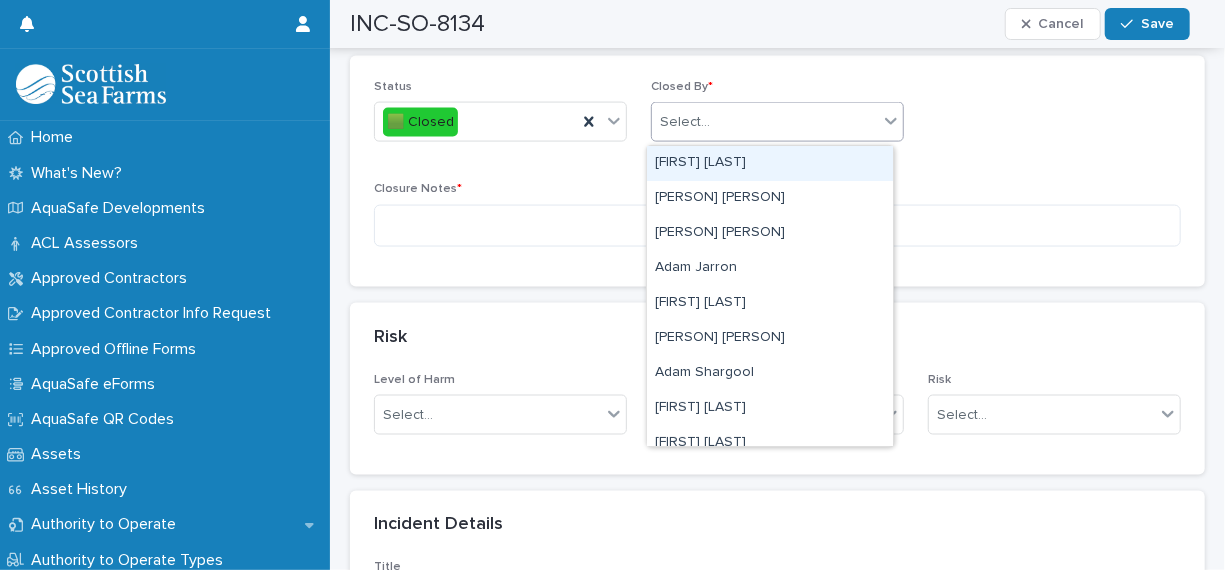 click on "Select..." at bounding box center [765, 122] 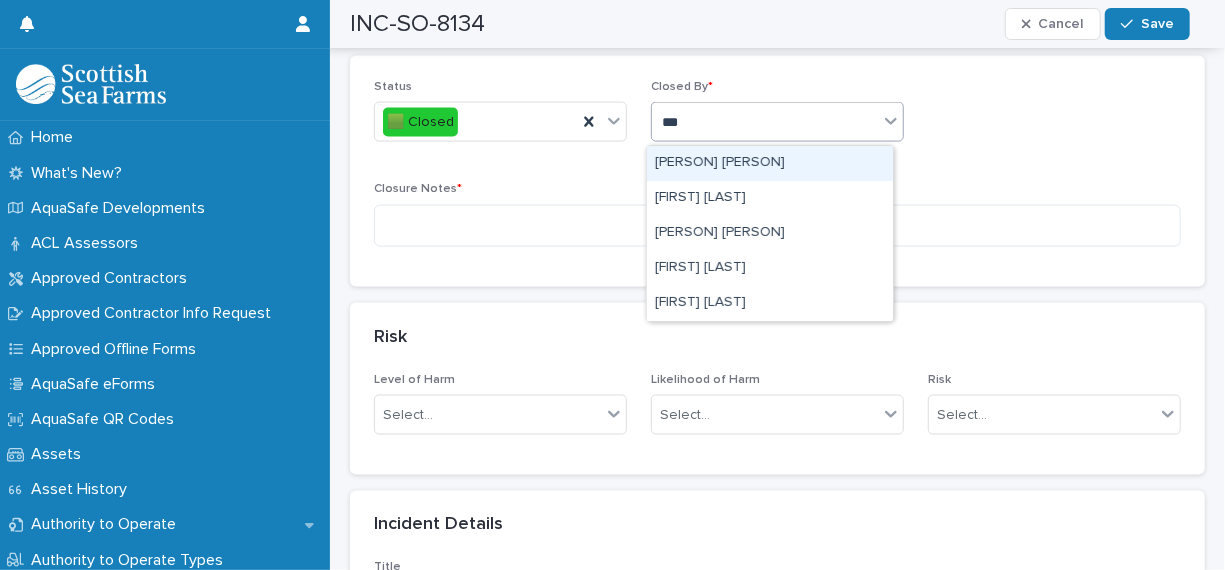 type on "****" 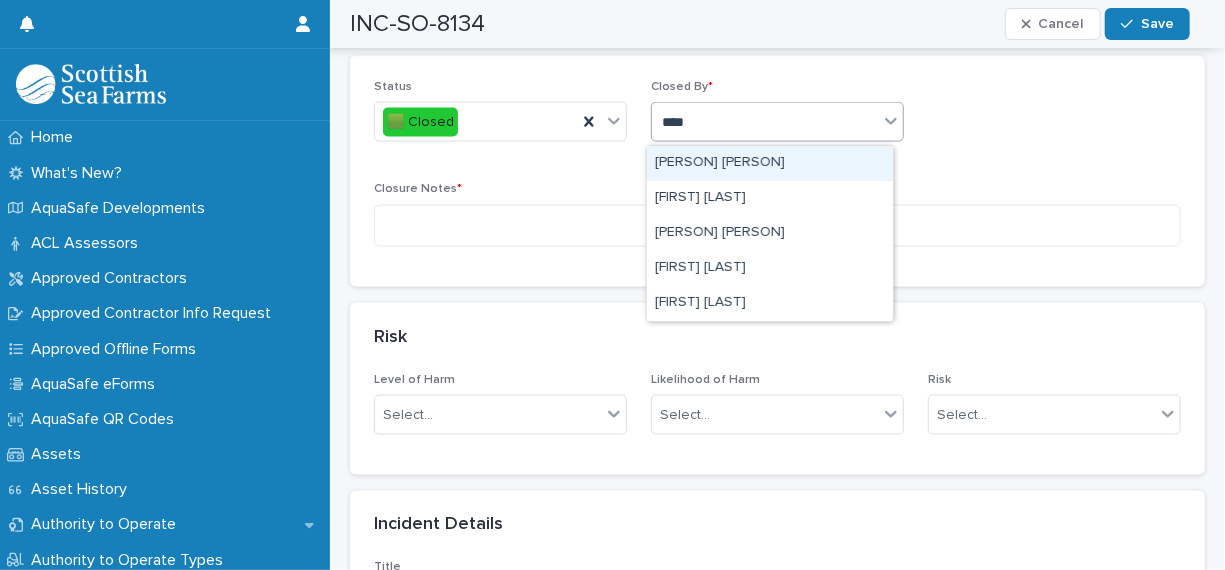 type 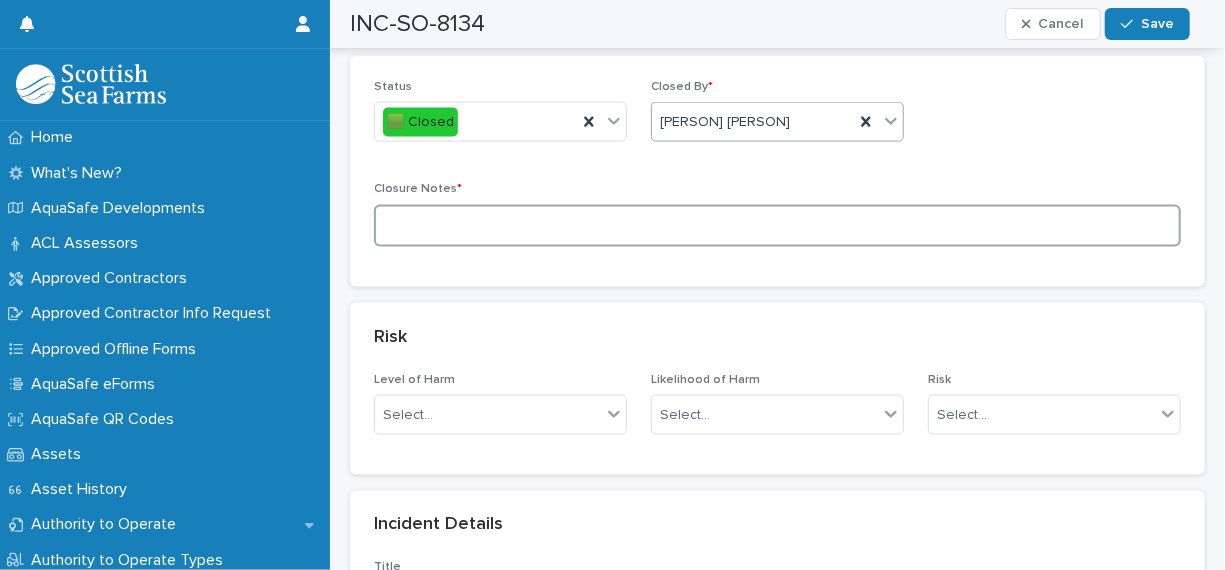 click at bounding box center (777, 226) 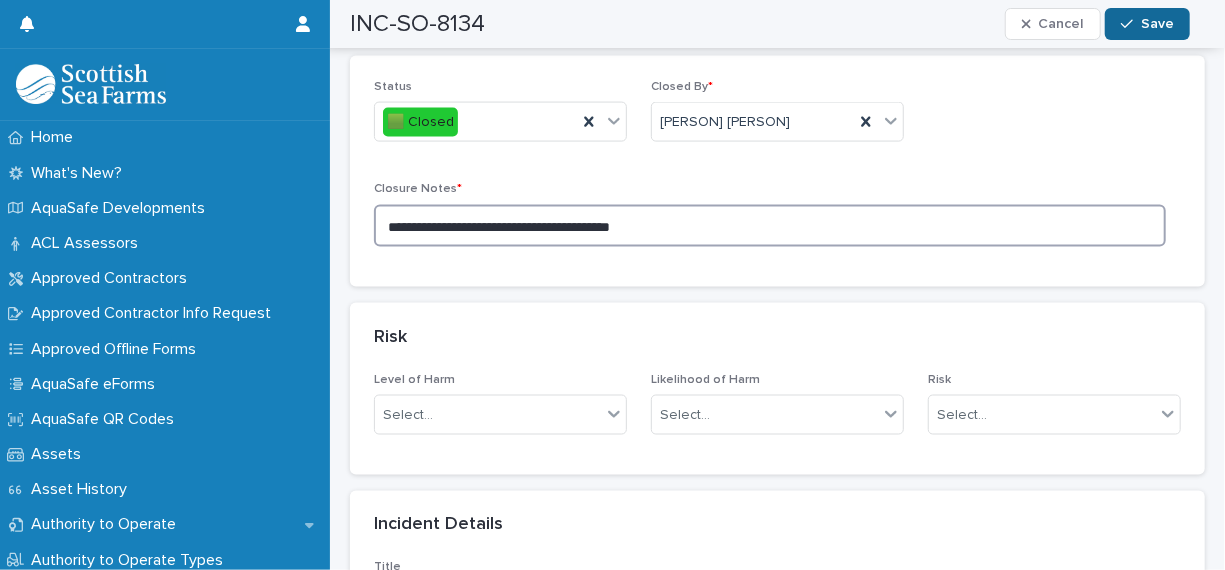type on "**********" 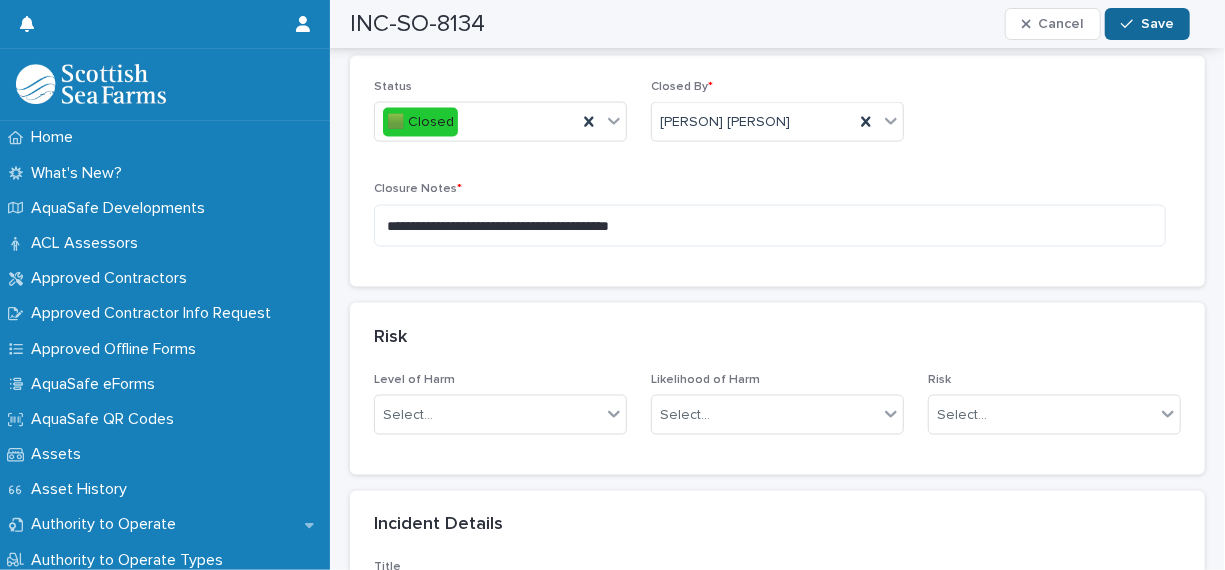 click on "Save" at bounding box center [1147, 24] 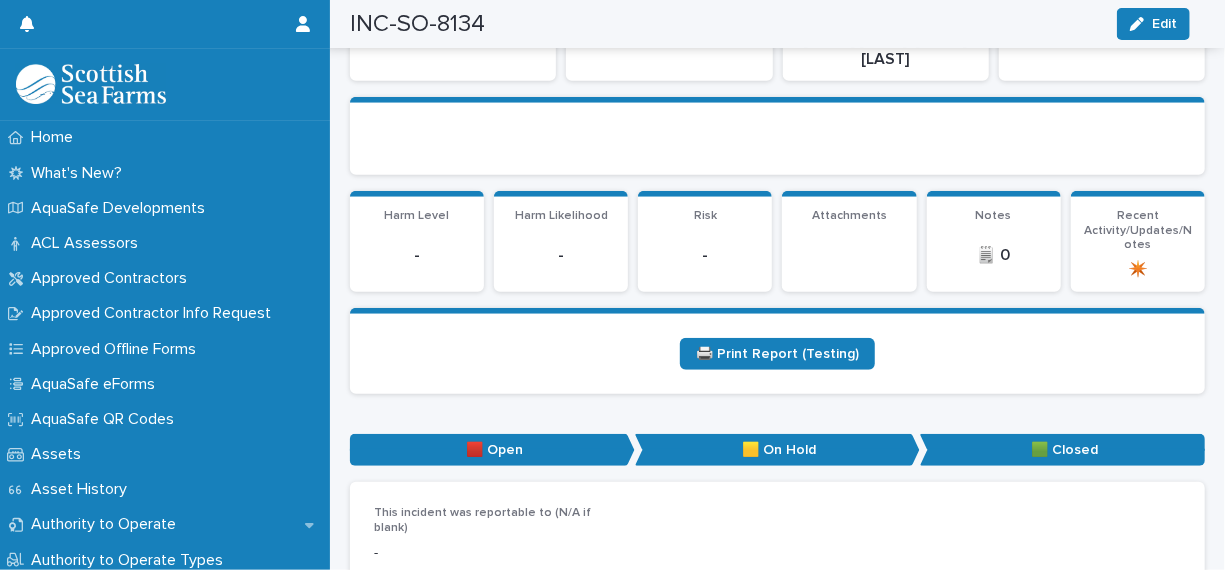 scroll, scrollTop: 0, scrollLeft: 0, axis: both 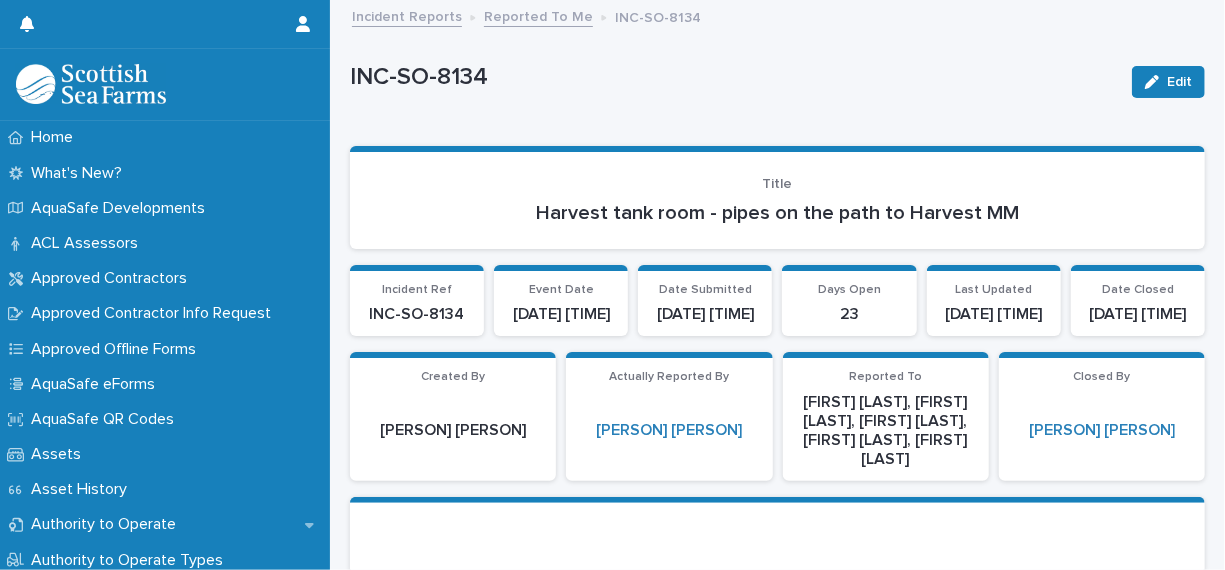 click on "Reported To Me" at bounding box center [538, 15] 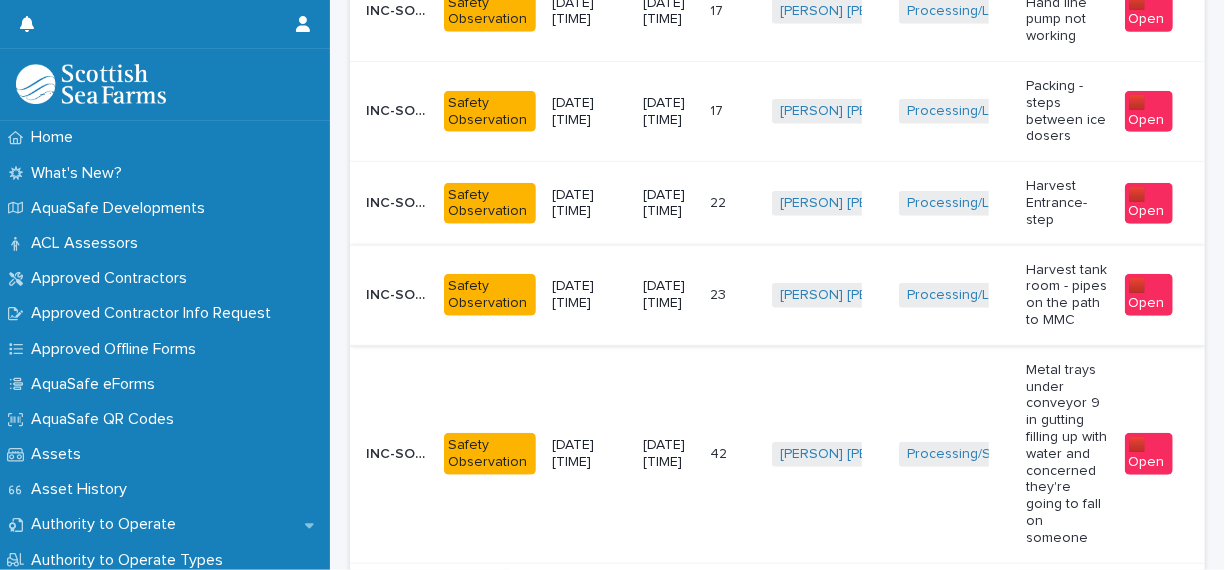 scroll, scrollTop: 500, scrollLeft: 0, axis: vertical 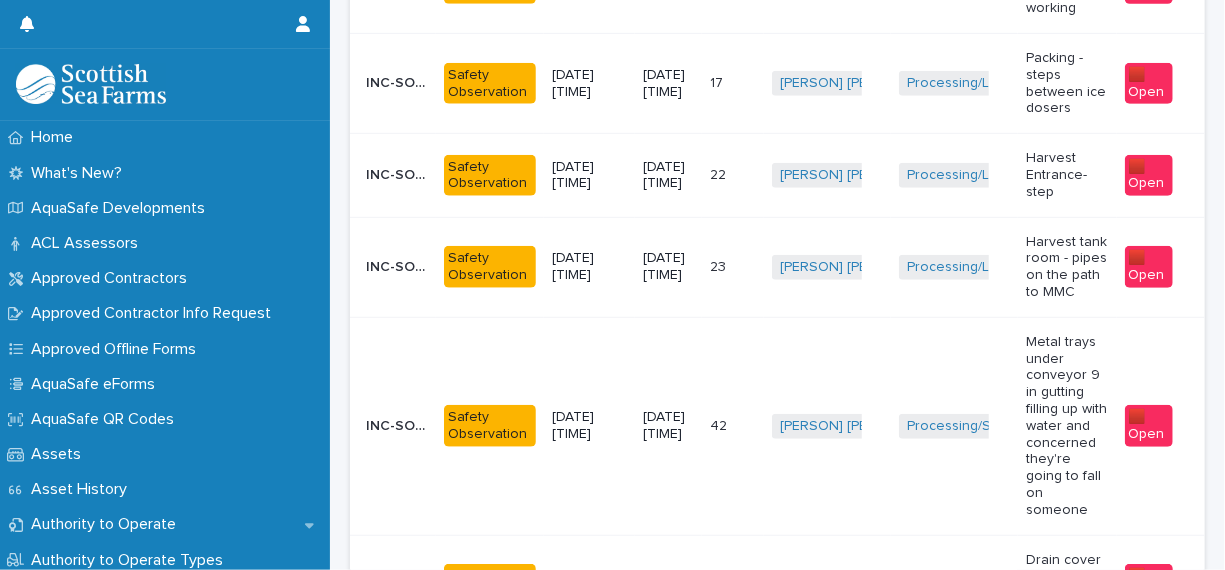 click on "[PERSON] [PERSON]   + 0" at bounding box center (827, 267) 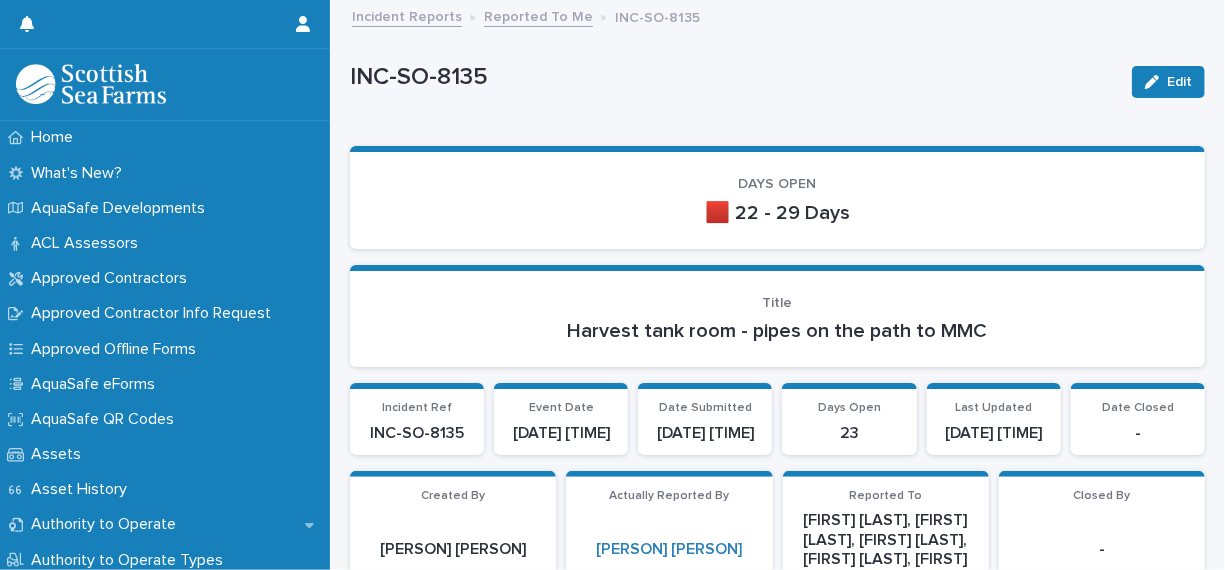 scroll, scrollTop: 200, scrollLeft: 0, axis: vertical 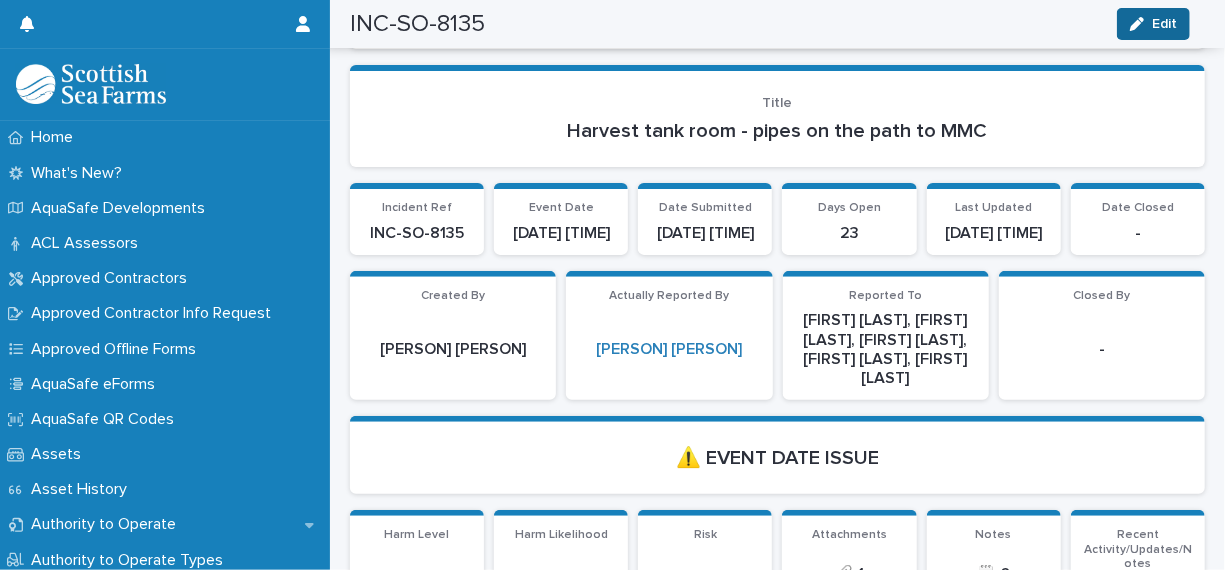 click on "Edit" at bounding box center [1153, 24] 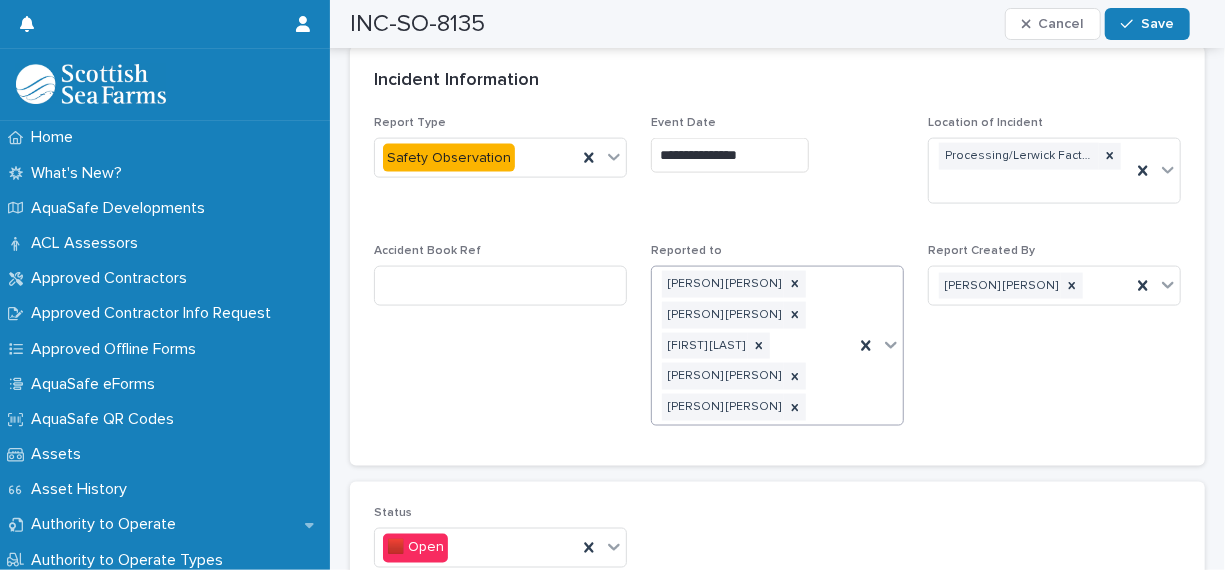 scroll, scrollTop: 1500, scrollLeft: 0, axis: vertical 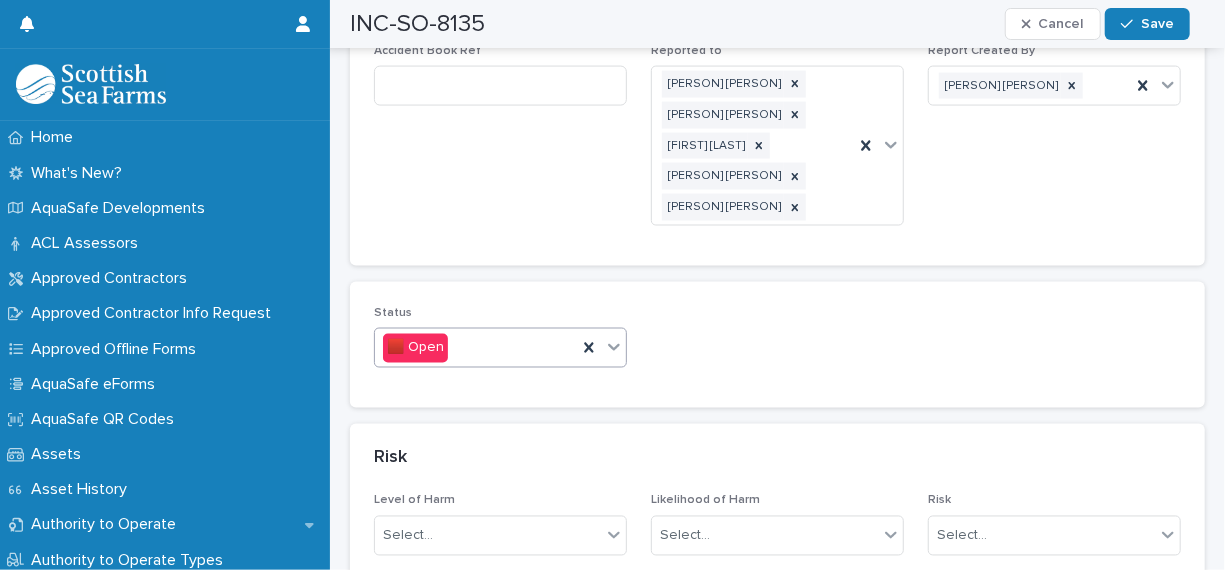 click 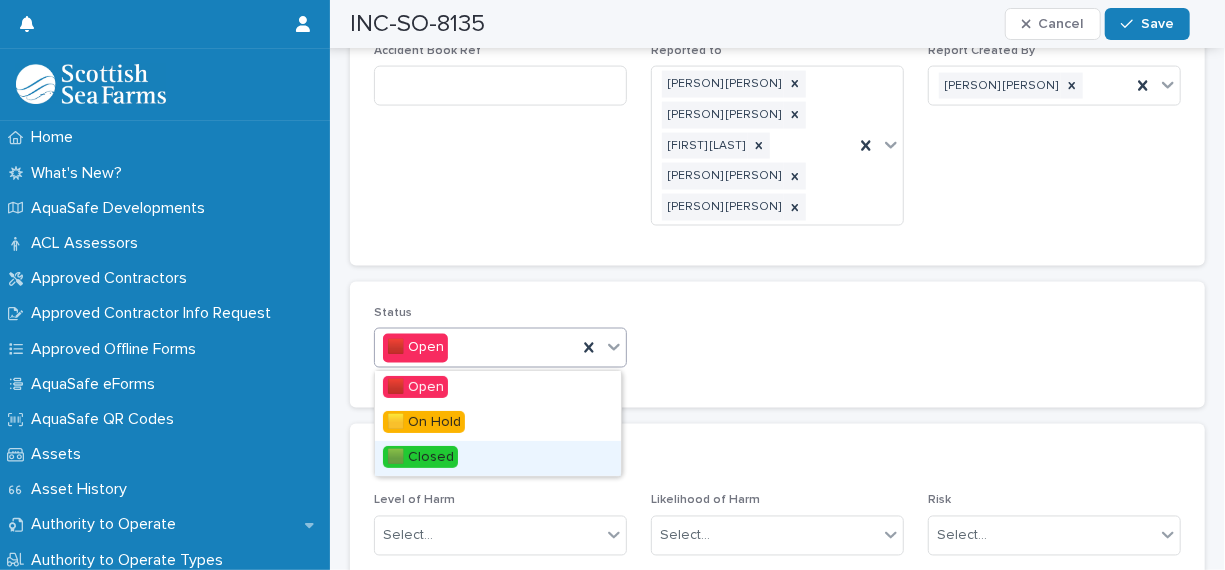 click on "🟩 Closed" at bounding box center (498, 458) 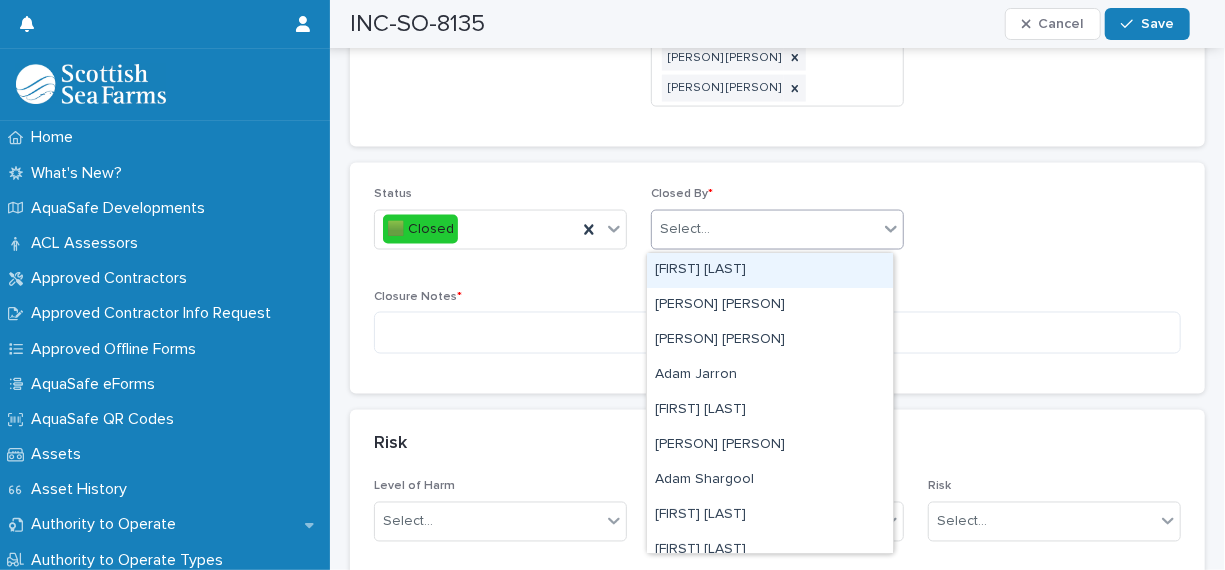 click on "Select..." at bounding box center (765, 229) 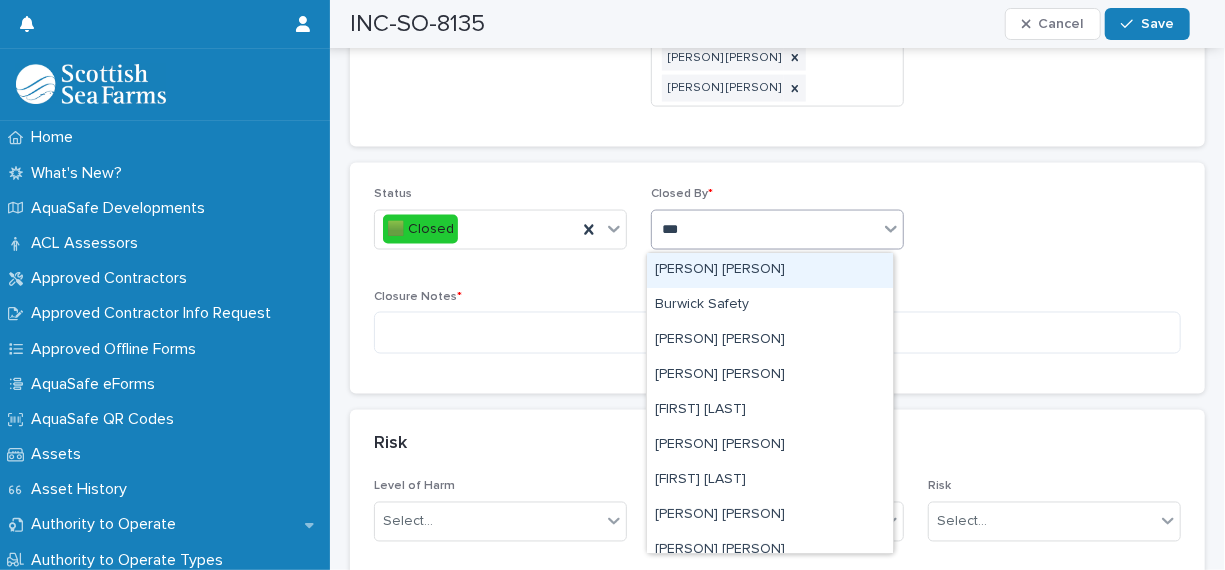 type on "****" 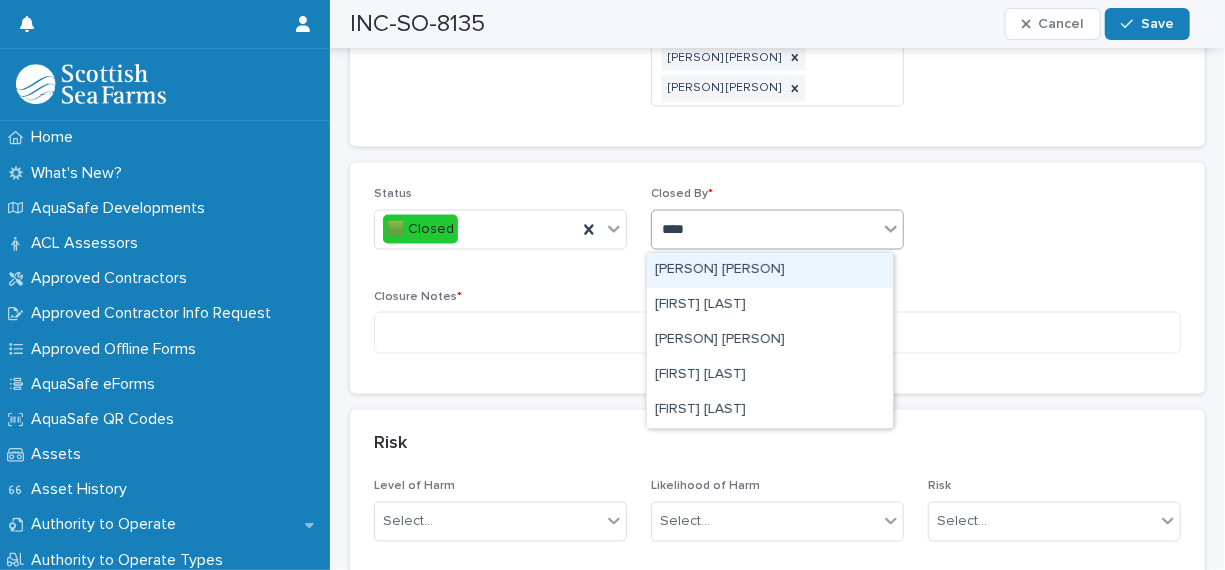 click on "[PERSON] [PERSON]" at bounding box center (770, 270) 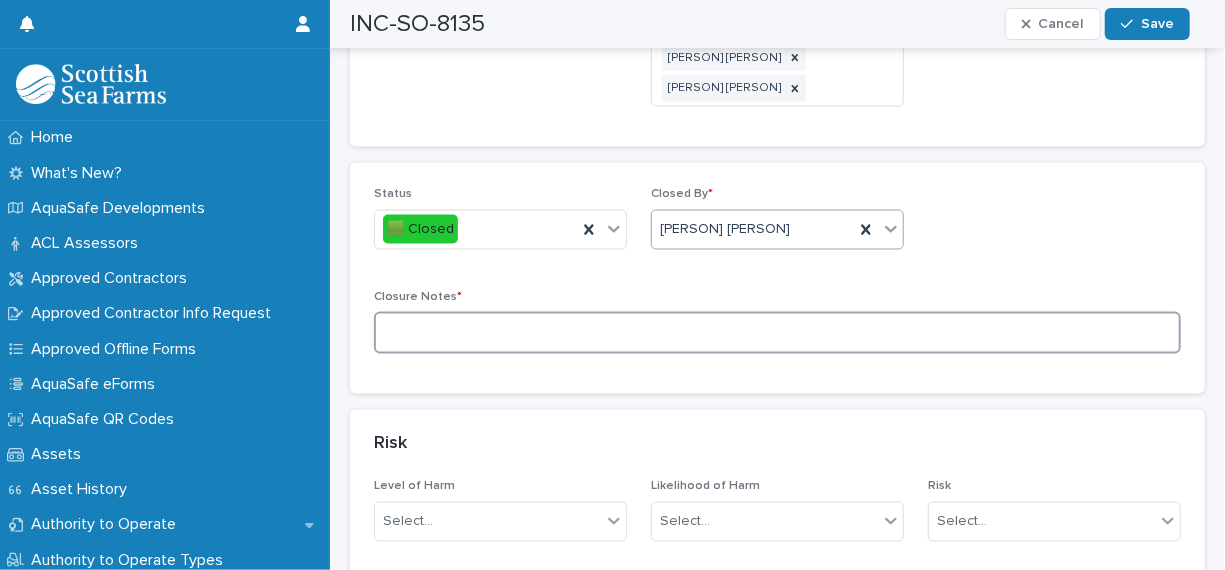click at bounding box center (777, 333) 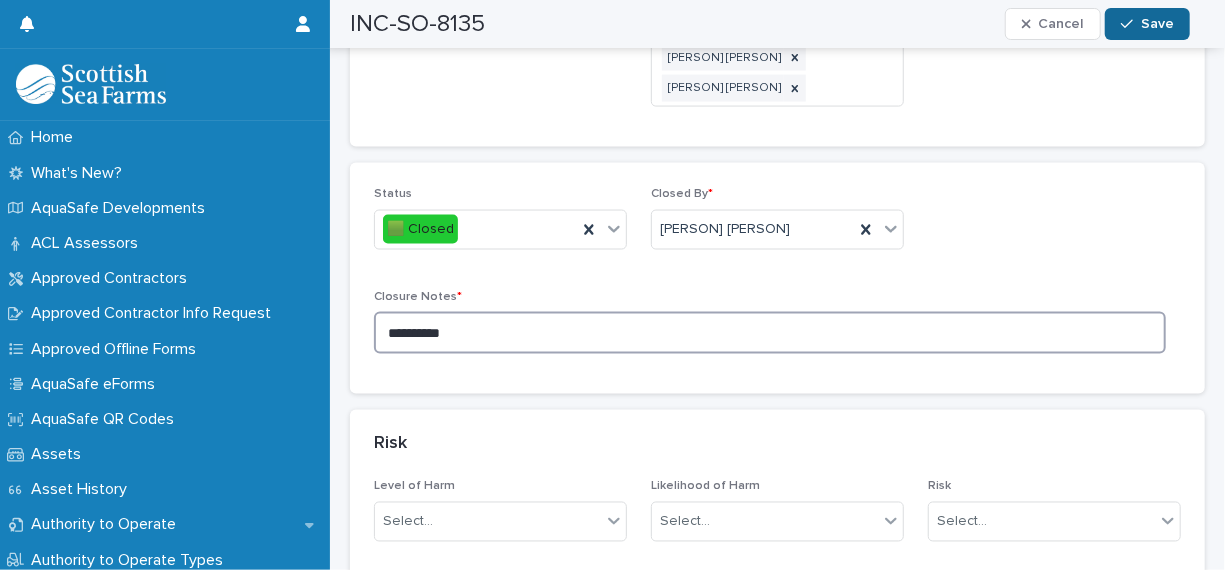 type on "**********" 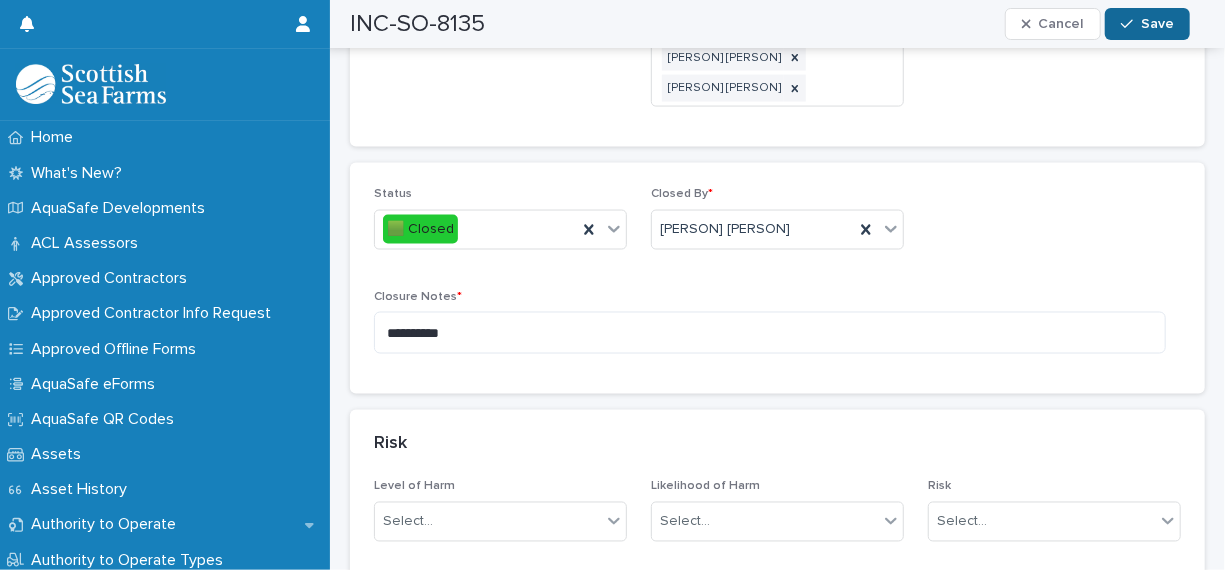 click on "Save" at bounding box center [1157, 24] 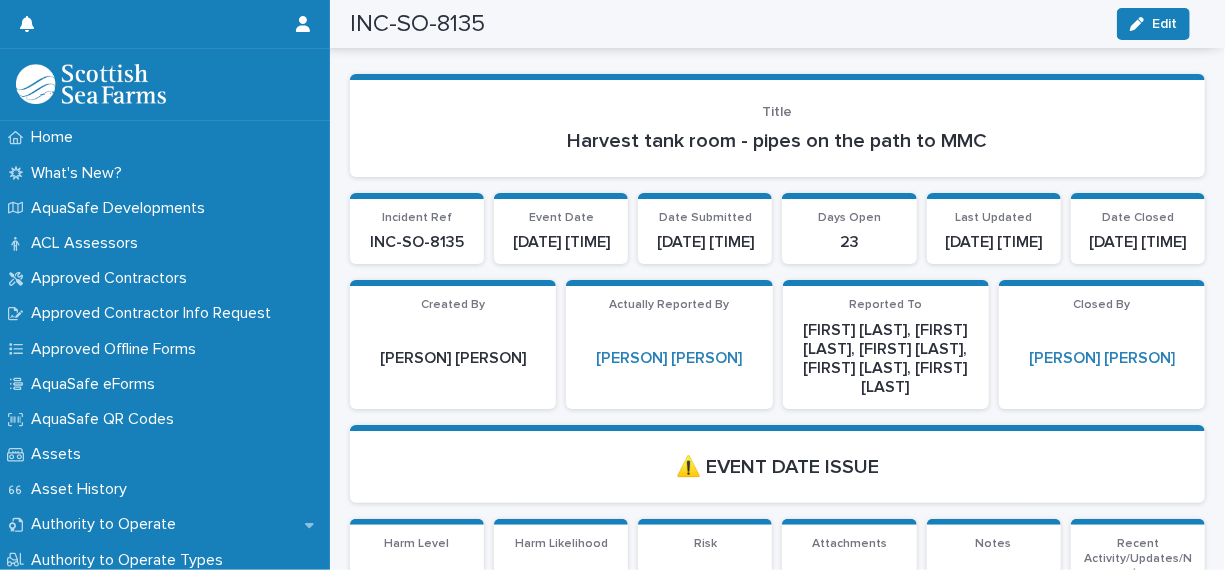 scroll, scrollTop: 0, scrollLeft: 0, axis: both 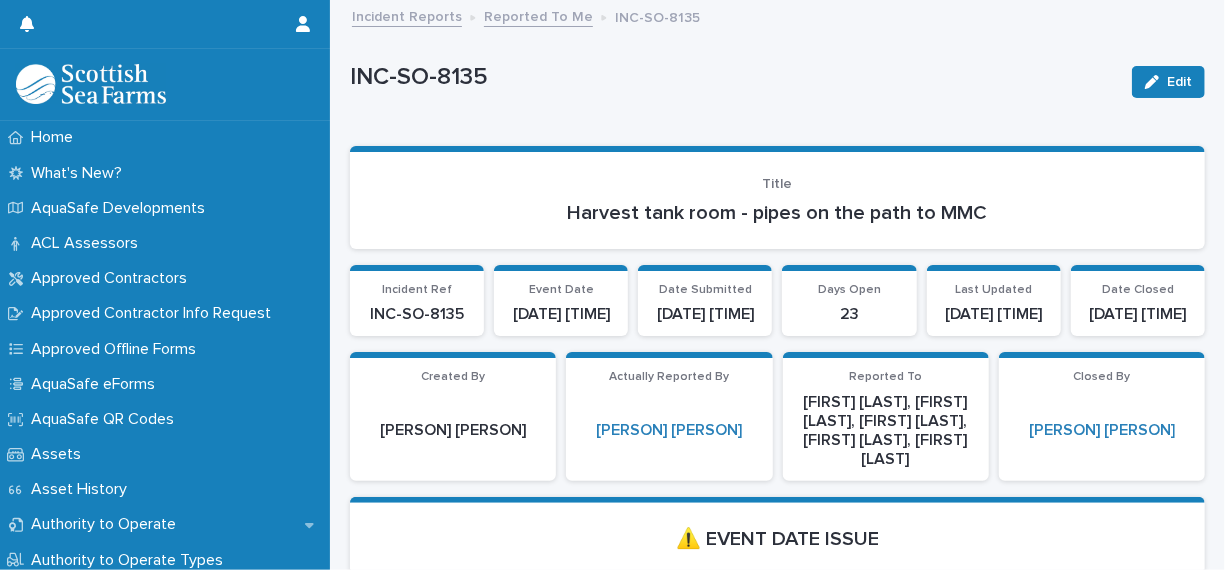 click on "Reported To Me" at bounding box center [538, 15] 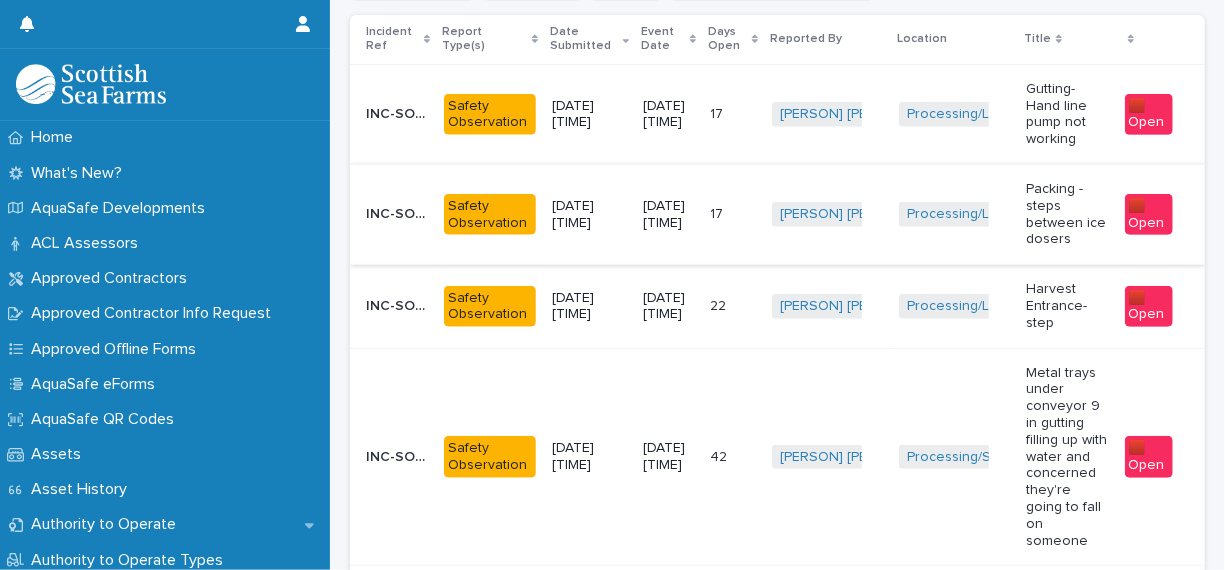 scroll, scrollTop: 400, scrollLeft: 0, axis: vertical 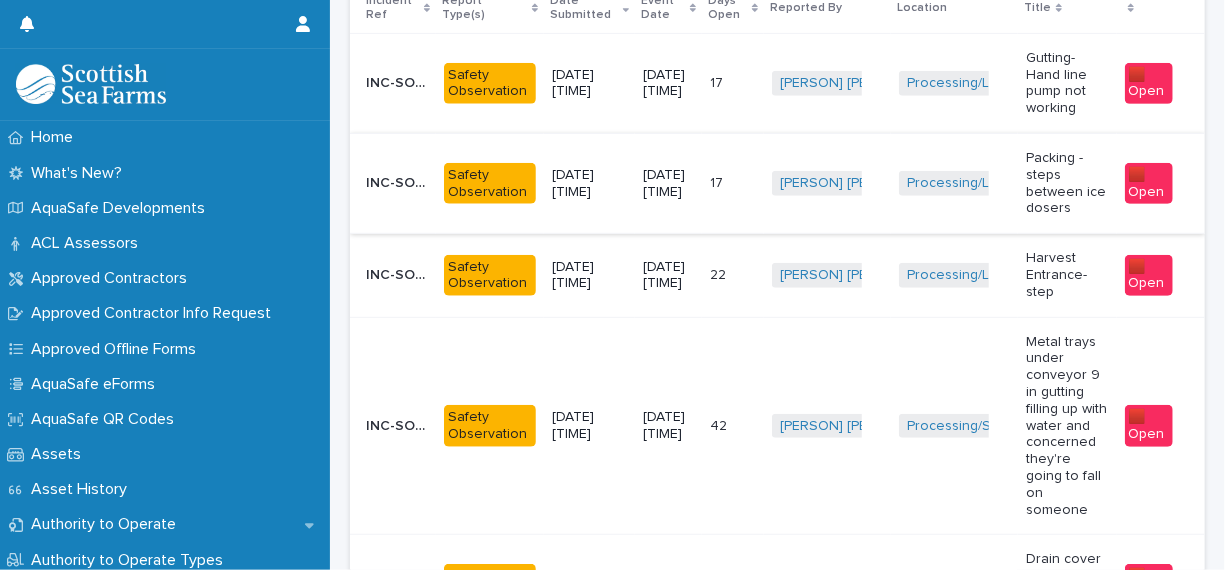 click on "Processing/[CITY] (Gremista)   + 0" at bounding box center [954, 275] 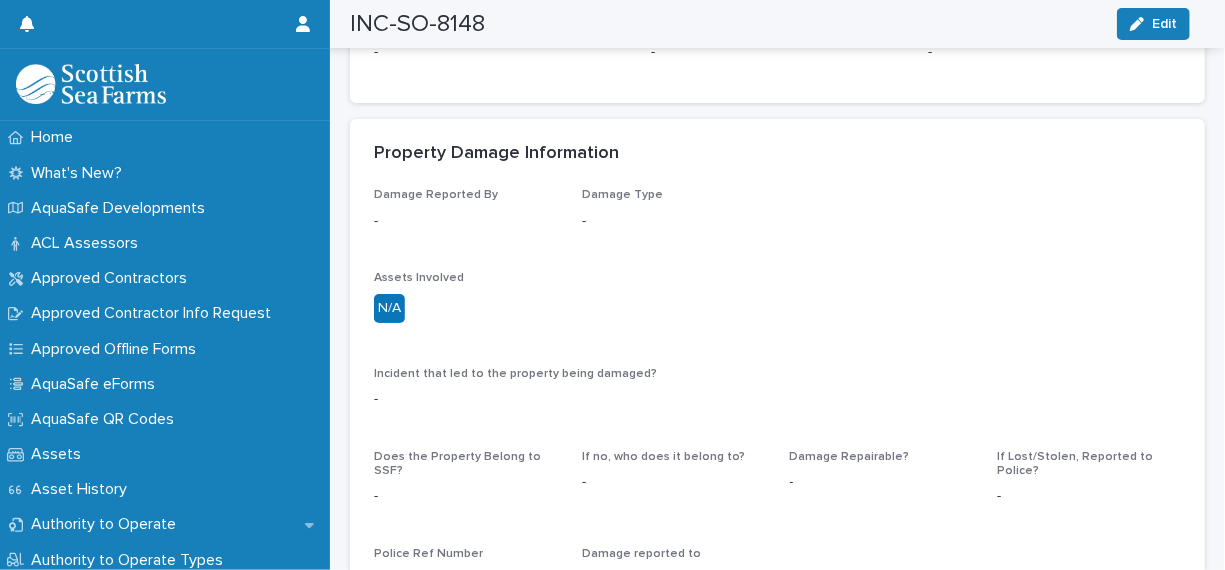 scroll, scrollTop: 3700, scrollLeft: 0, axis: vertical 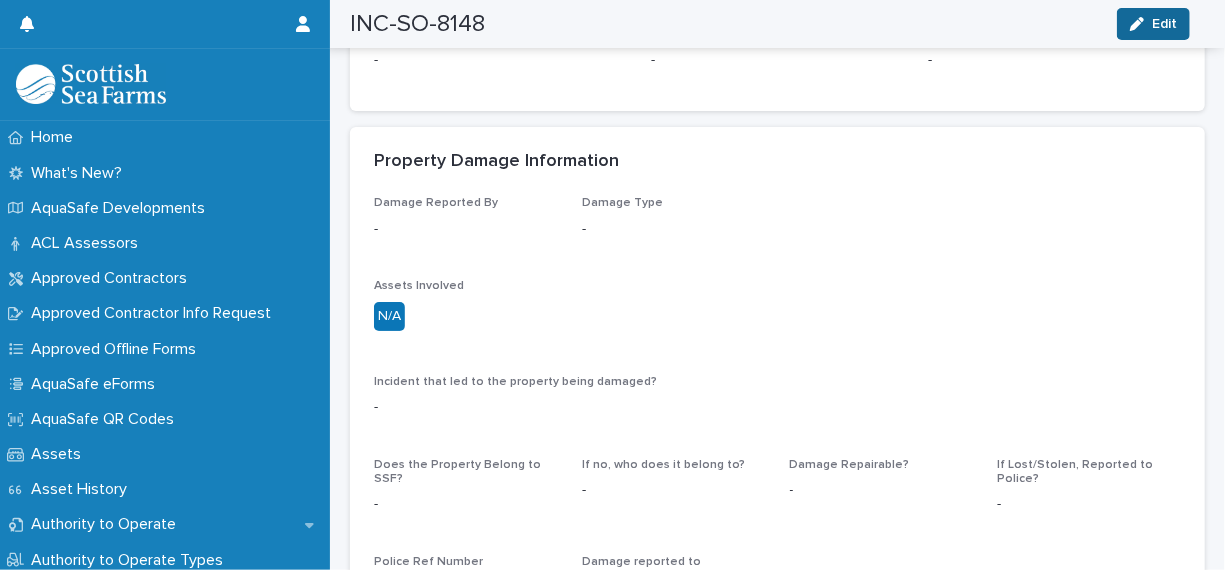 click on "Edit" at bounding box center (1153, 24) 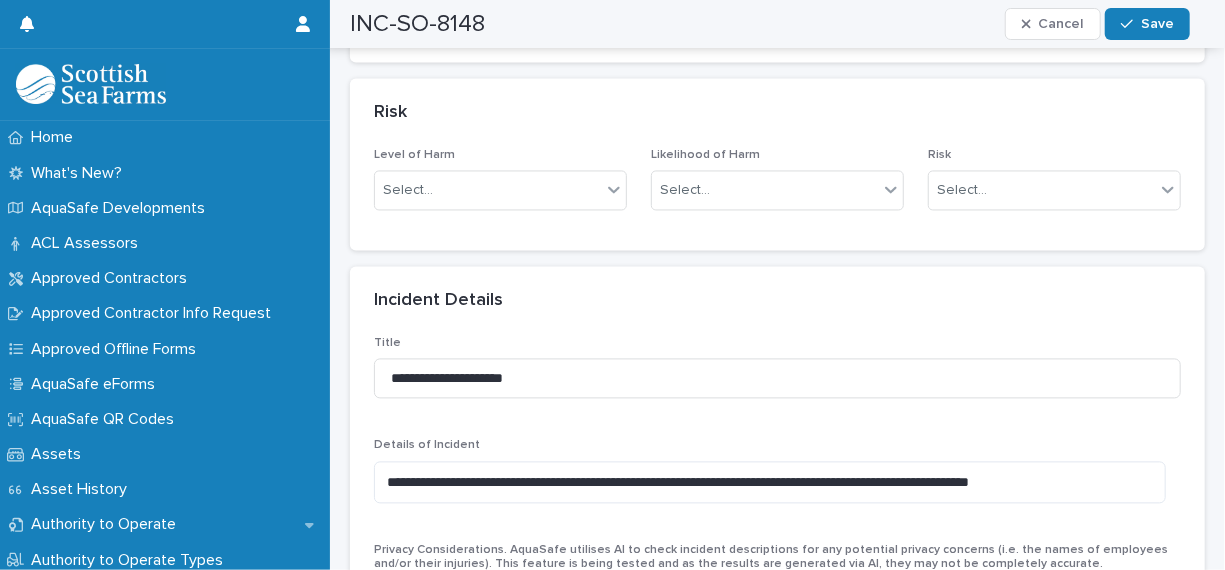 scroll, scrollTop: 1600, scrollLeft: 0, axis: vertical 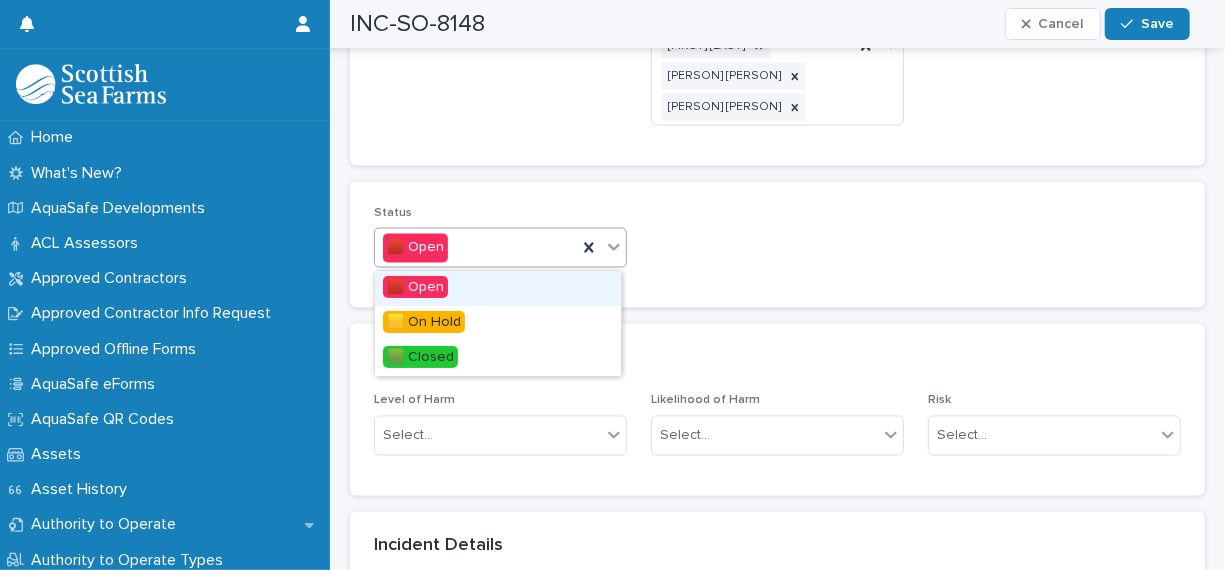 click 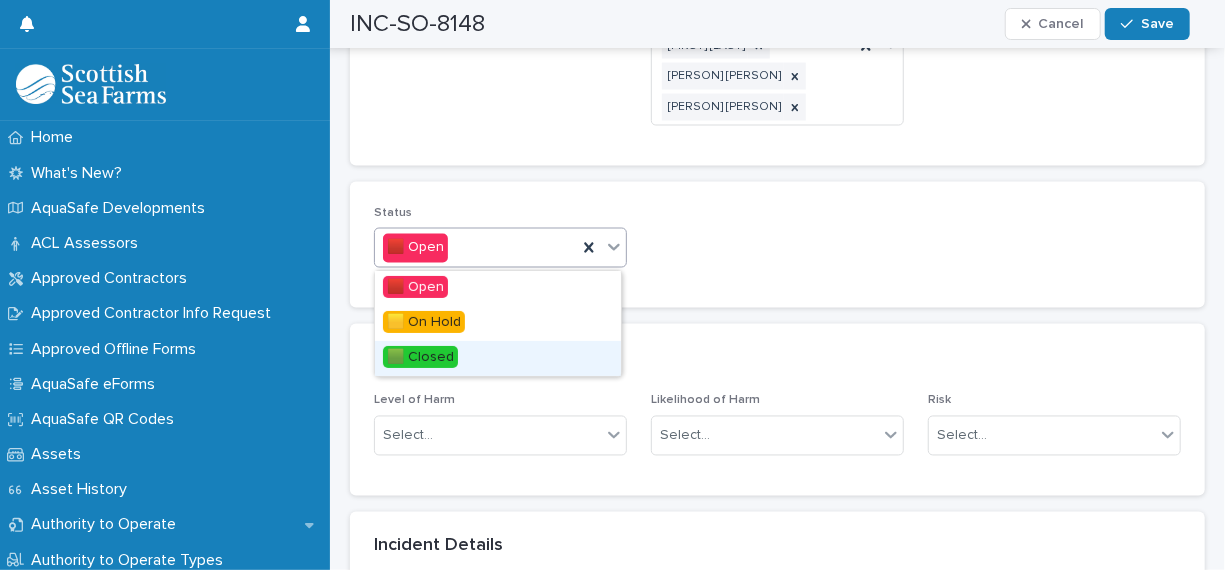 click on "🟩 Closed" at bounding box center (498, 358) 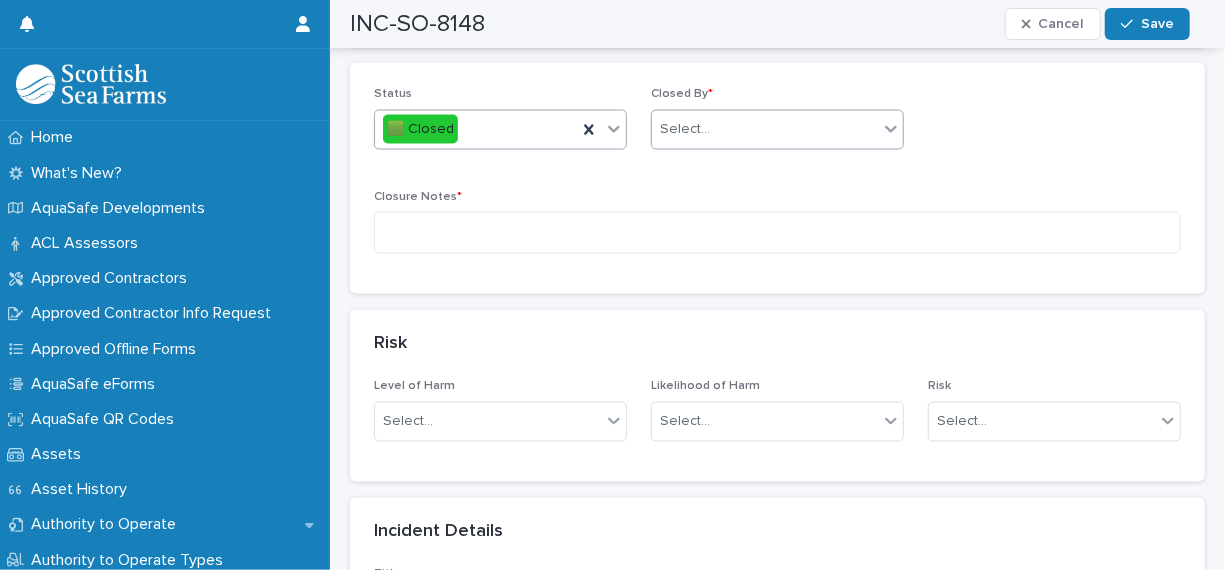 click on "Select..." at bounding box center (765, 129) 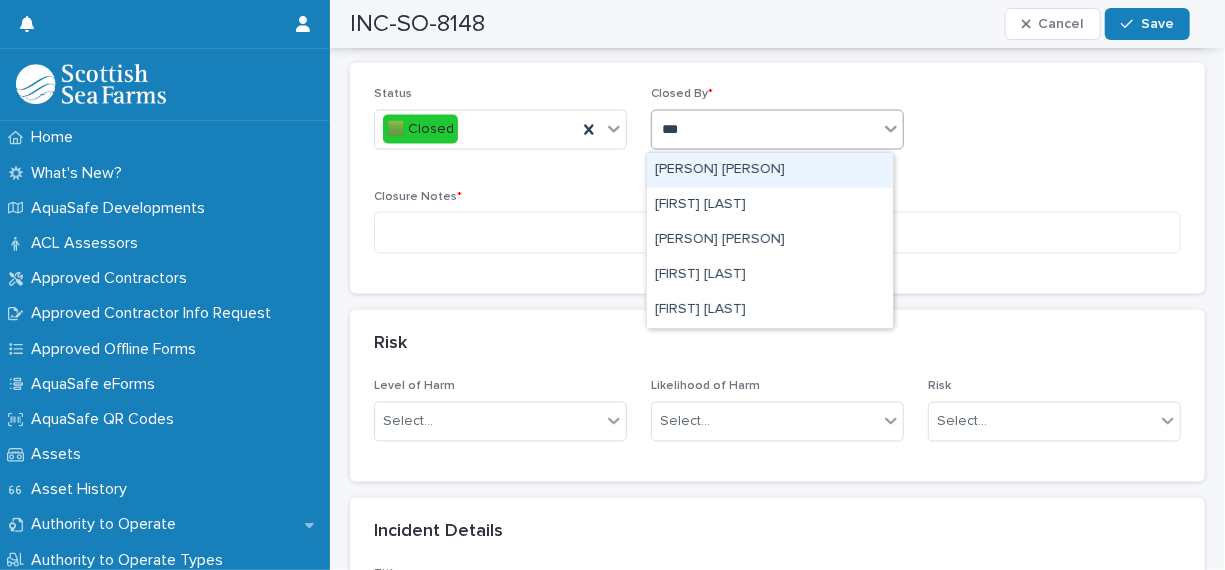 type on "****" 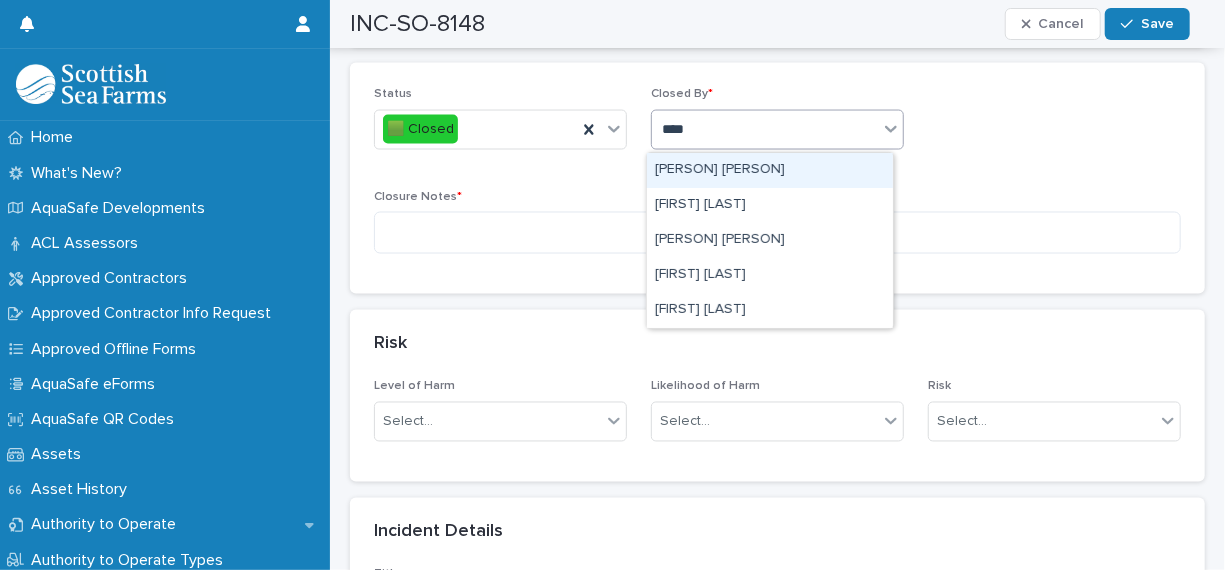 click on "[PERSON] [PERSON]" at bounding box center (770, 170) 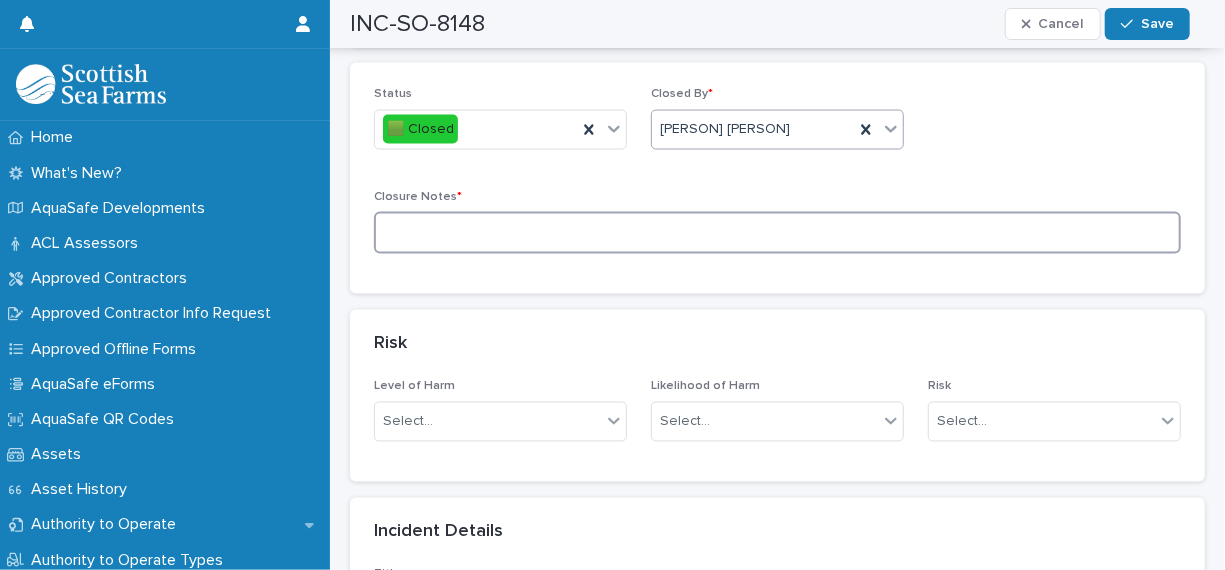 click at bounding box center [777, 233] 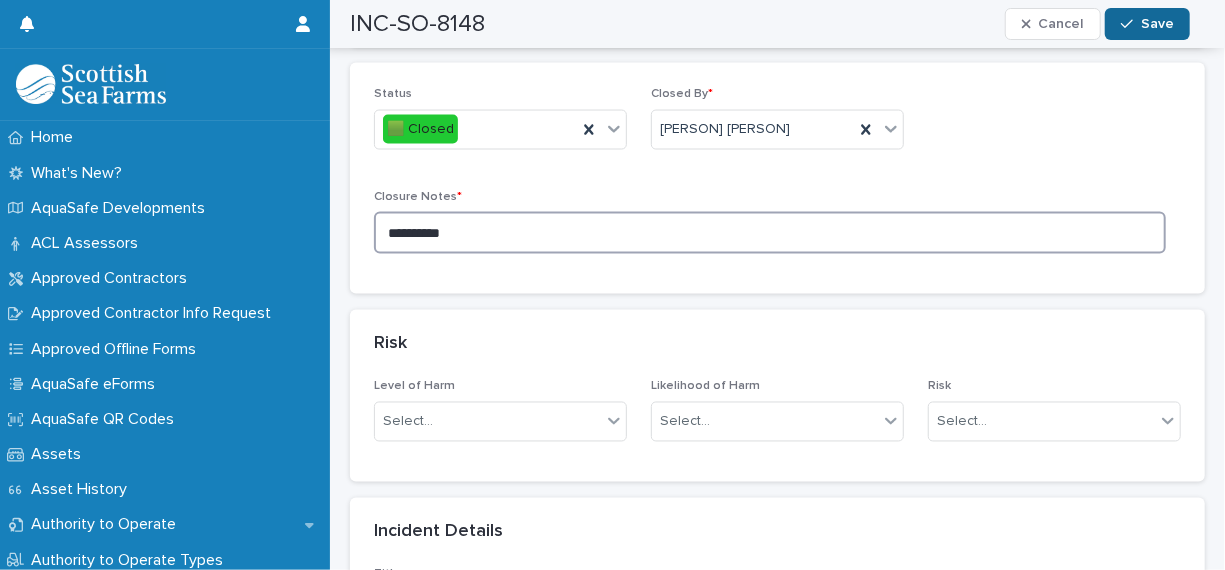 type on "**********" 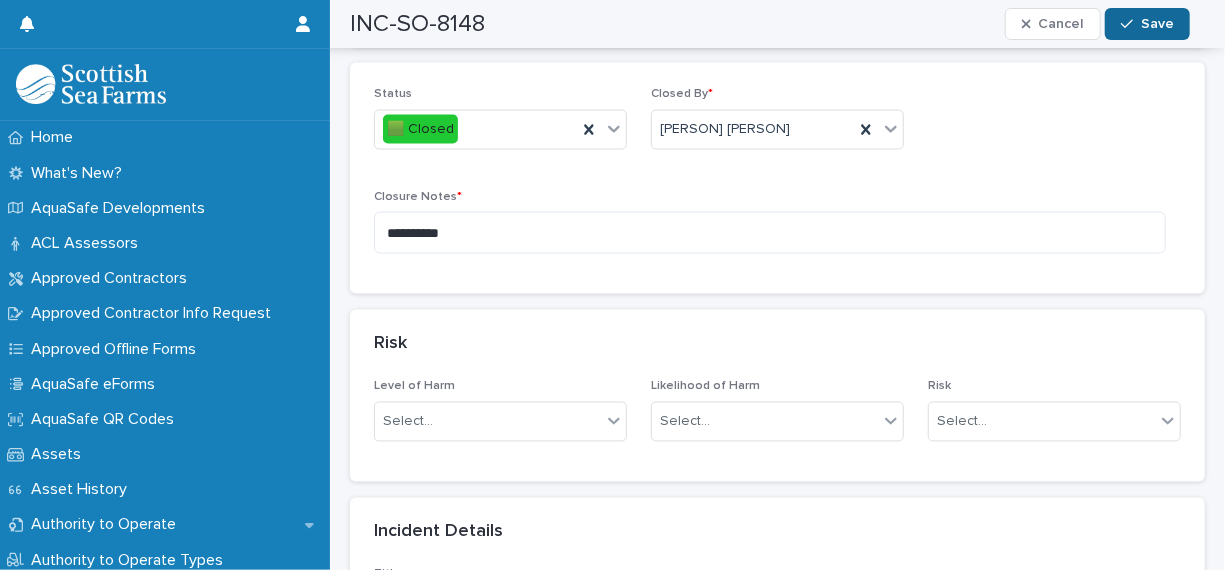 click on "Save" at bounding box center [1147, 24] 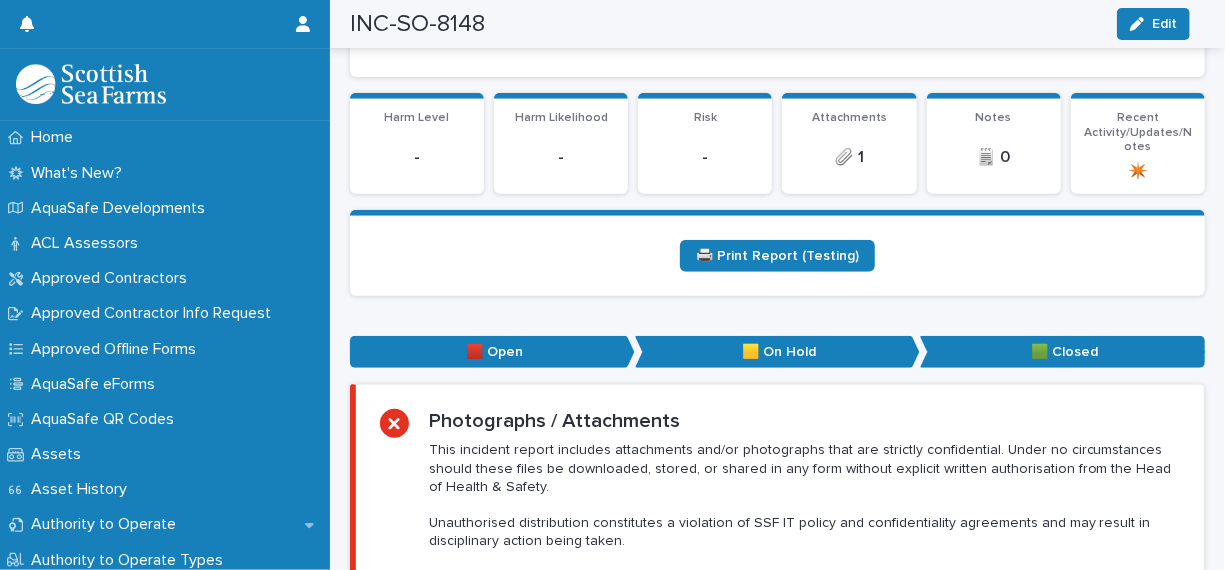 scroll, scrollTop: 0, scrollLeft: 0, axis: both 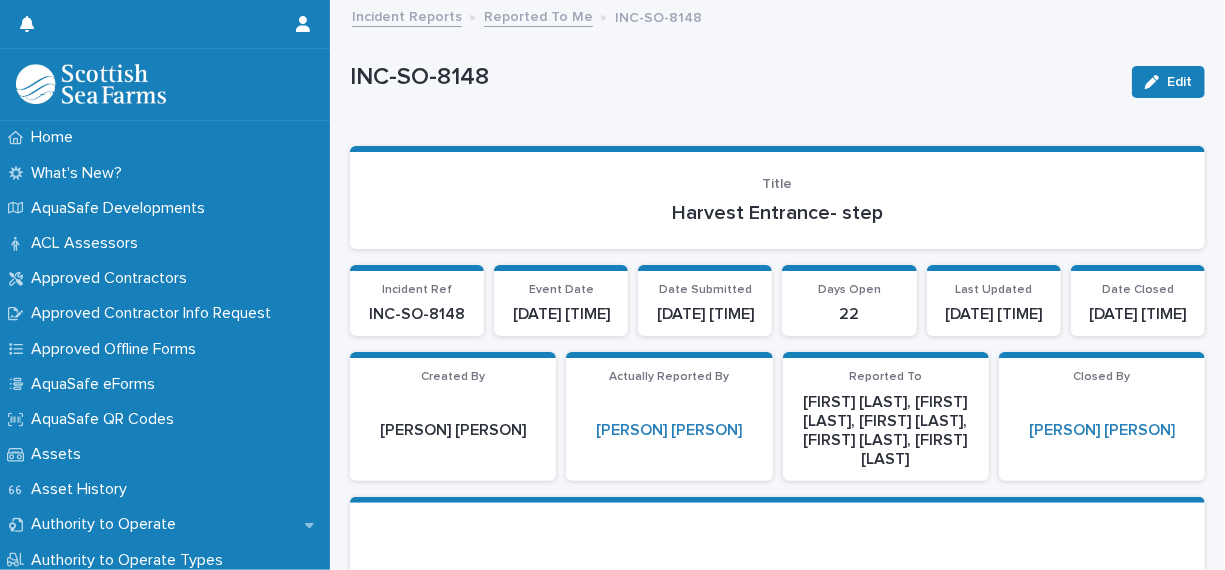 click on "Reported To Me" at bounding box center [538, 15] 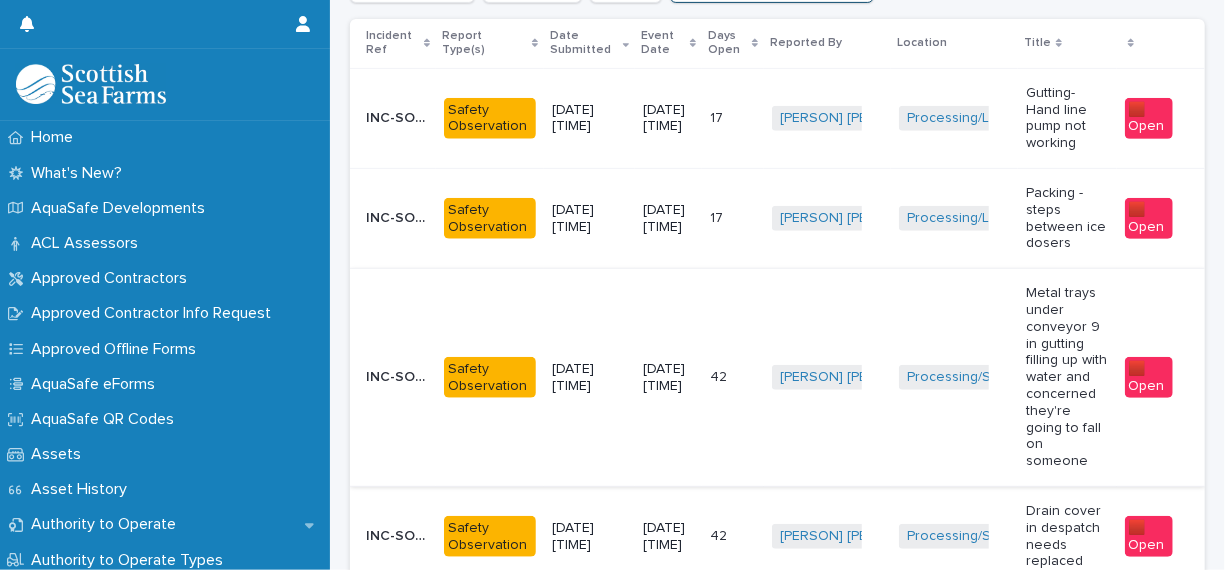 scroll, scrollTop: 334, scrollLeft: 0, axis: vertical 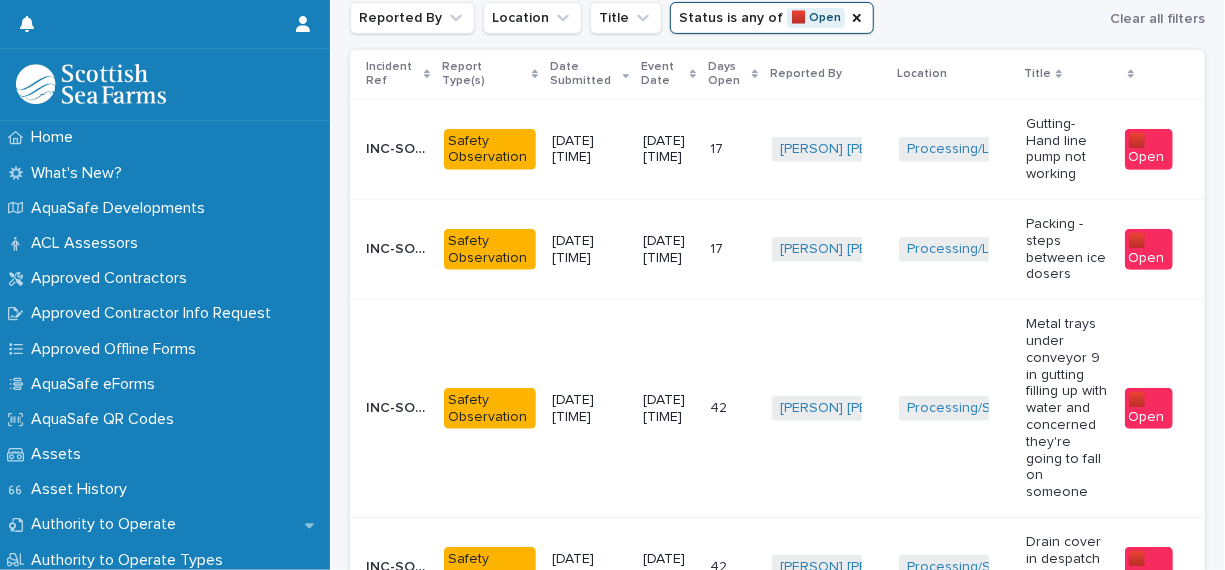 click on "17 17" at bounding box center [733, 249] 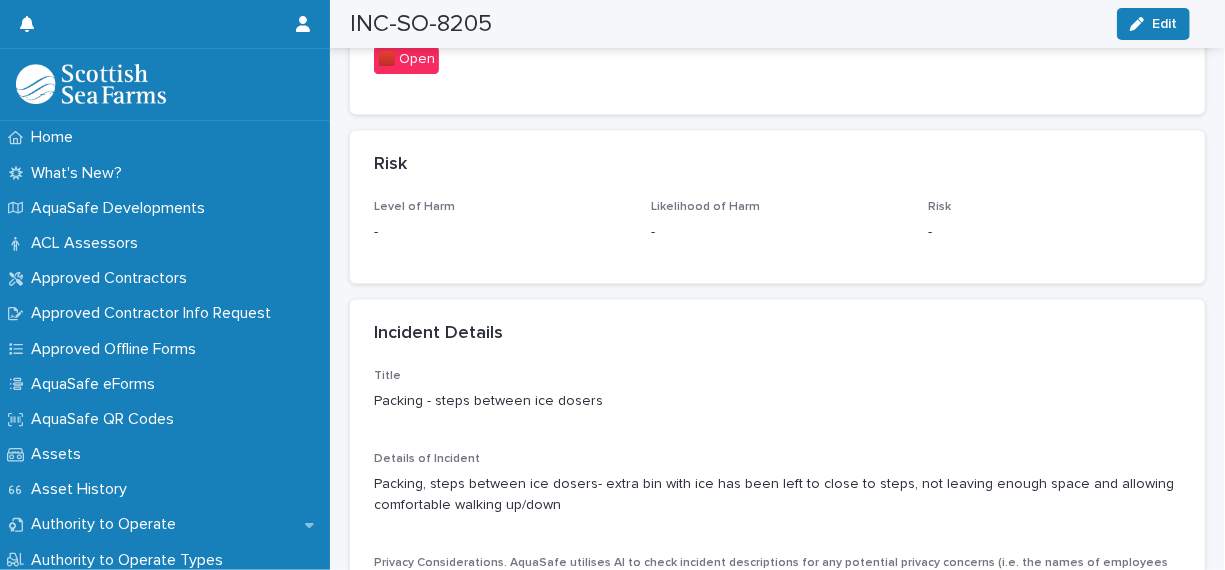 scroll, scrollTop: 1900, scrollLeft: 0, axis: vertical 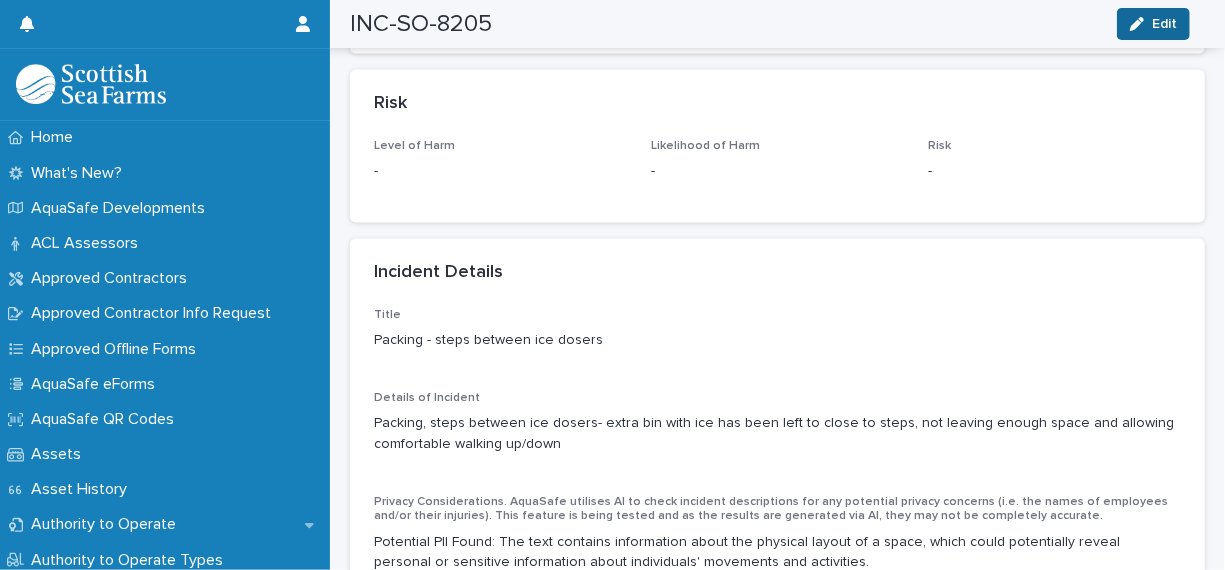 click at bounding box center [1141, 24] 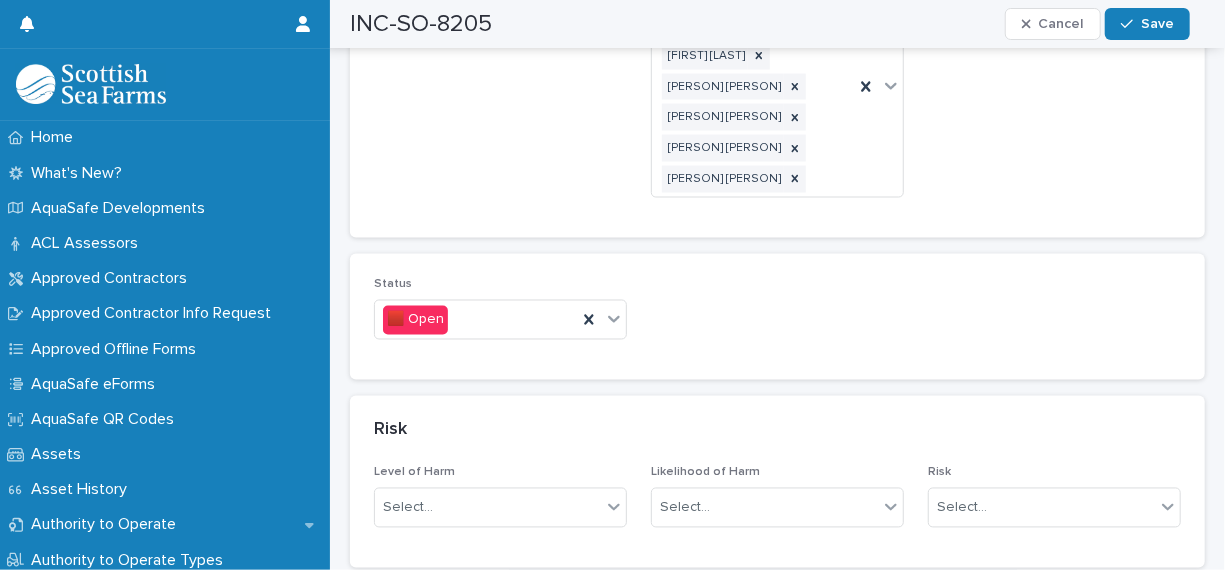 scroll, scrollTop: 1600, scrollLeft: 0, axis: vertical 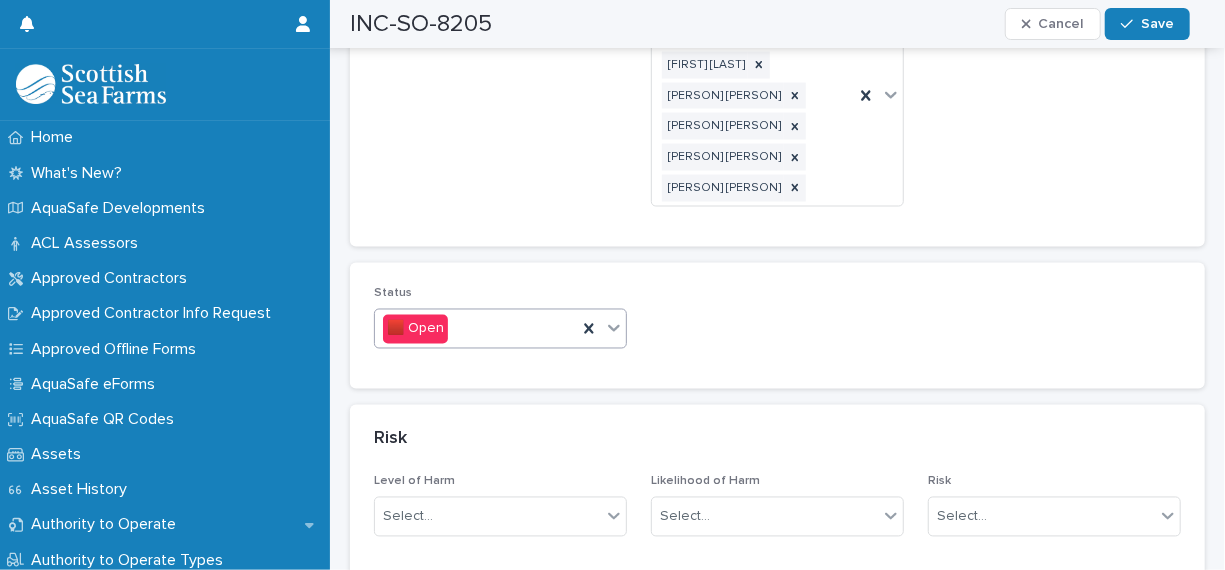 click 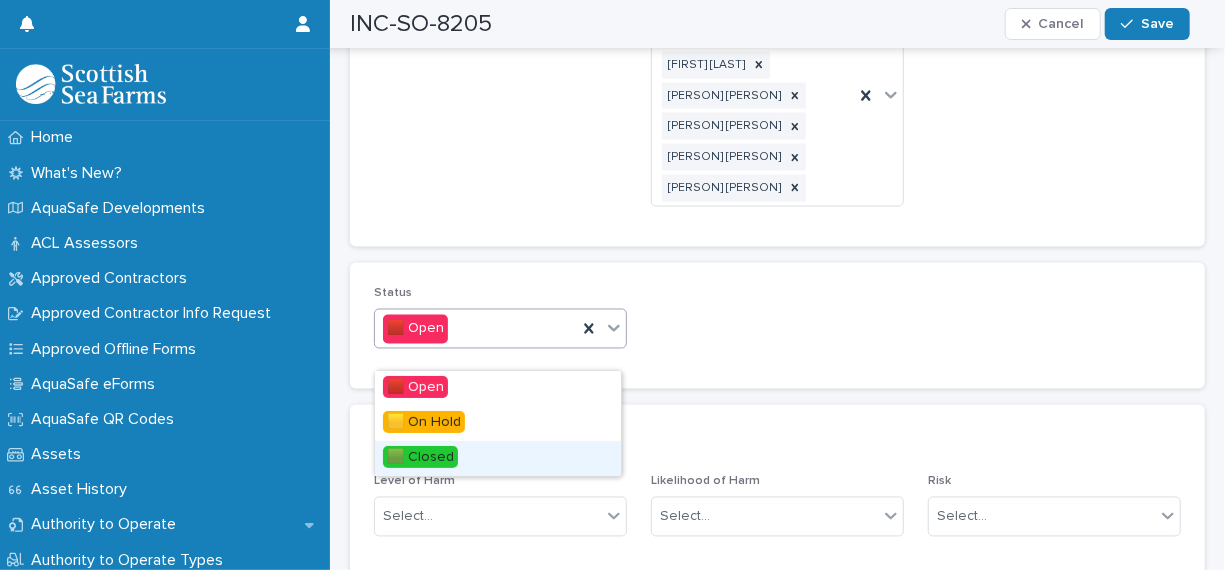 click on "🟩 Closed" at bounding box center (498, 458) 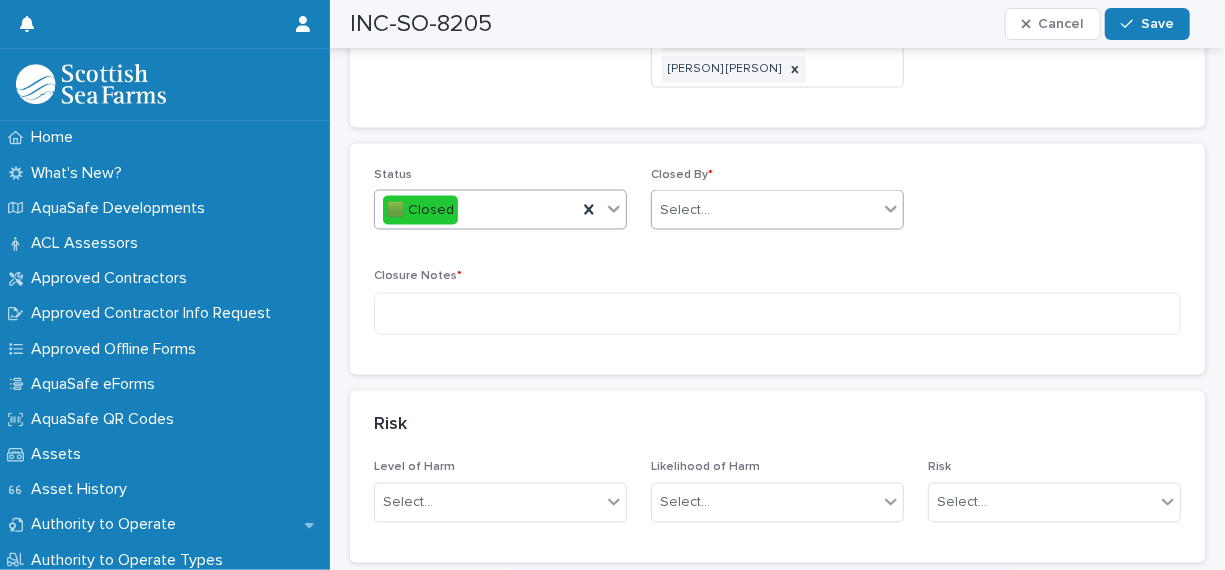 click on "Select..." at bounding box center [765, 210] 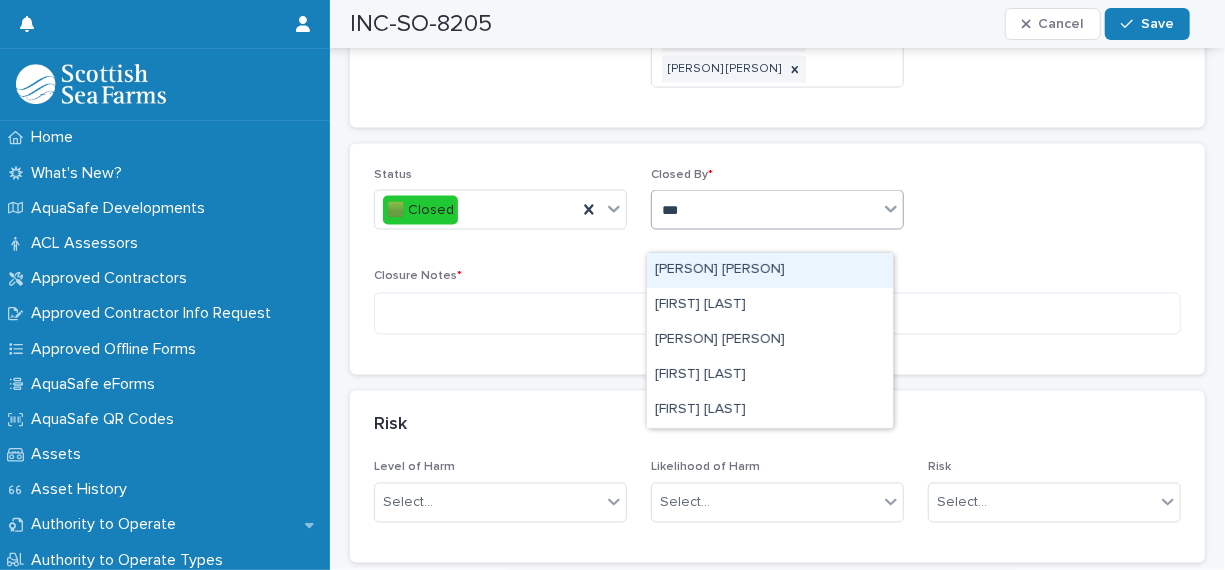 type on "****" 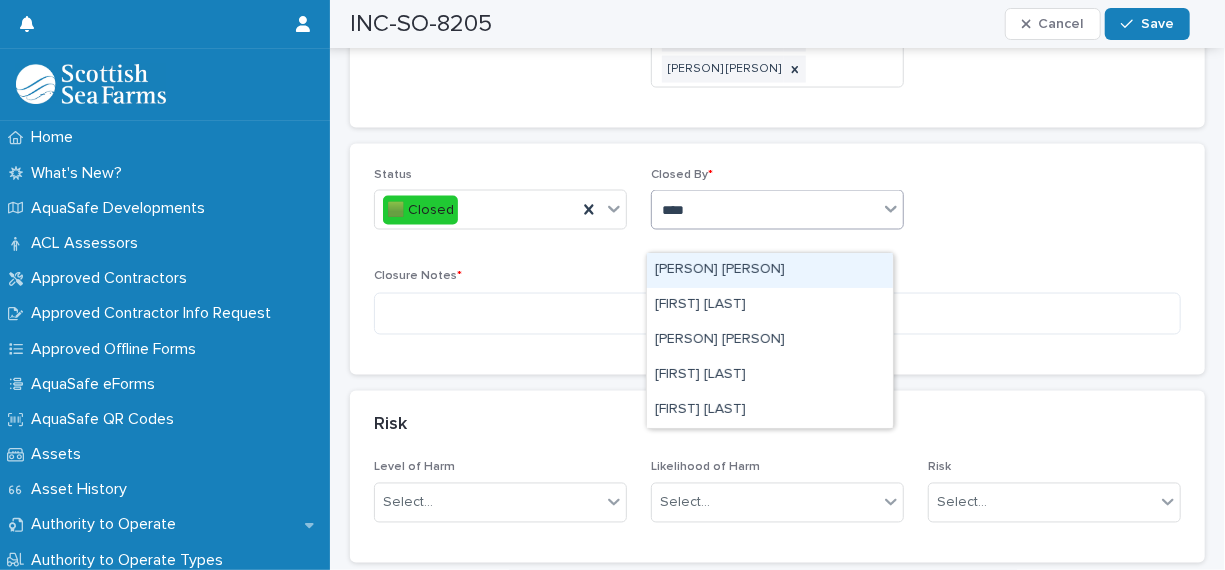type 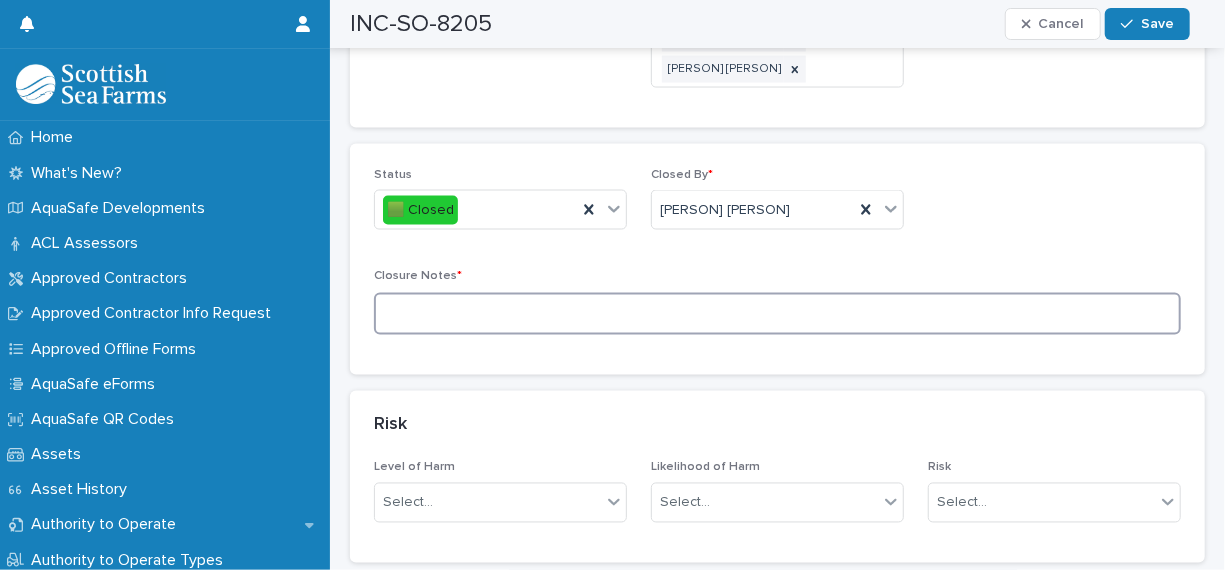click at bounding box center [777, 314] 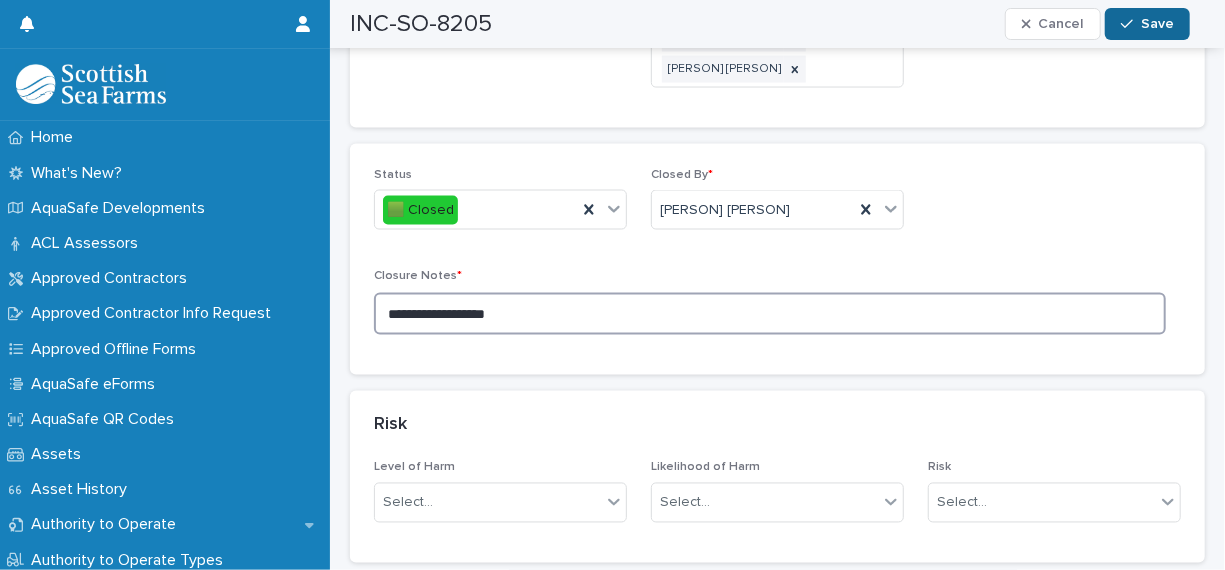 type on "**********" 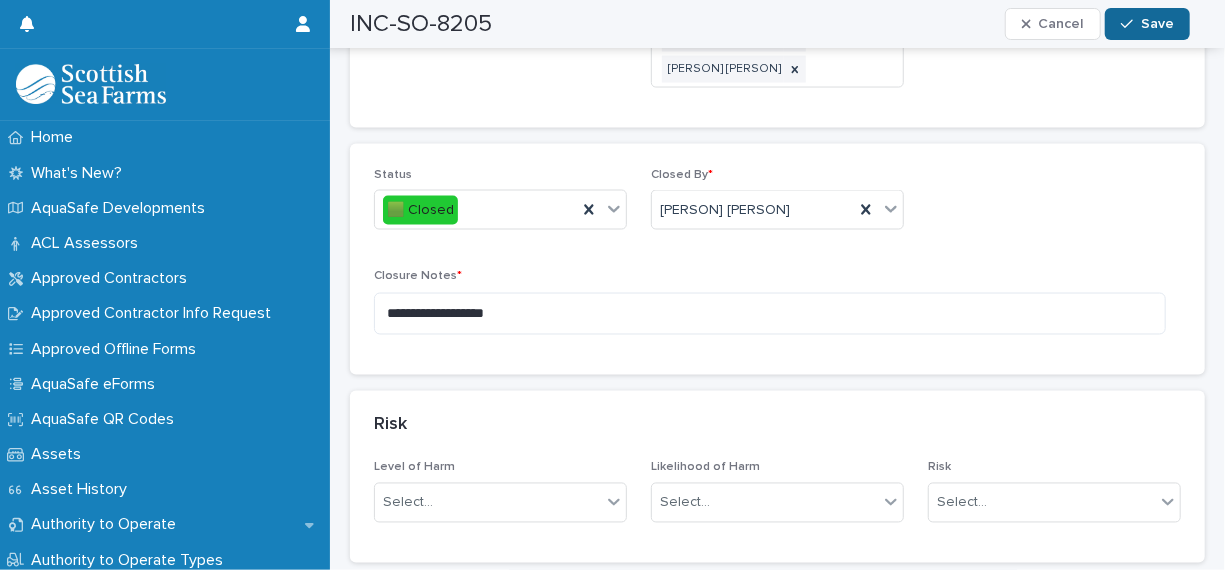 click on "Save" at bounding box center [1147, 24] 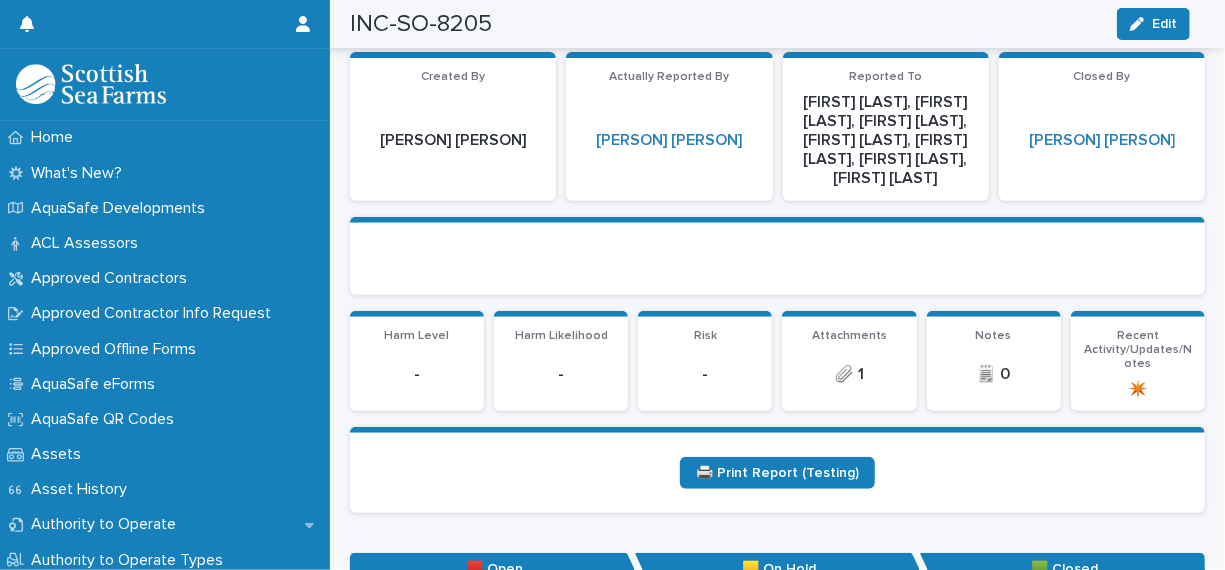 scroll, scrollTop: 0, scrollLeft: 0, axis: both 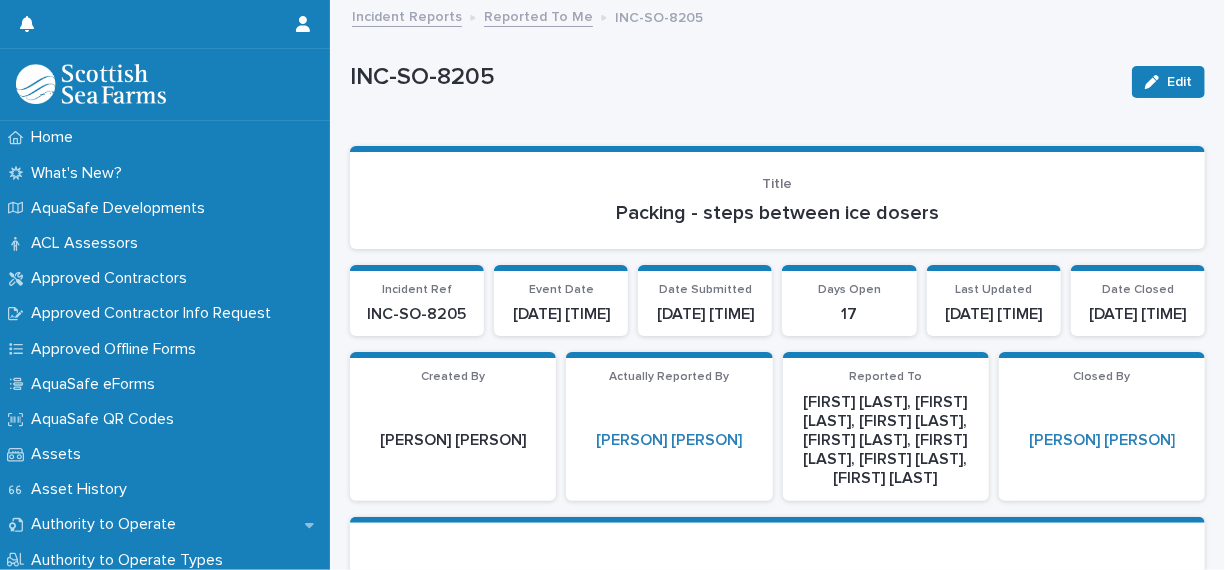 click on "Reported To Me" at bounding box center [538, 15] 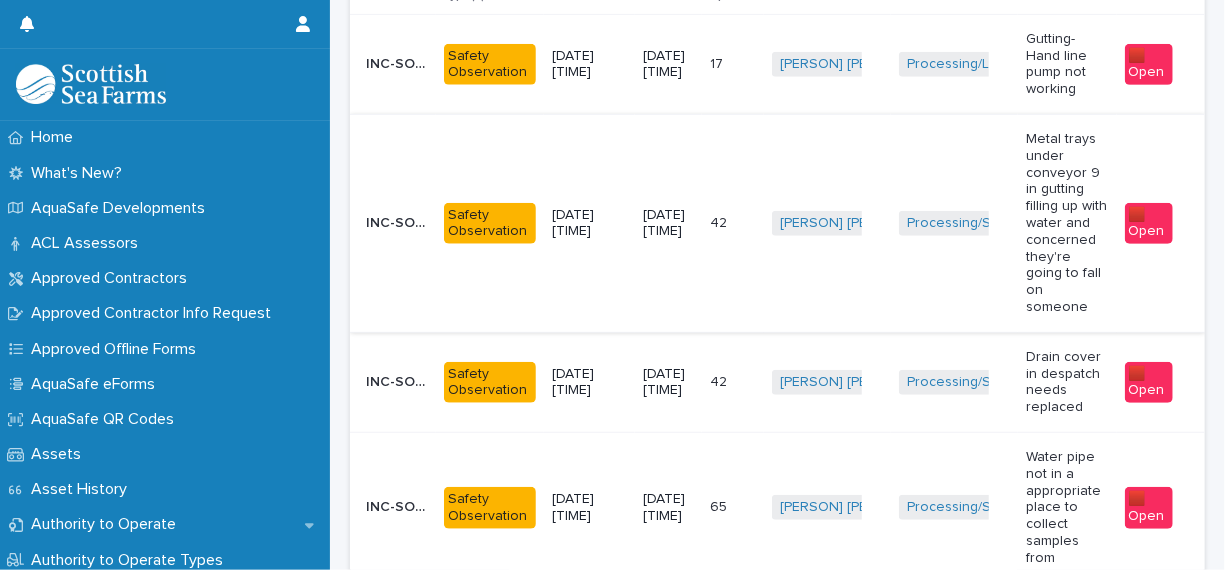 scroll, scrollTop: 200, scrollLeft: 0, axis: vertical 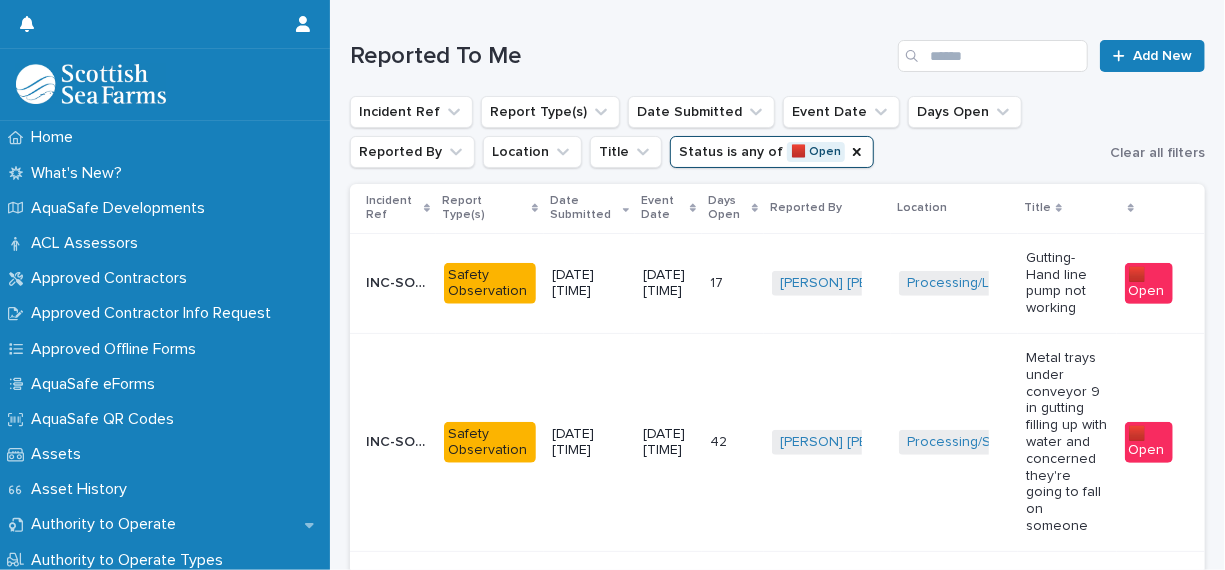 click on "[PERSON] [PERSON]   + 0" at bounding box center (827, 283) 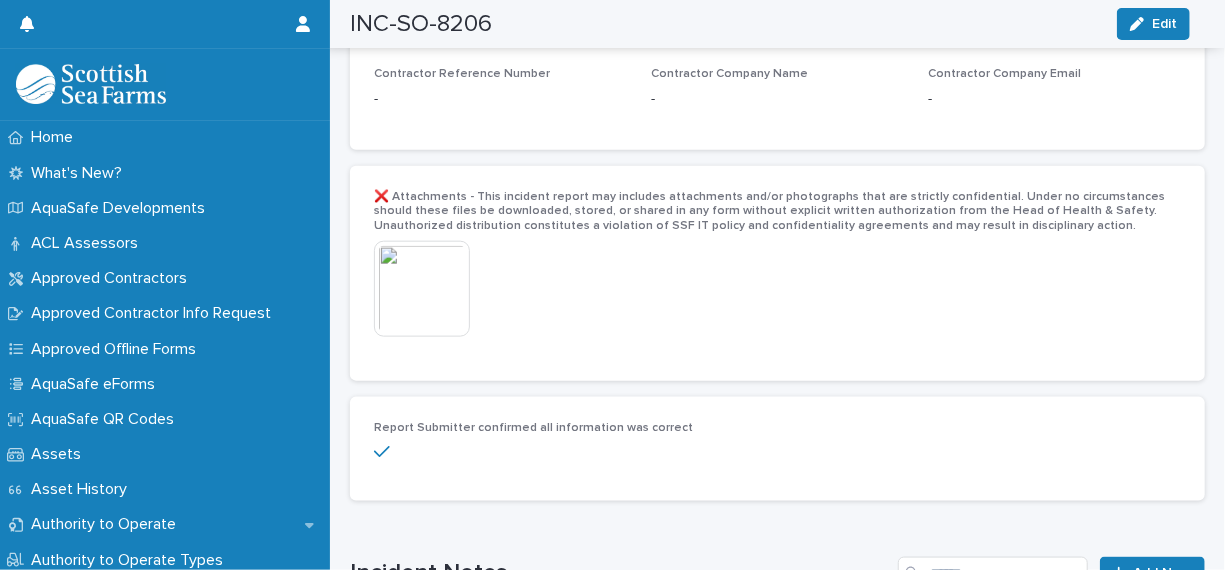 scroll, scrollTop: 4700, scrollLeft: 0, axis: vertical 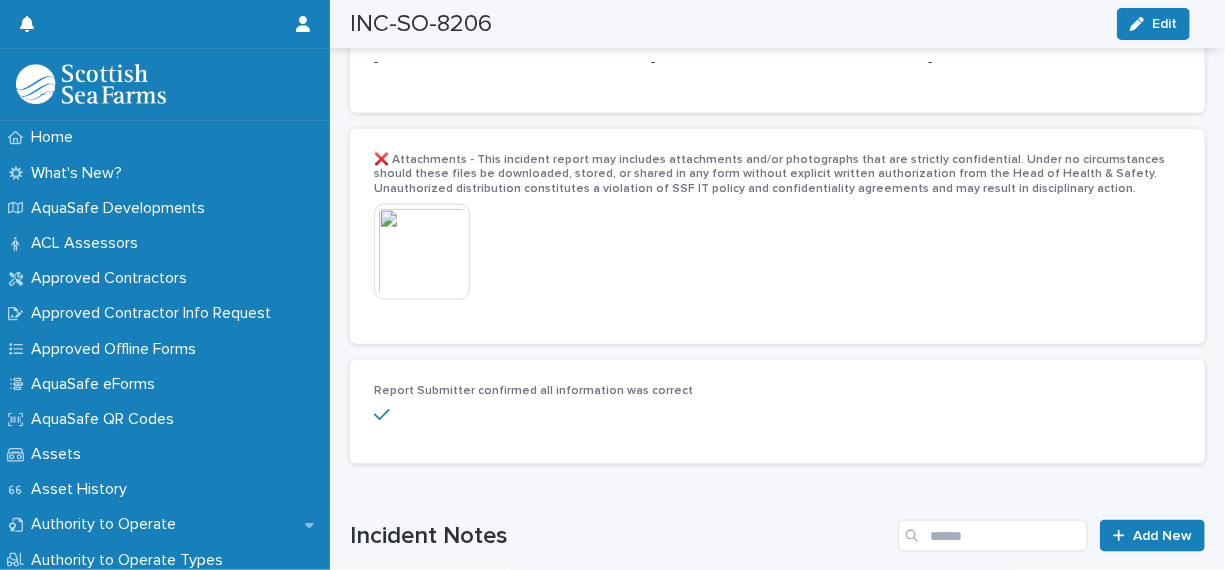 click at bounding box center [422, 252] 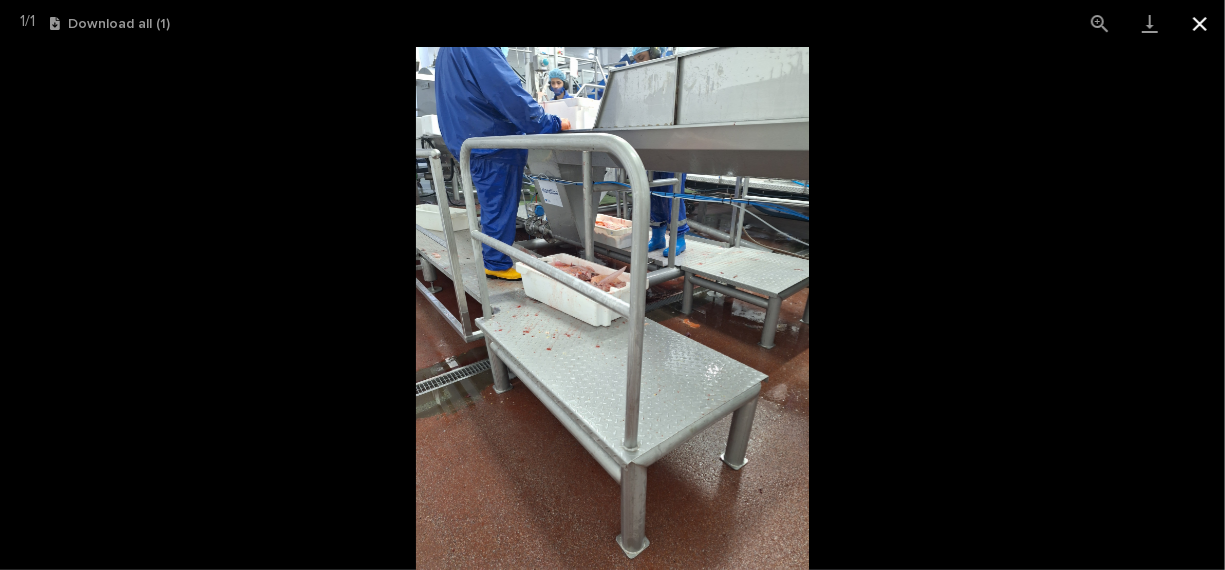 click at bounding box center [1200, 23] 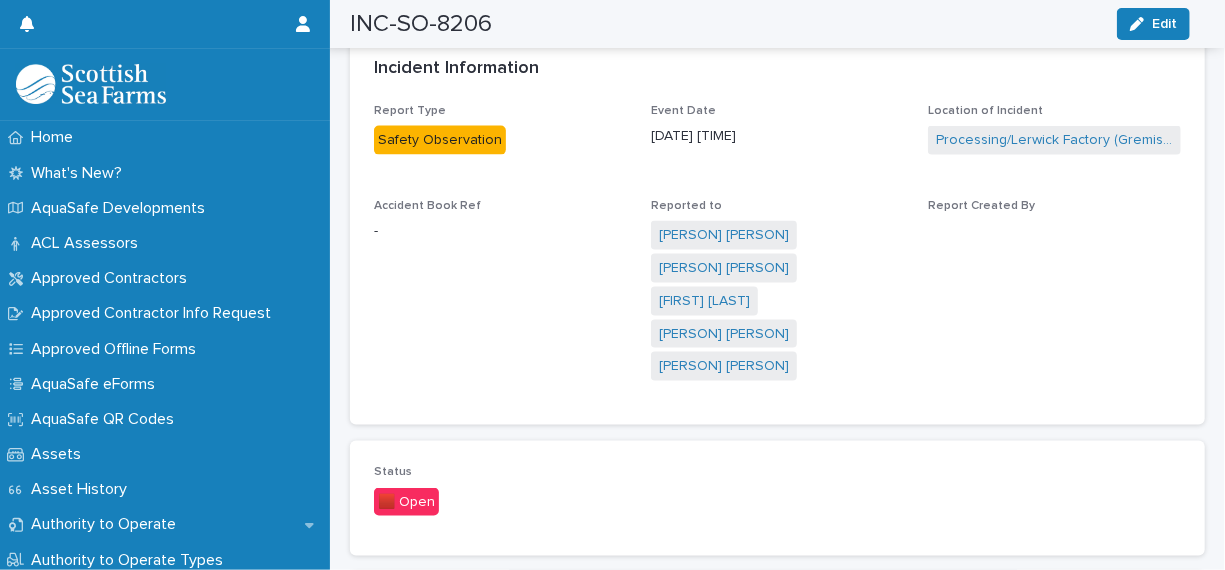 scroll, scrollTop: 1300, scrollLeft: 0, axis: vertical 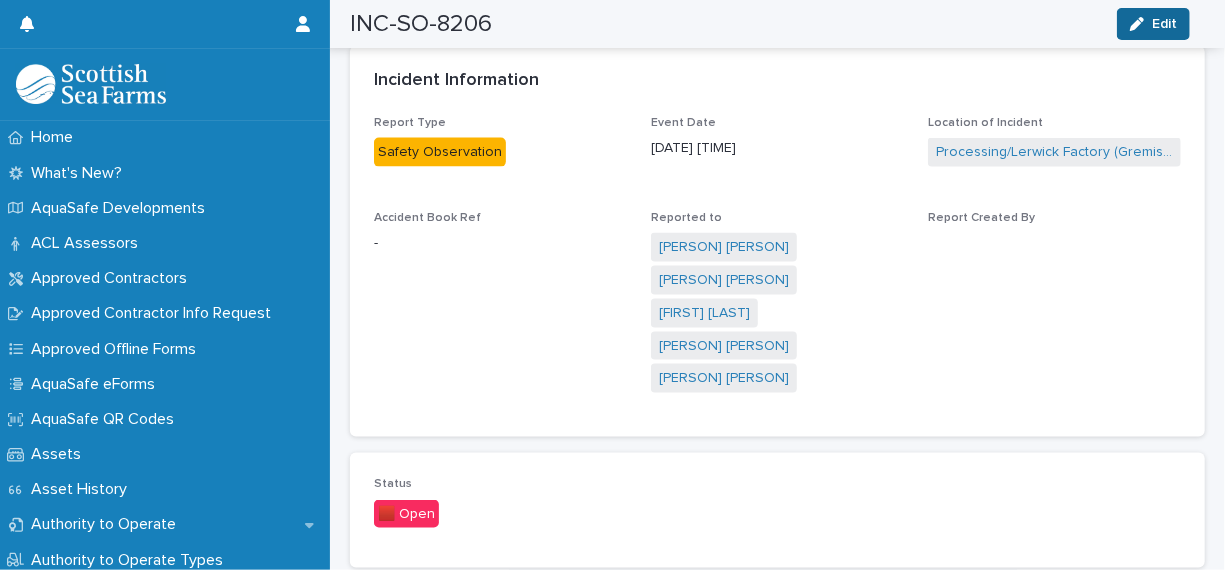 click on "Edit" at bounding box center [1153, 24] 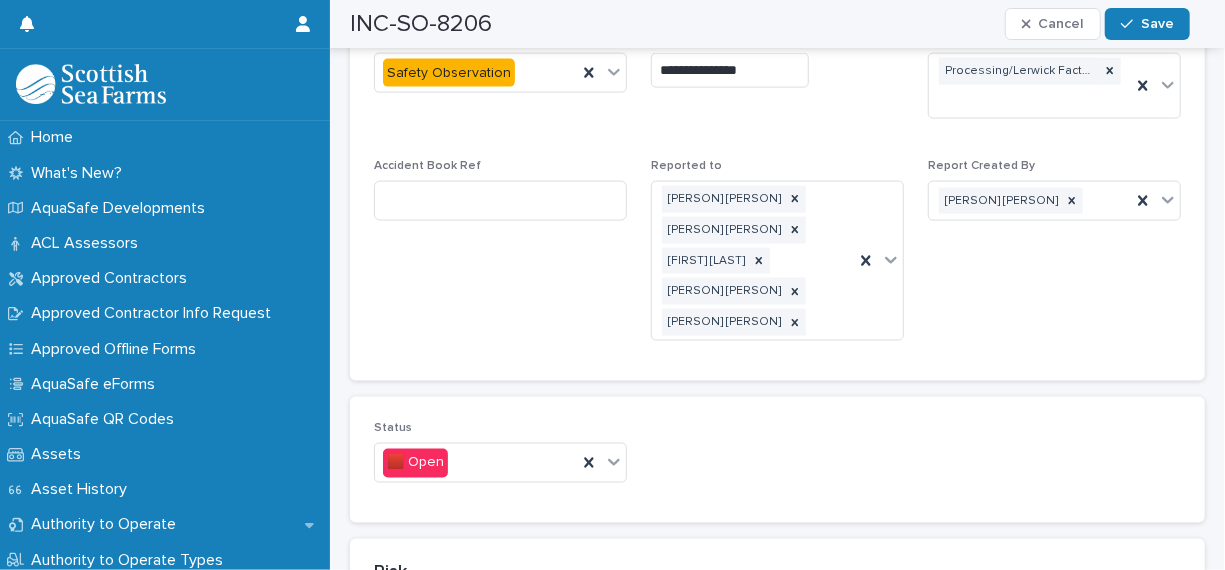 scroll, scrollTop: 1500, scrollLeft: 0, axis: vertical 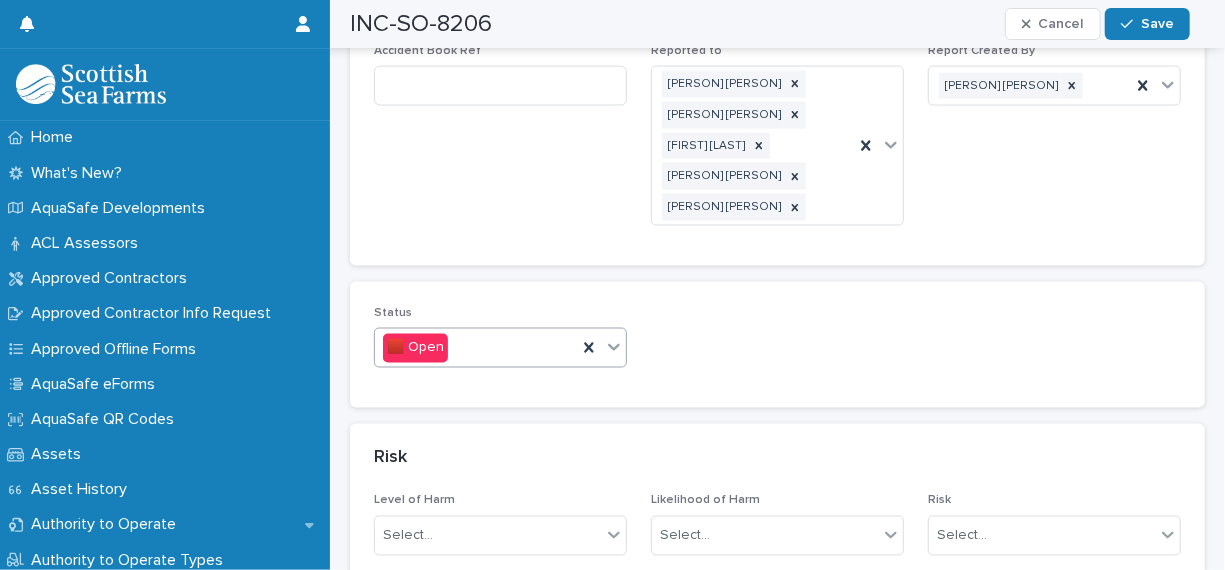 click 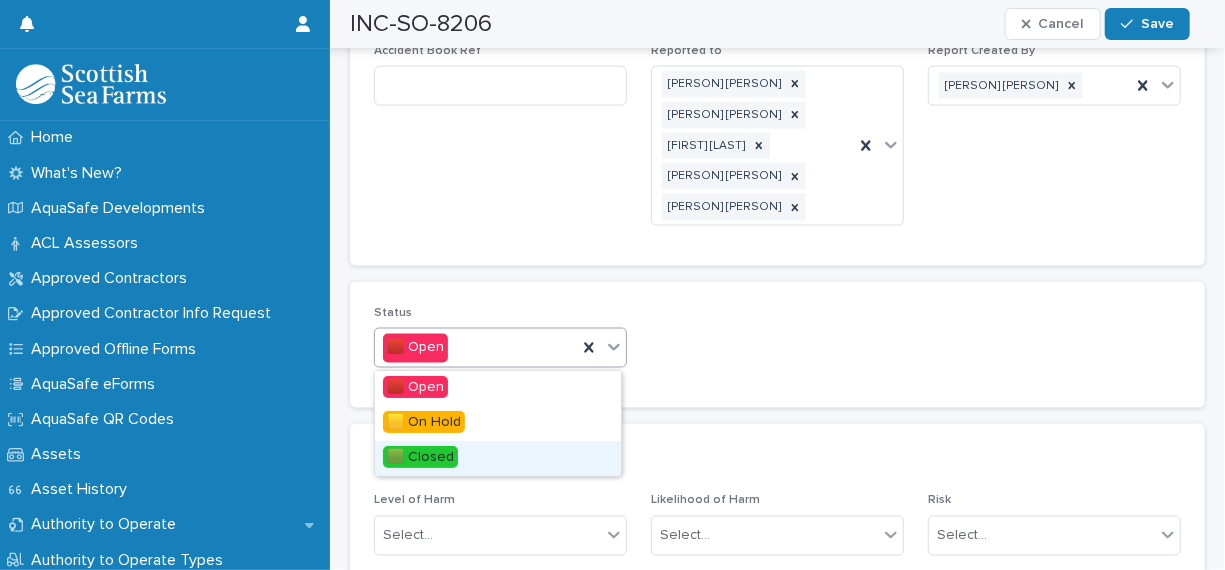 click on "🟩 Closed" at bounding box center (498, 458) 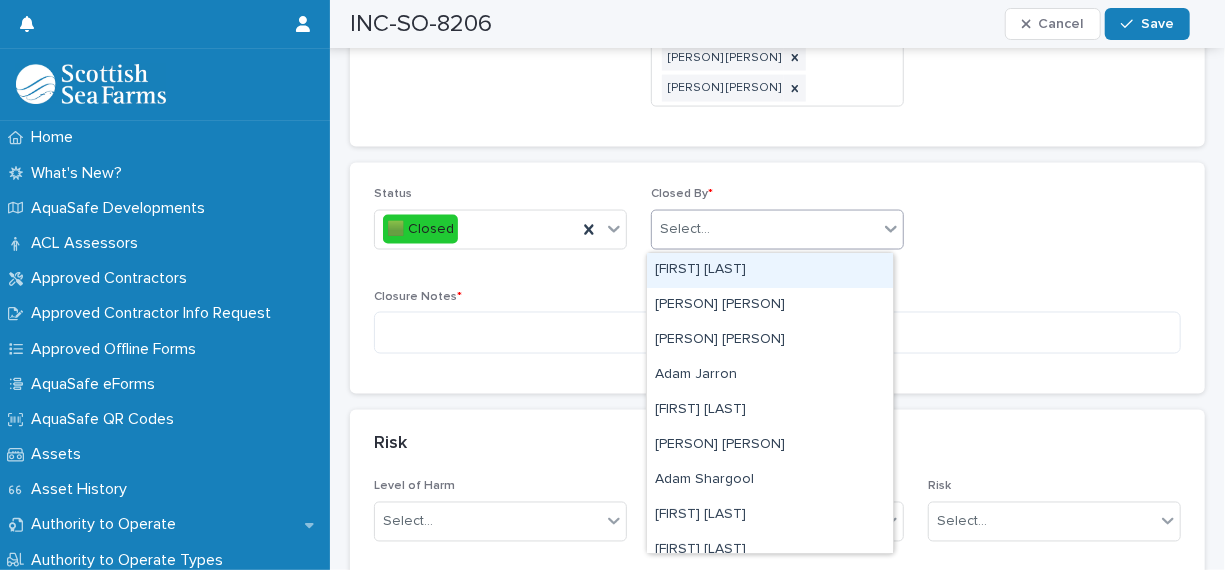 click on "Select..." at bounding box center [765, 229] 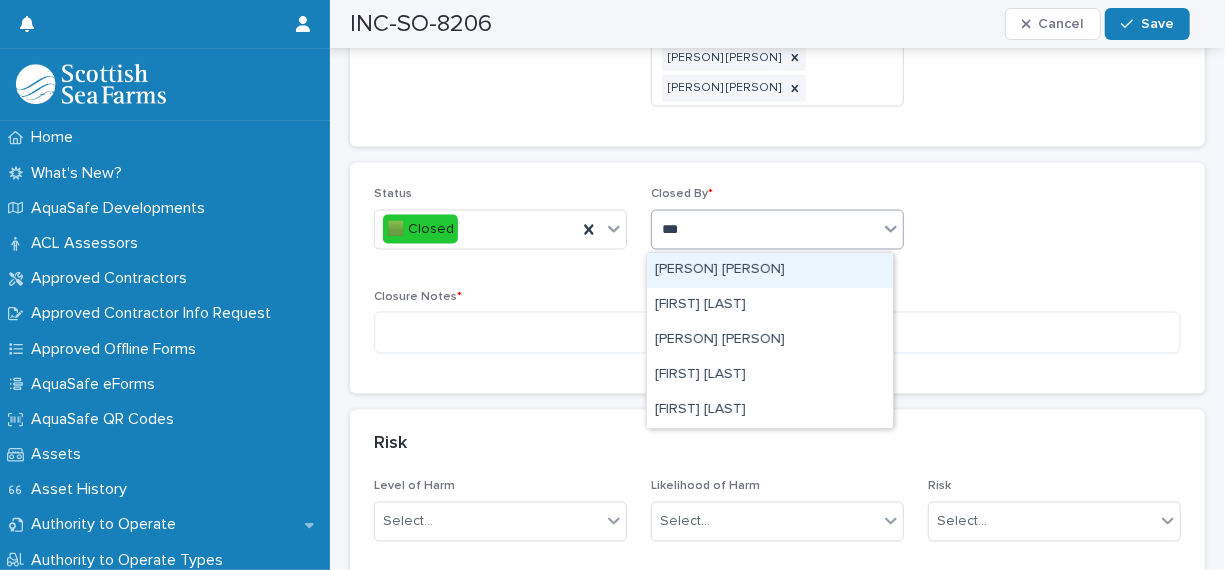type on "****" 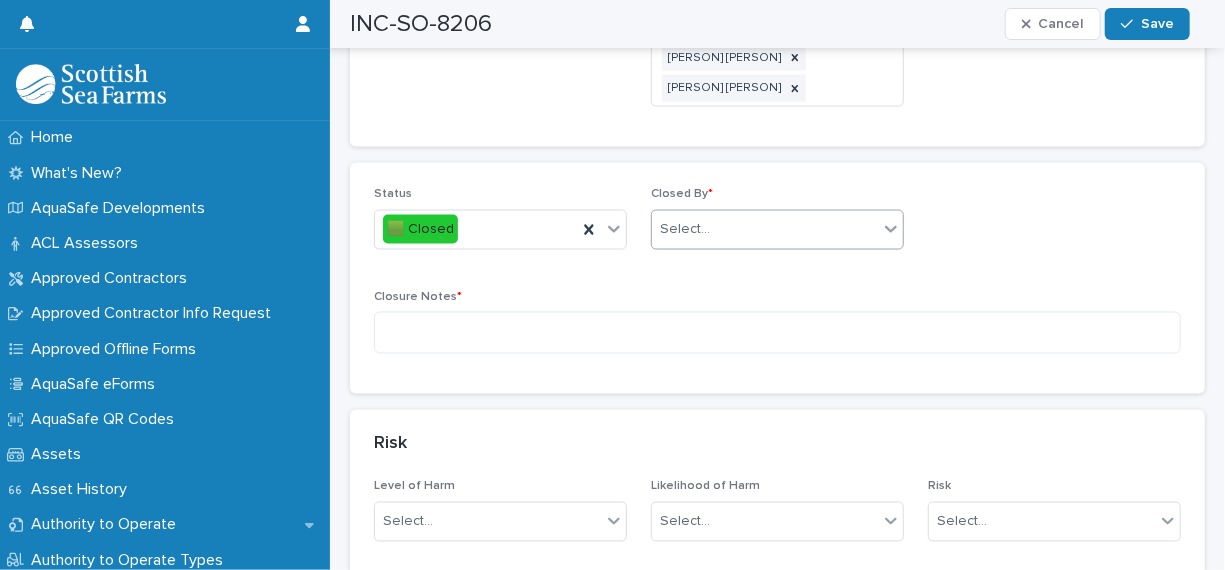 type 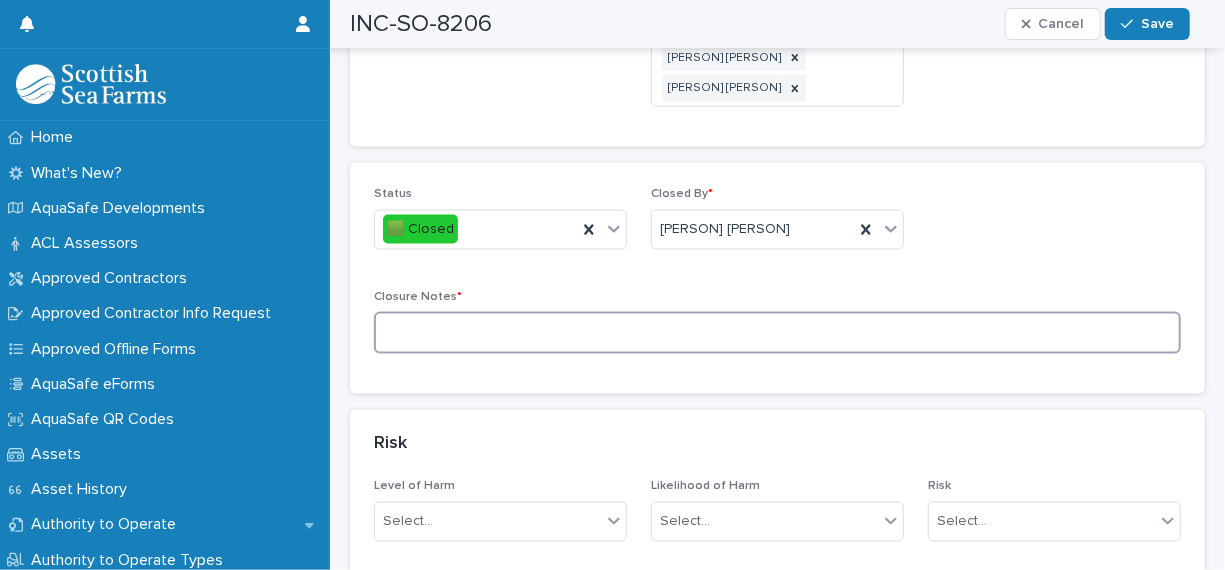 click at bounding box center (777, 333) 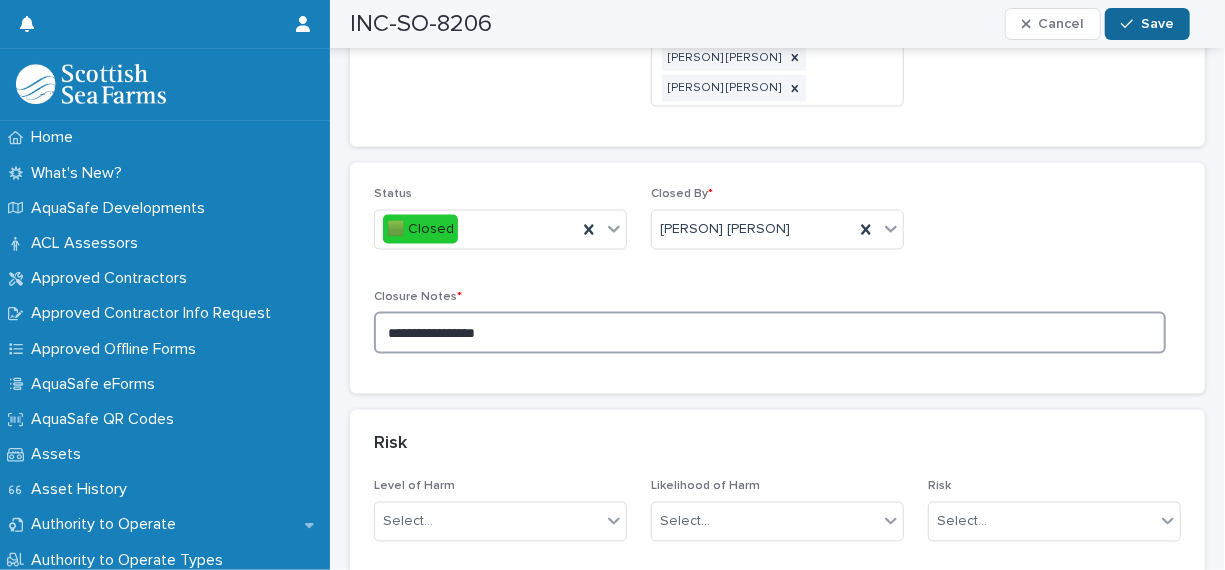 type on "**********" 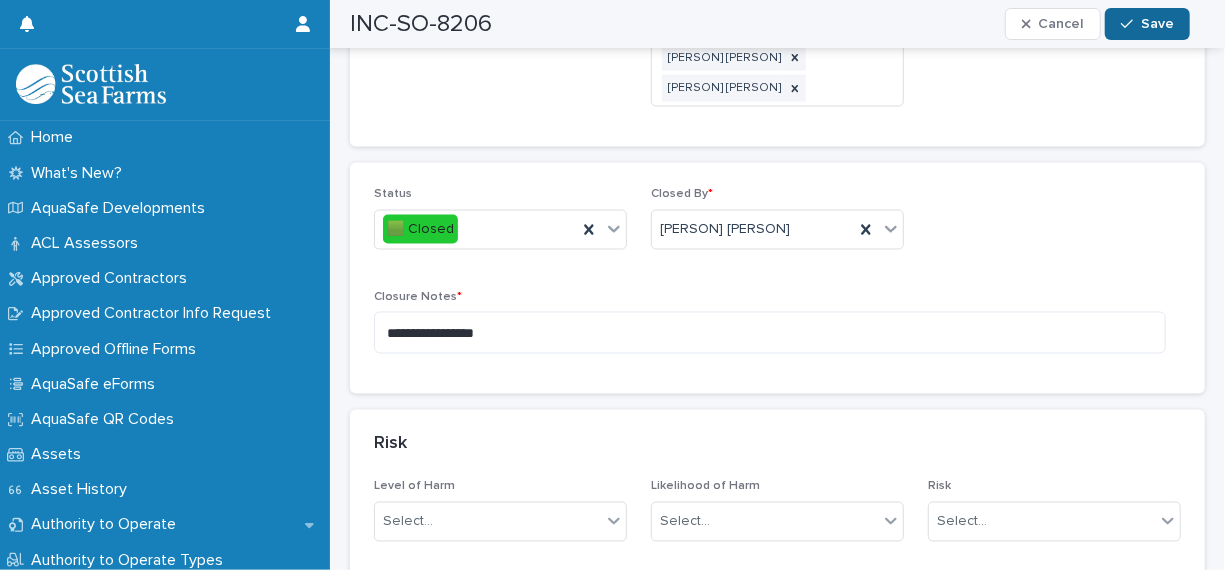click on "Save" at bounding box center (1147, 24) 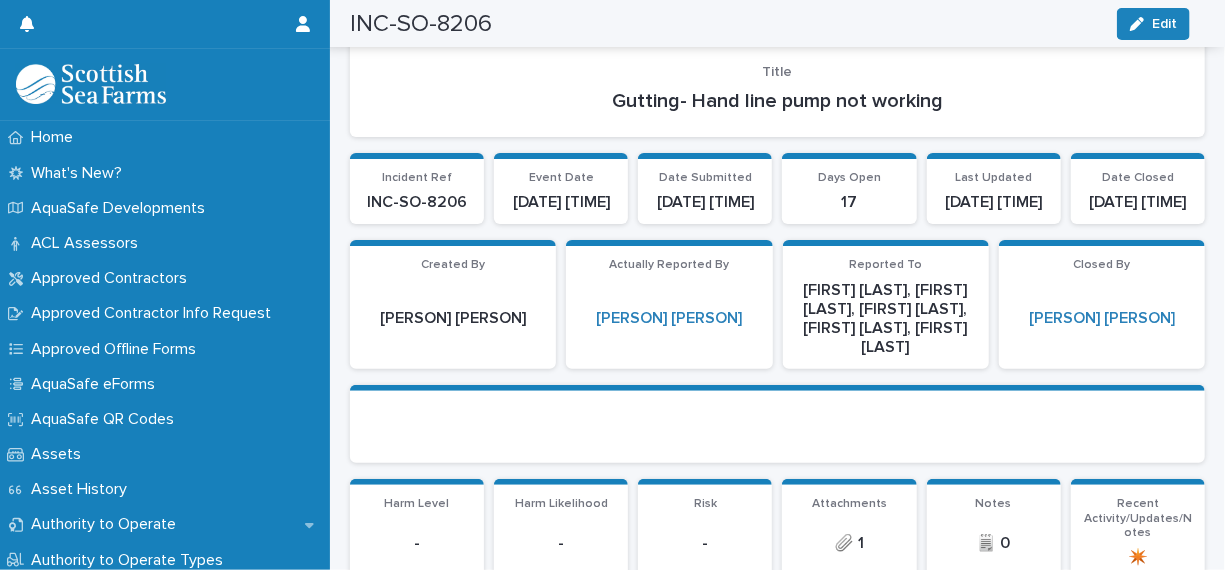 scroll, scrollTop: 0, scrollLeft: 0, axis: both 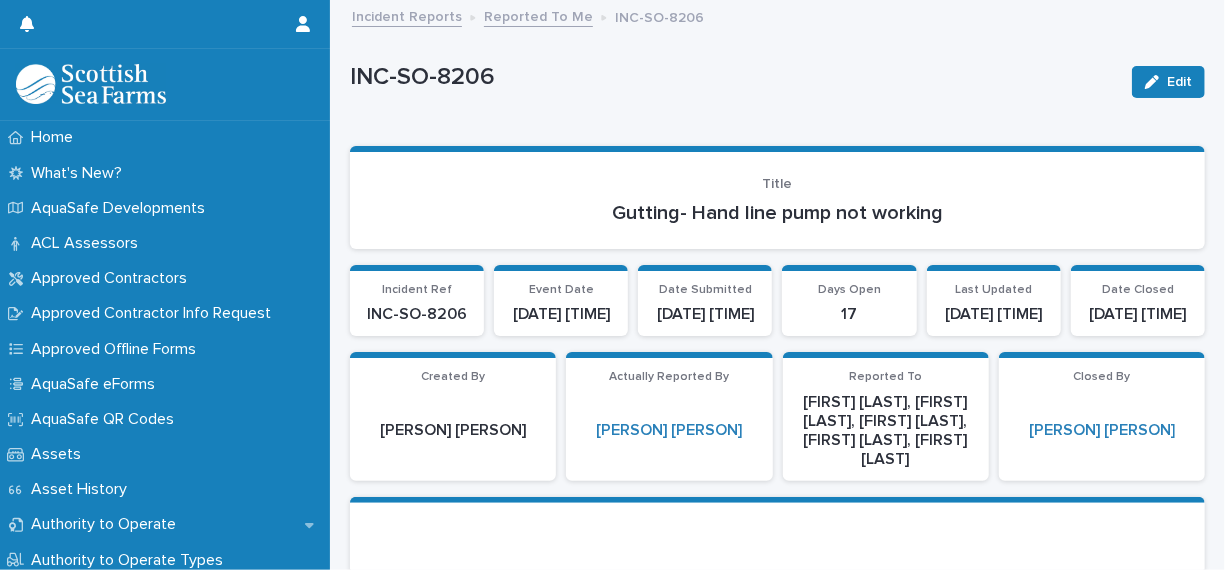click on "Reported To Me" at bounding box center (538, 15) 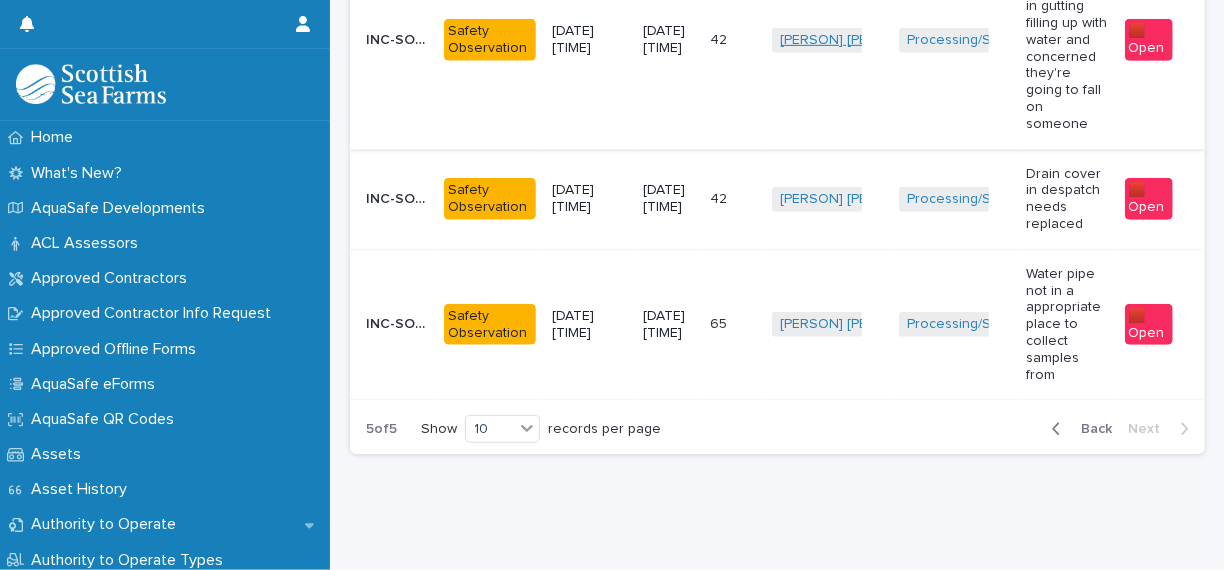 scroll, scrollTop: 534, scrollLeft: 0, axis: vertical 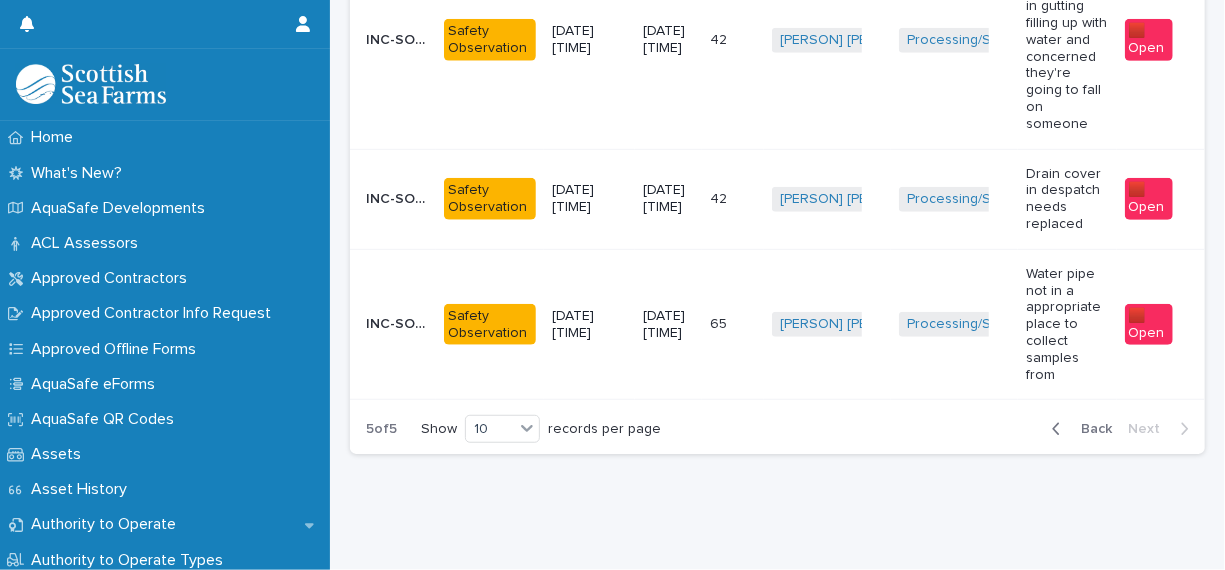 click on "Back" at bounding box center (1090, 429) 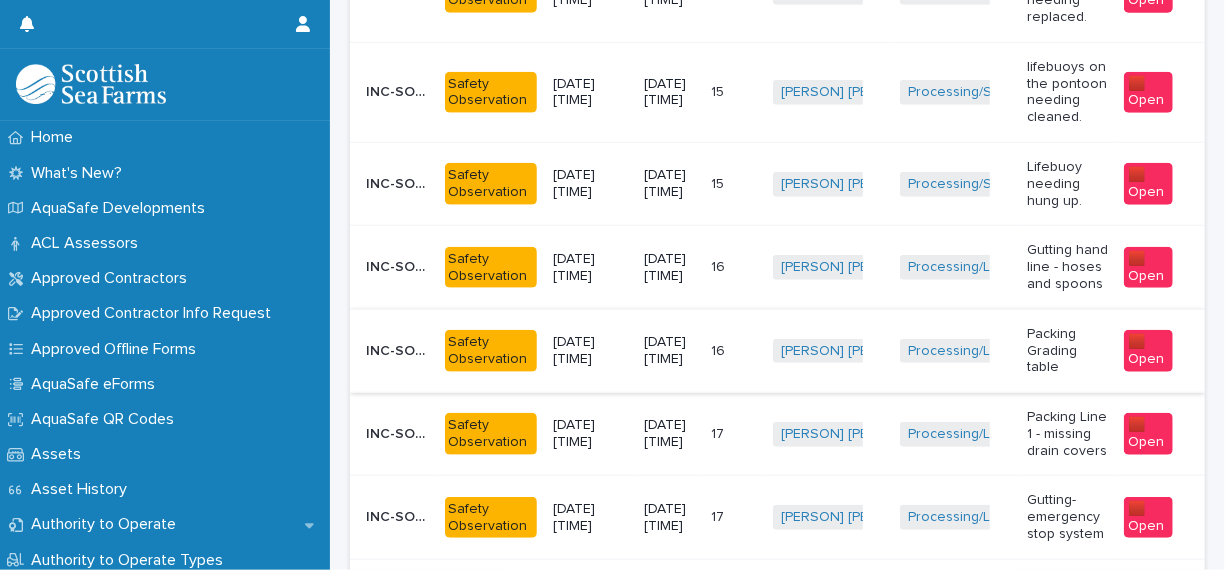 scroll, scrollTop: 1014, scrollLeft: 0, axis: vertical 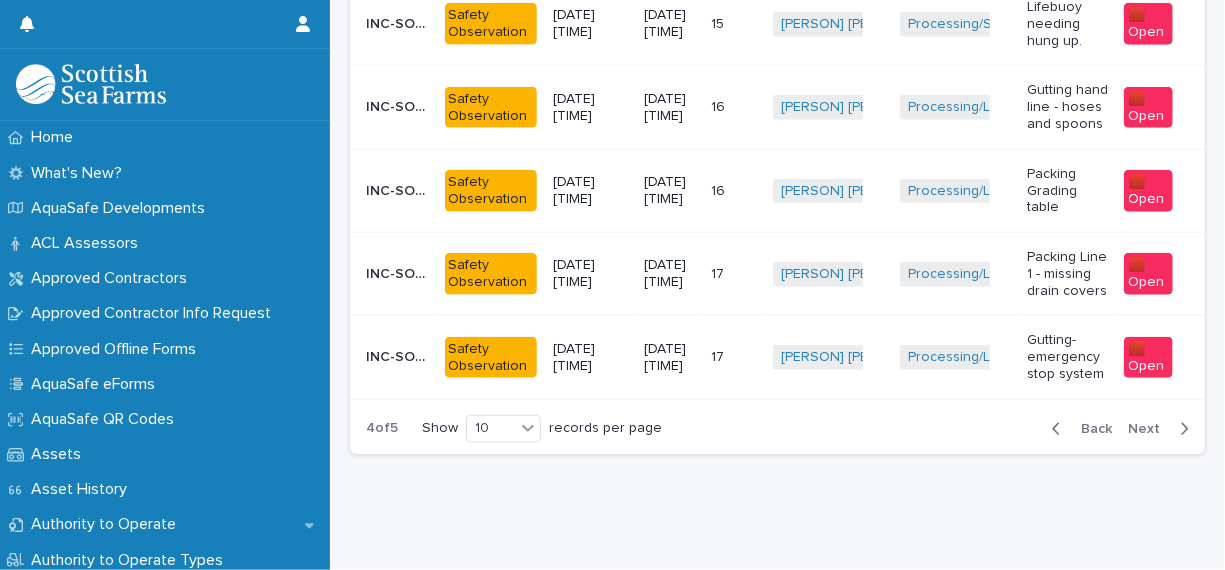 click on "[PERSON] [PERSON]   + 0" at bounding box center (828, 357) 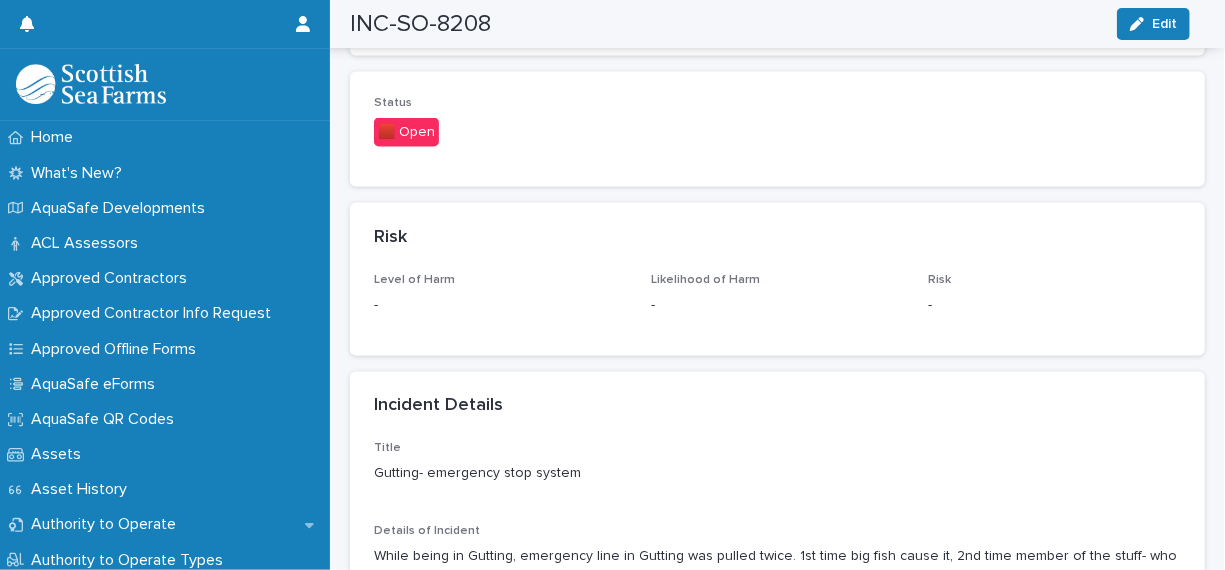 scroll, scrollTop: 1600, scrollLeft: 0, axis: vertical 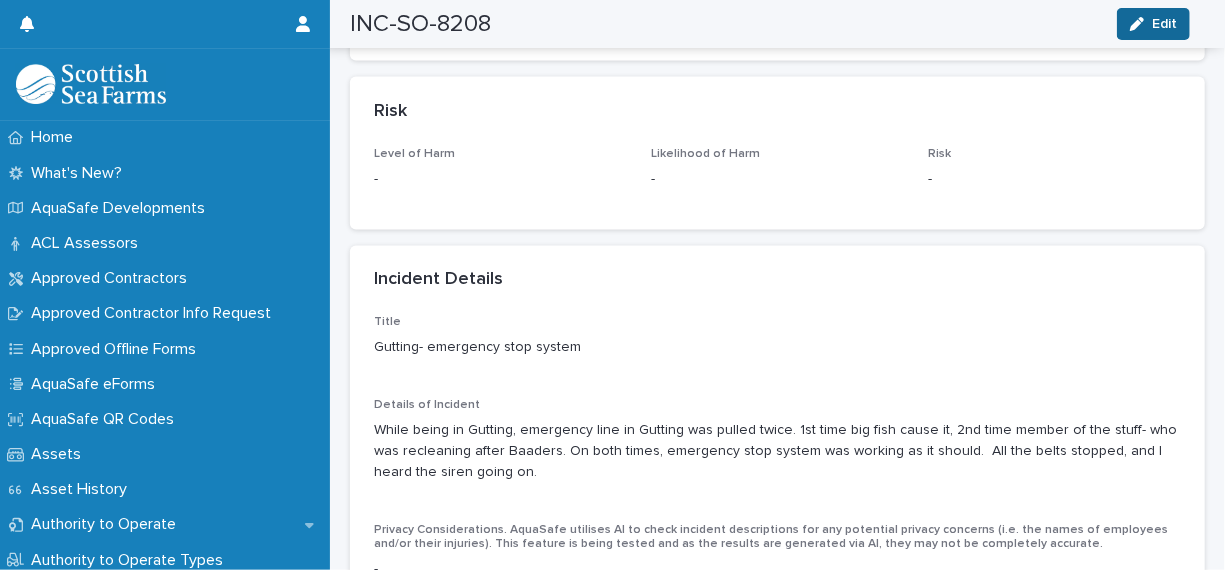 click 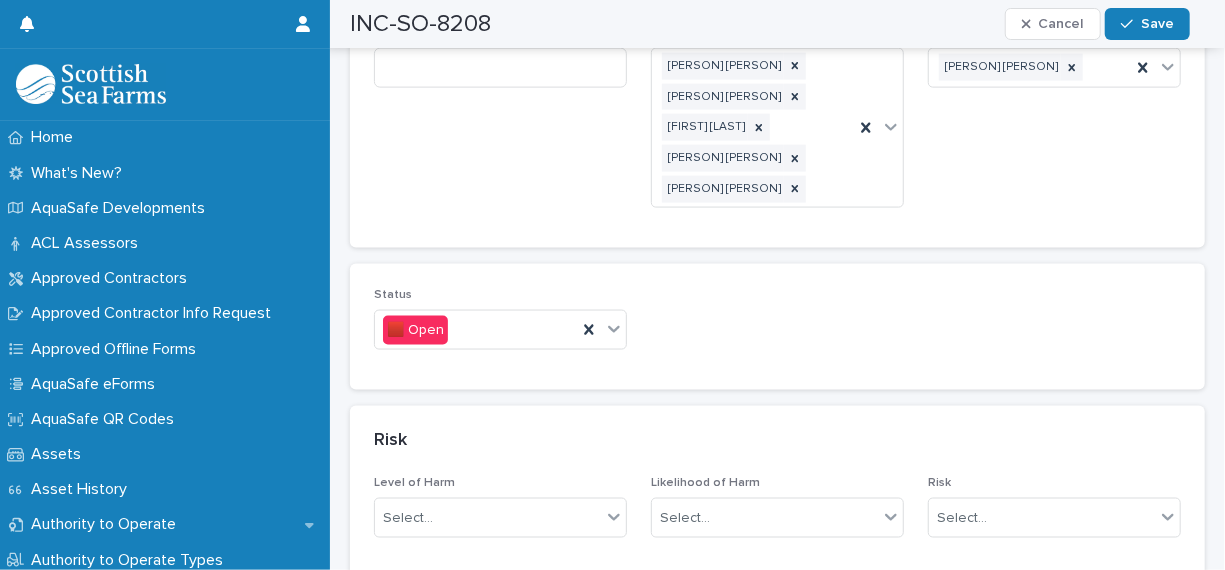 scroll, scrollTop: 1300, scrollLeft: 0, axis: vertical 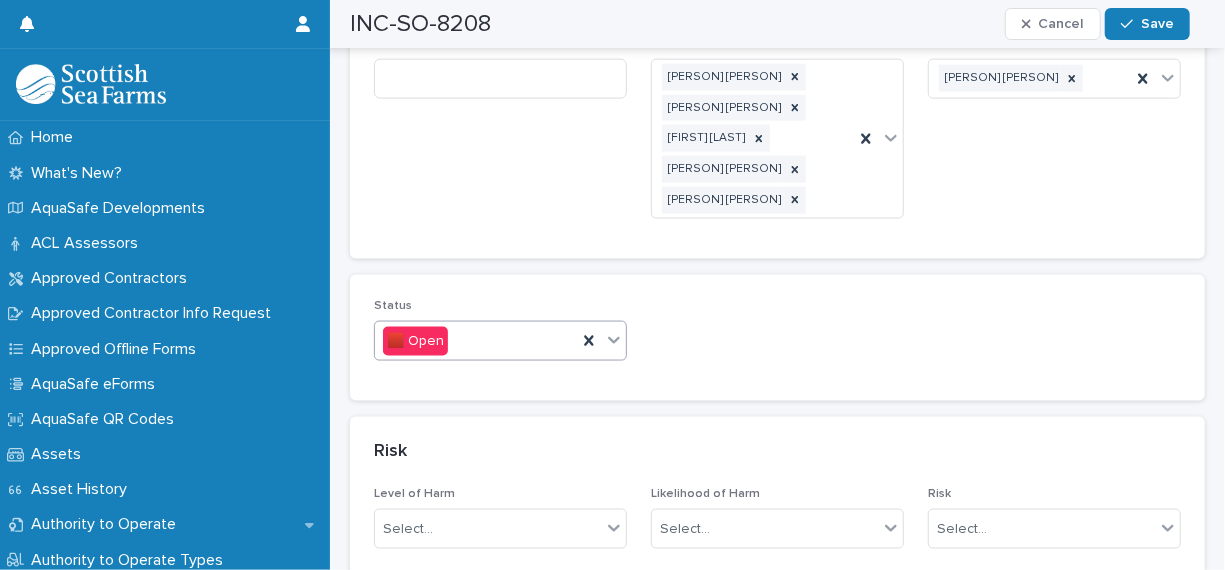 click 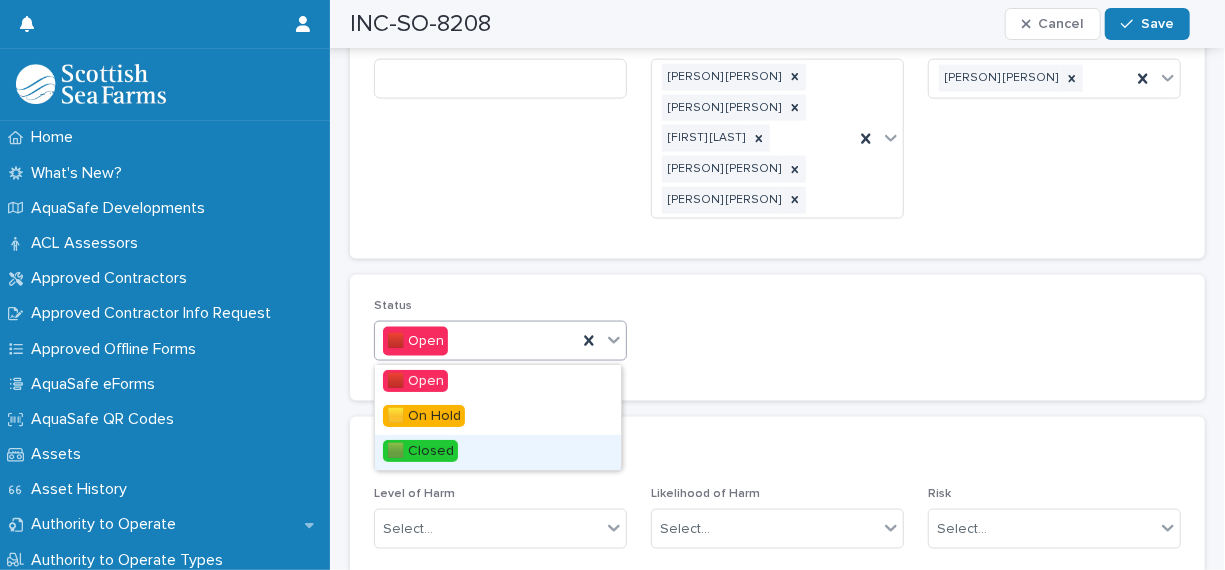 click on "🟩 Closed" at bounding box center (498, 452) 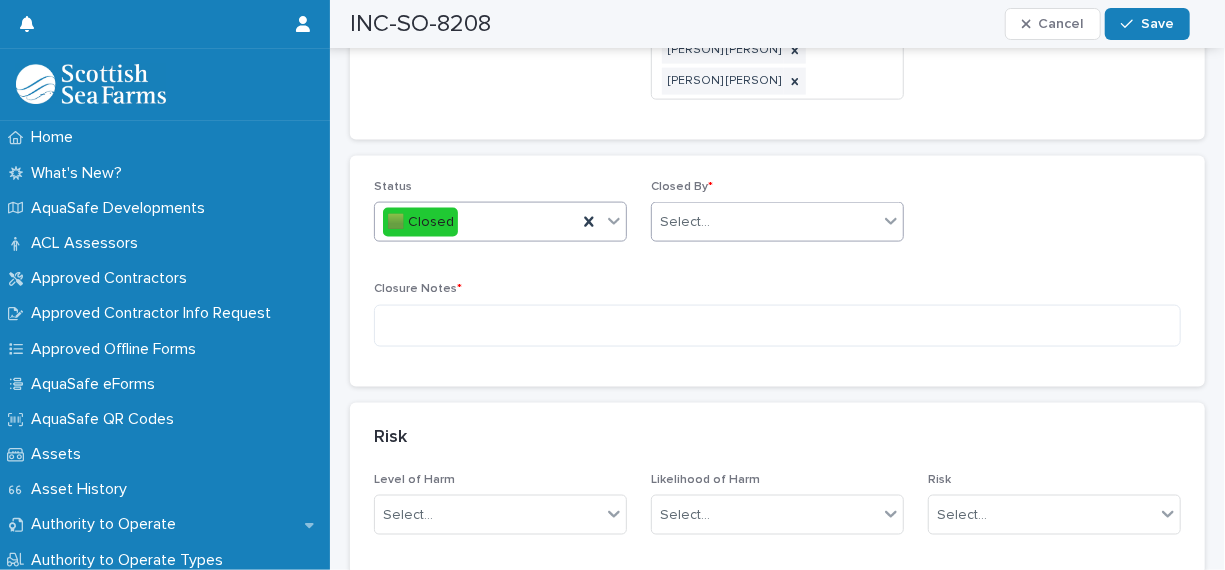 click on "Select..." at bounding box center [765, 222] 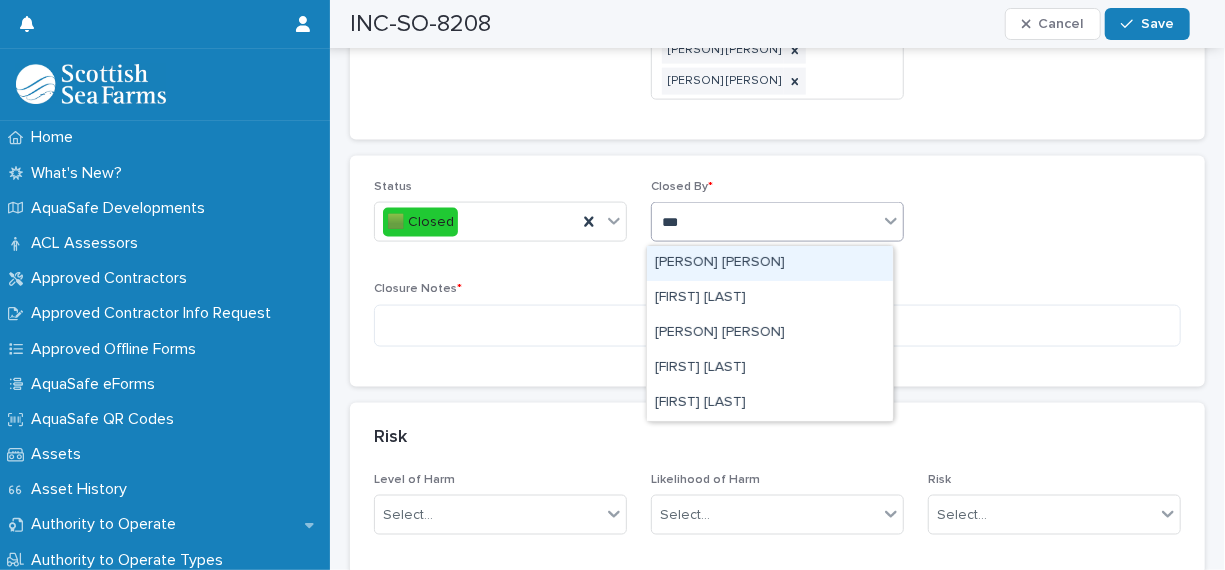 type on "****" 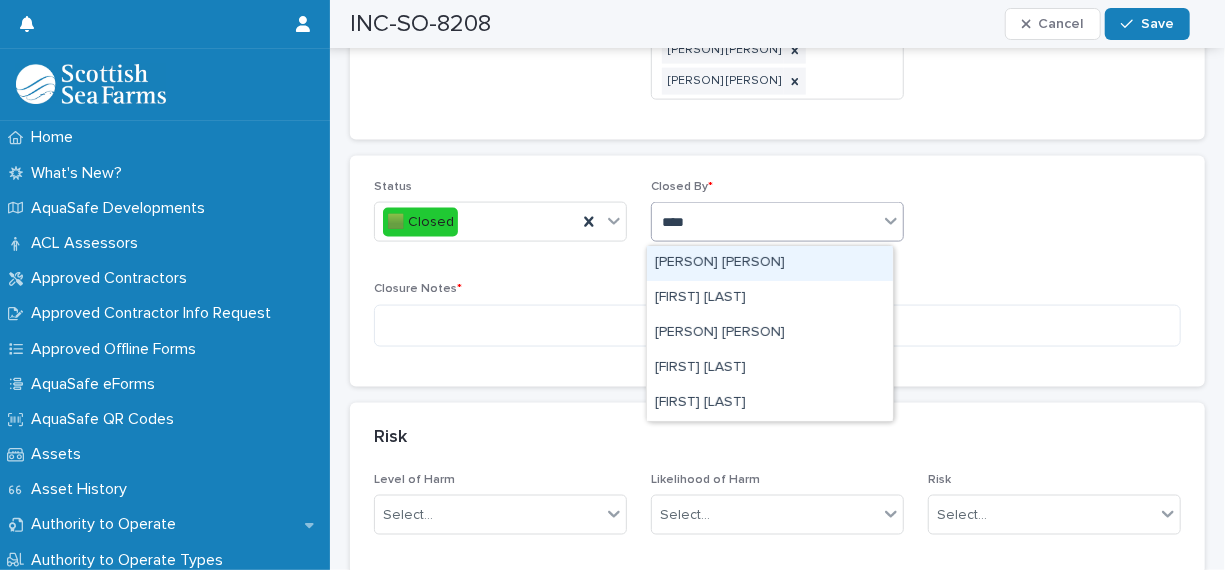 type 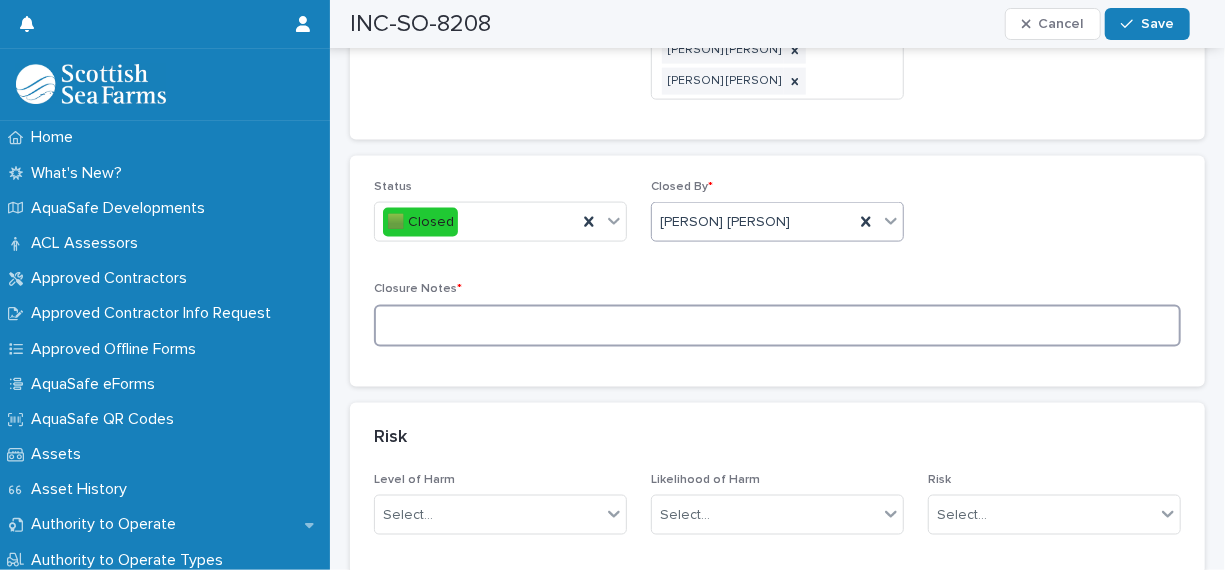 click at bounding box center (777, 326) 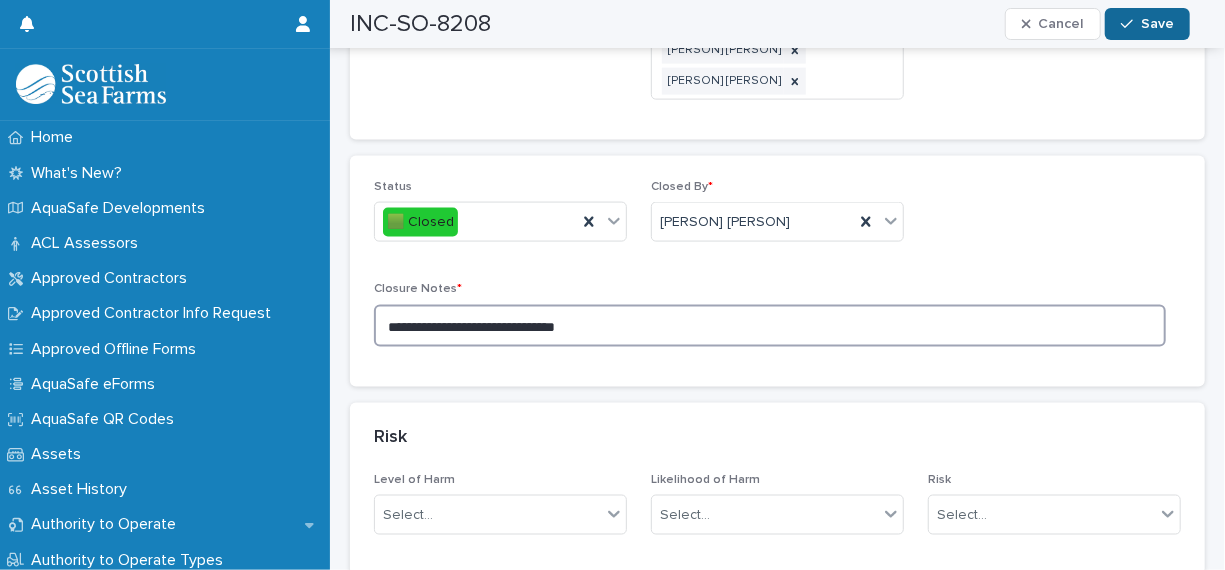 type on "**********" 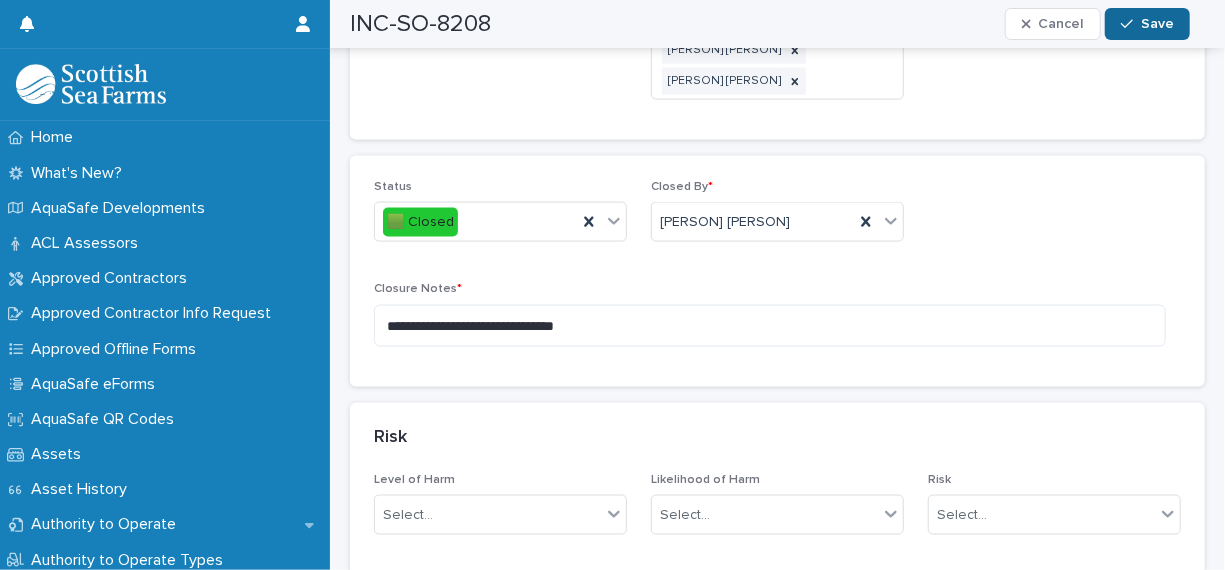 click at bounding box center [1131, 24] 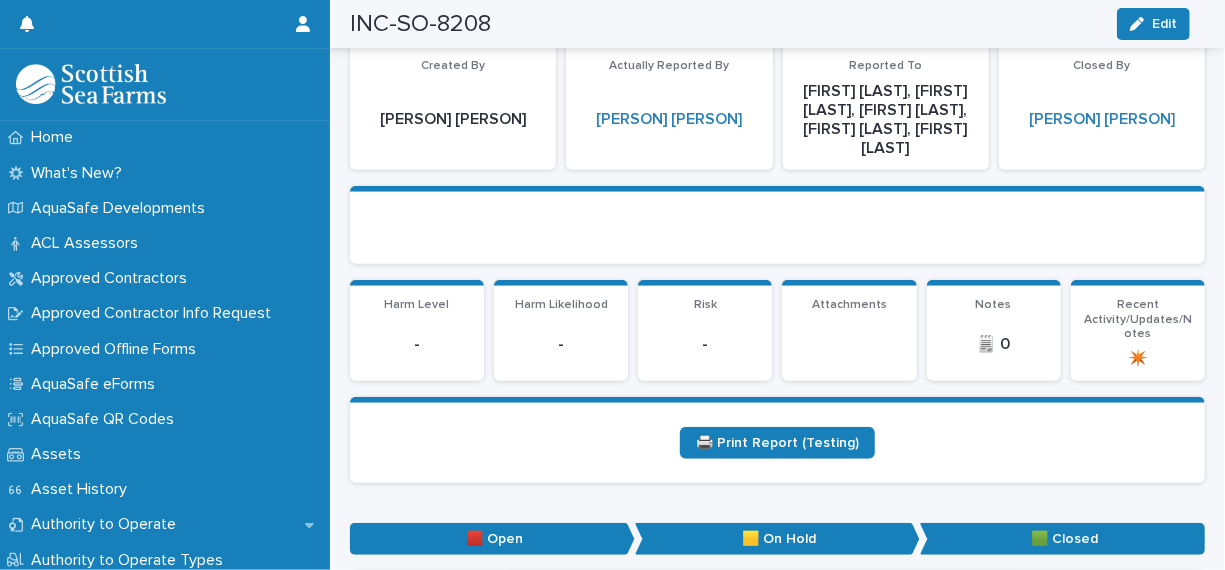 scroll, scrollTop: 0, scrollLeft: 0, axis: both 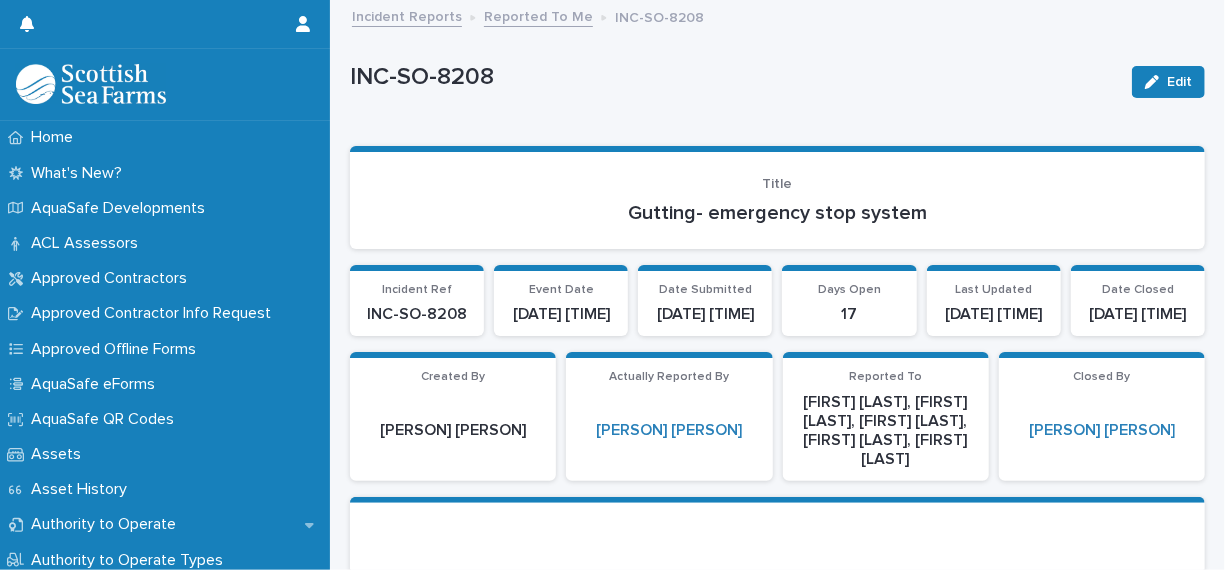 click on "Reported To Me" at bounding box center [538, 15] 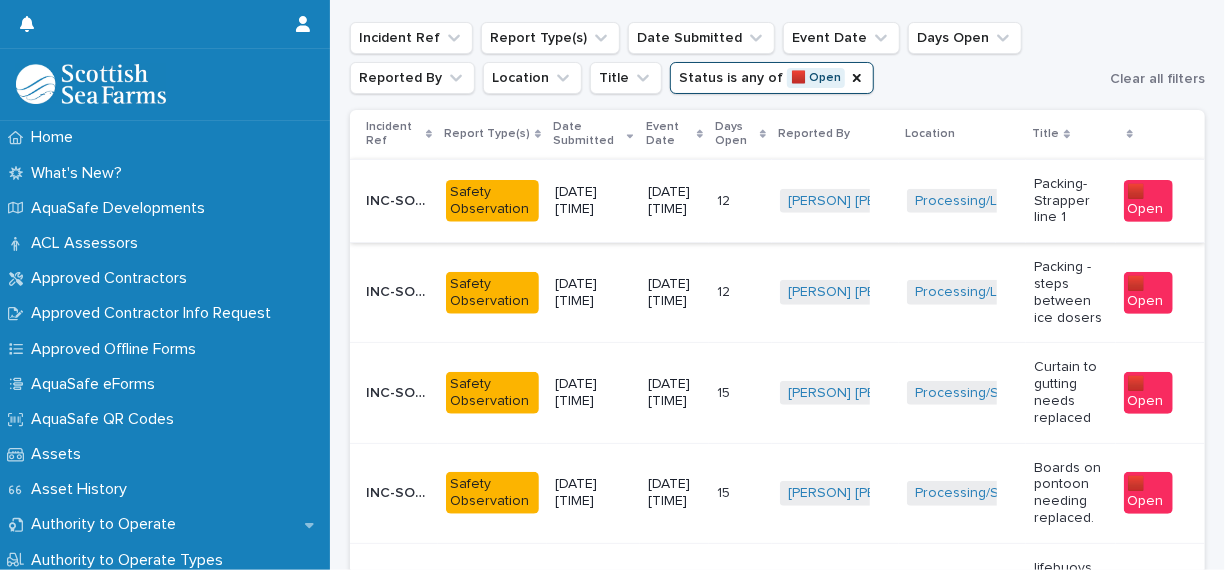 scroll, scrollTop: 300, scrollLeft: 0, axis: vertical 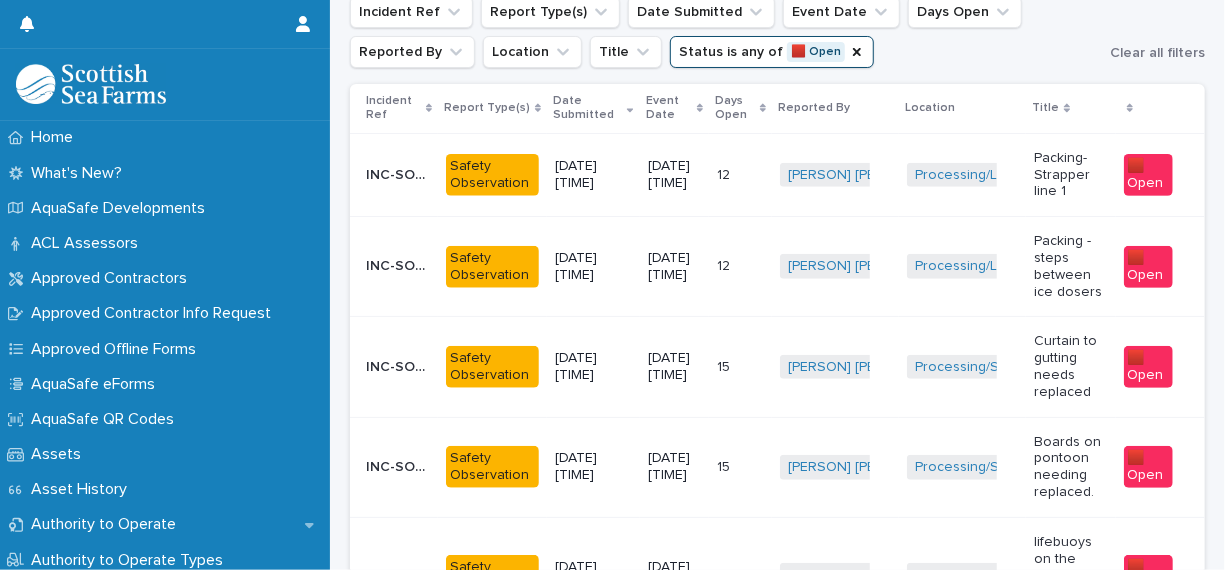 click on "12 12" at bounding box center [740, 267] 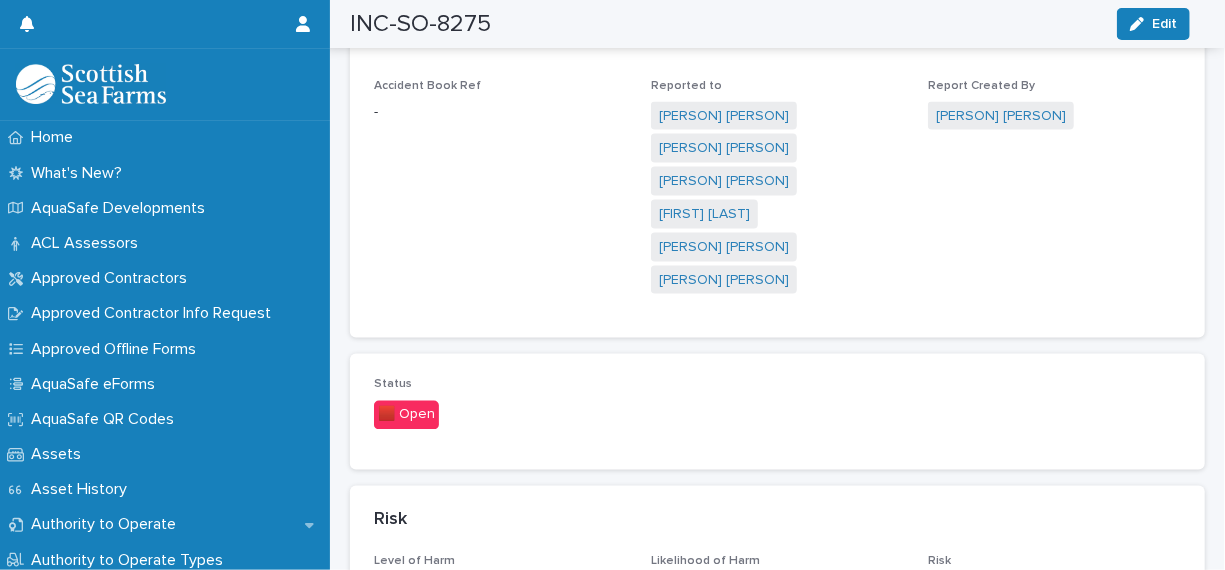 scroll, scrollTop: 1500, scrollLeft: 0, axis: vertical 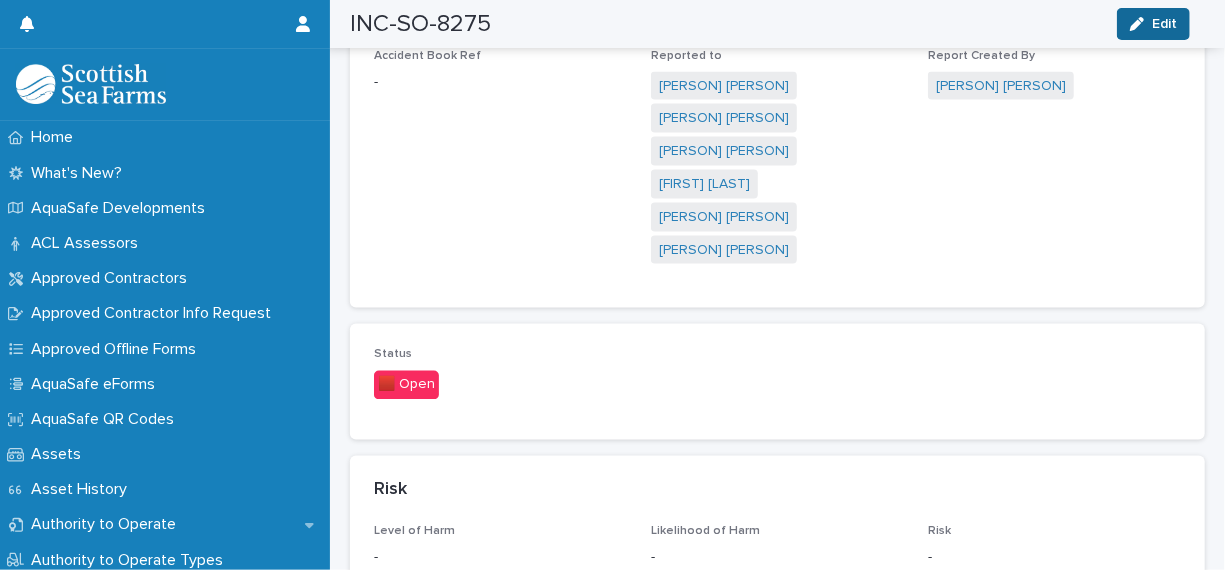 click on "Edit" at bounding box center [1153, 24] 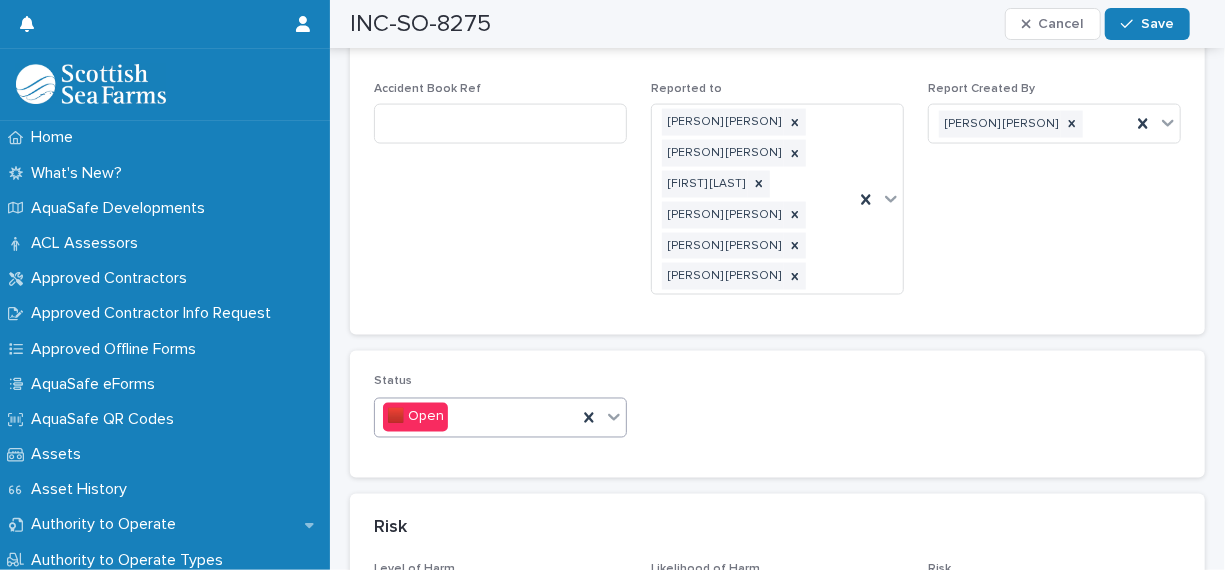 click 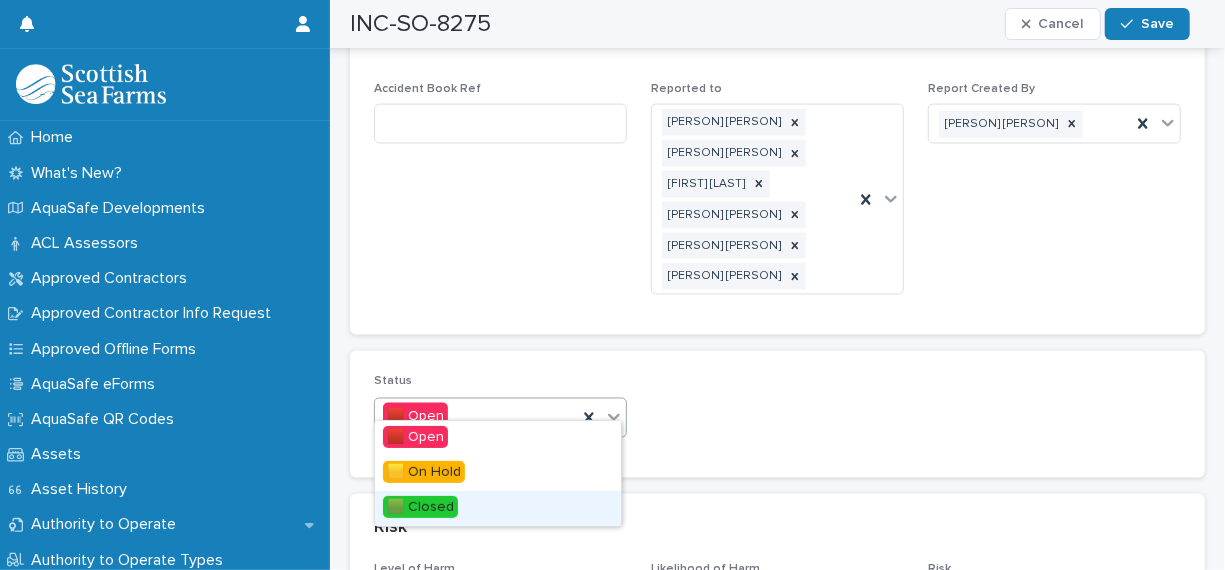 click on "🟩 Closed" at bounding box center (498, 508) 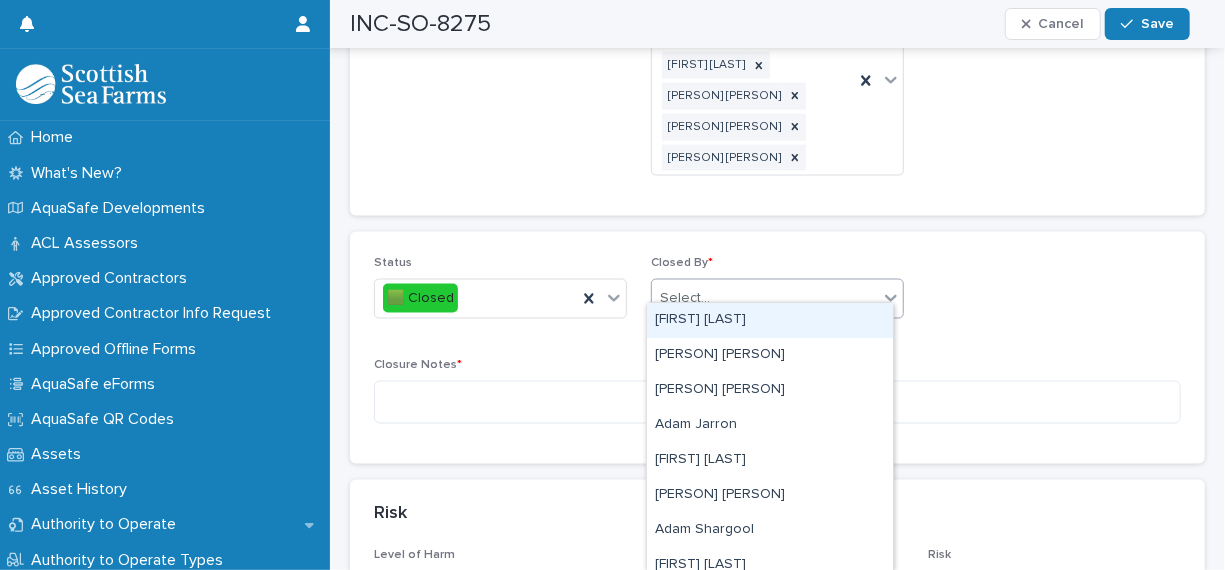 click at bounding box center [713, 298] 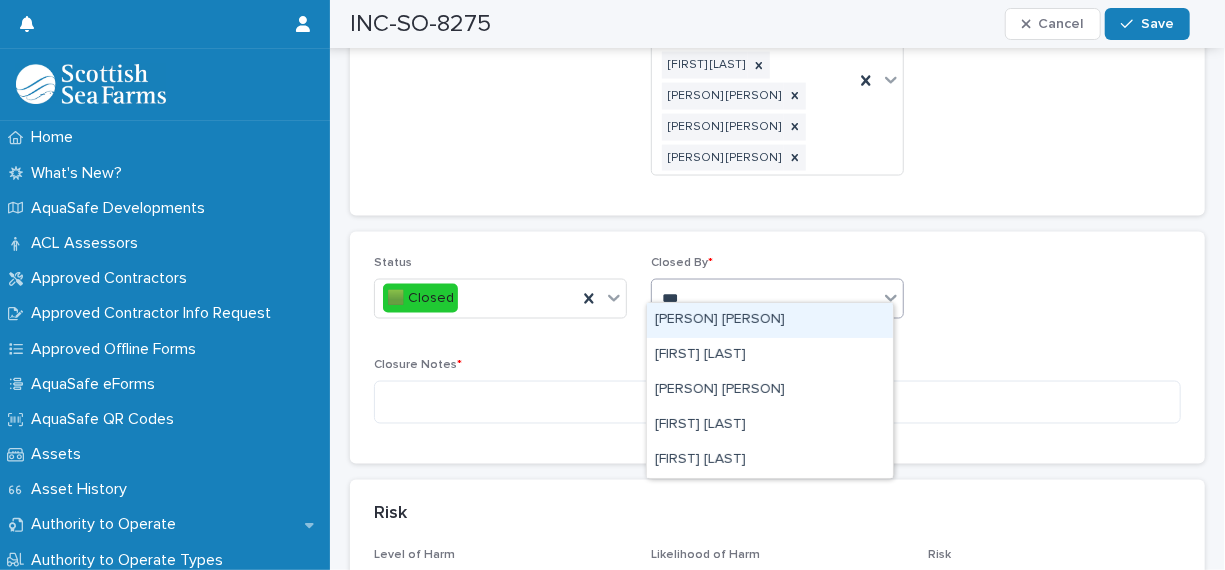 type on "****" 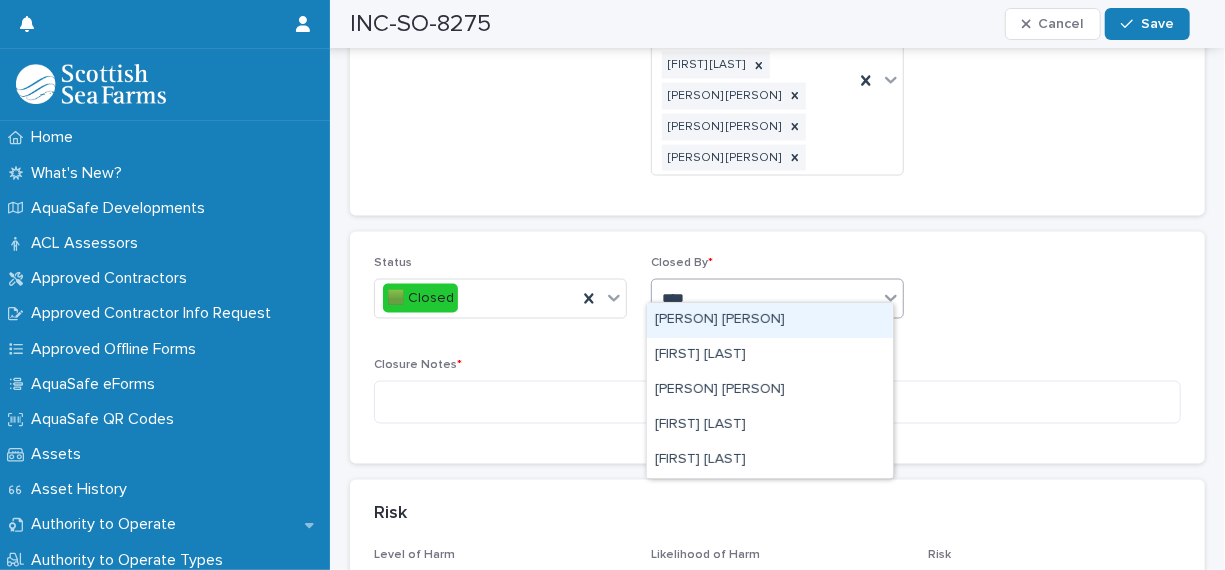 type 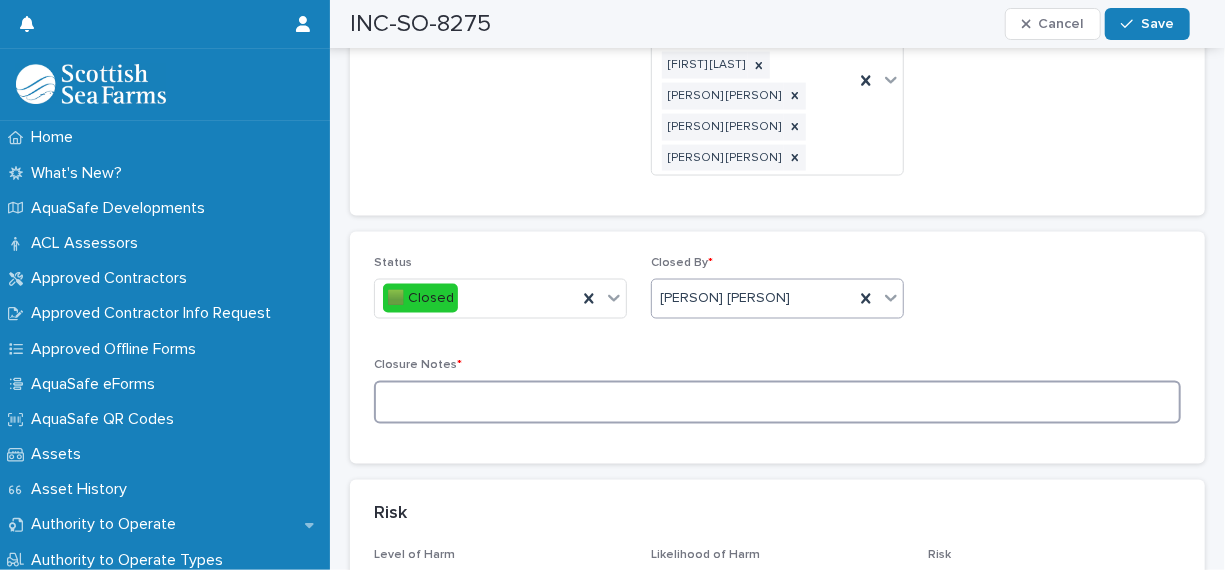 click at bounding box center (777, 402) 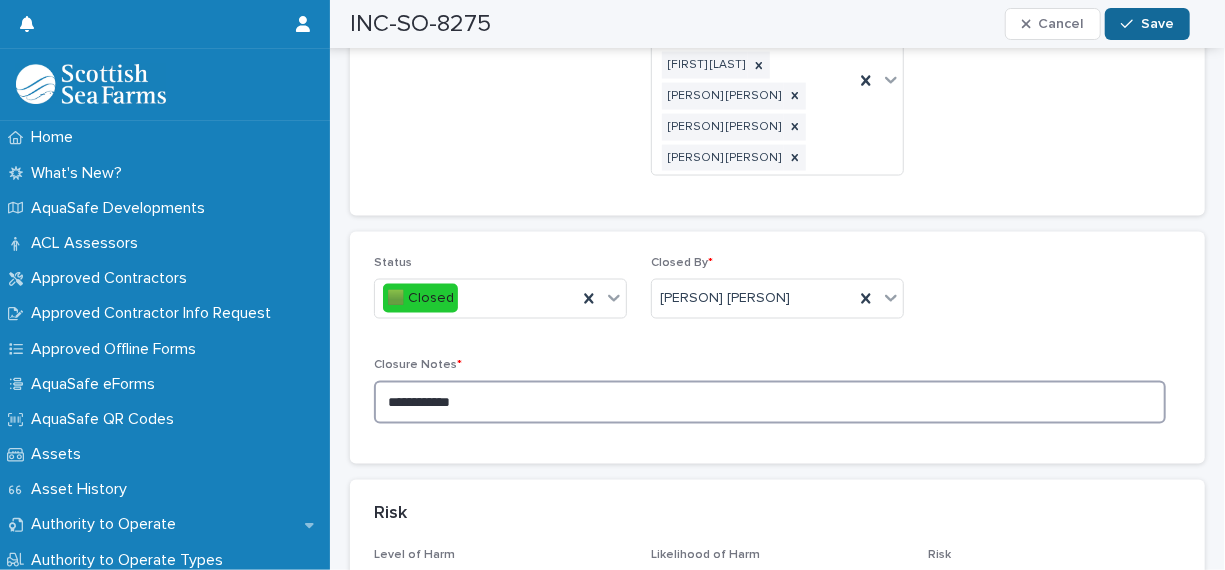 type on "**********" 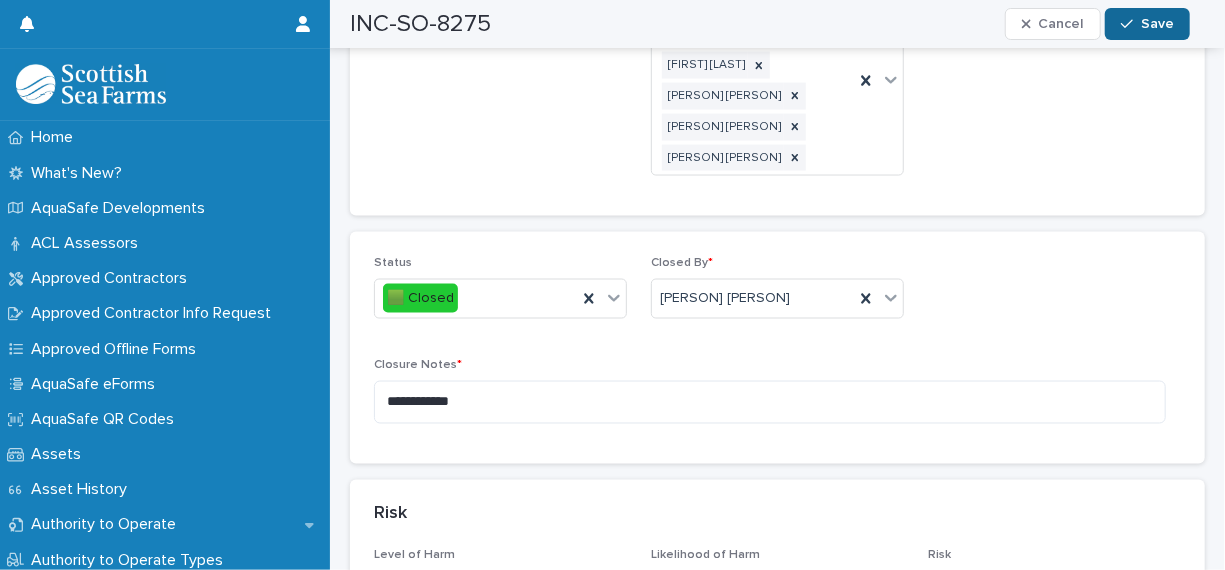 click on "Save" at bounding box center (1147, 24) 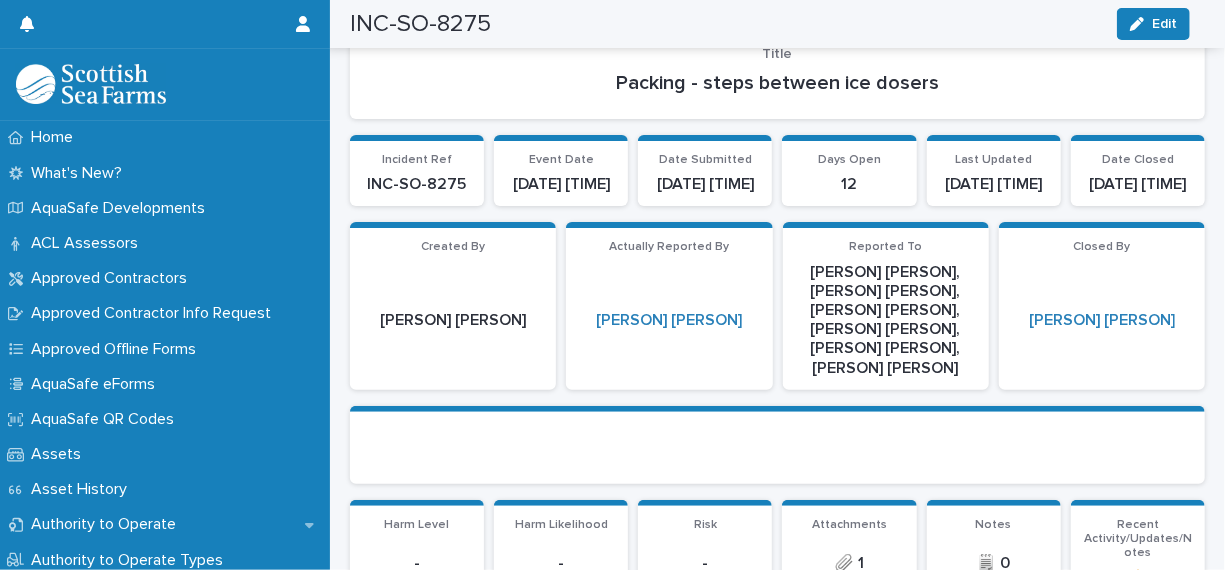 scroll, scrollTop: 0, scrollLeft: 0, axis: both 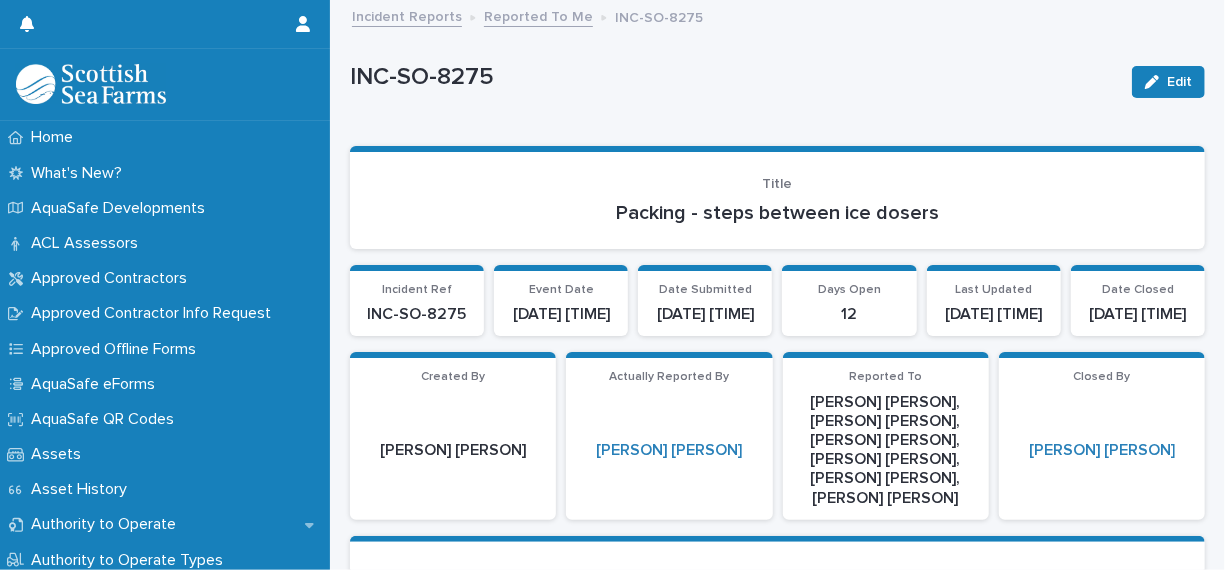 click on "Reported To Me" at bounding box center [538, 15] 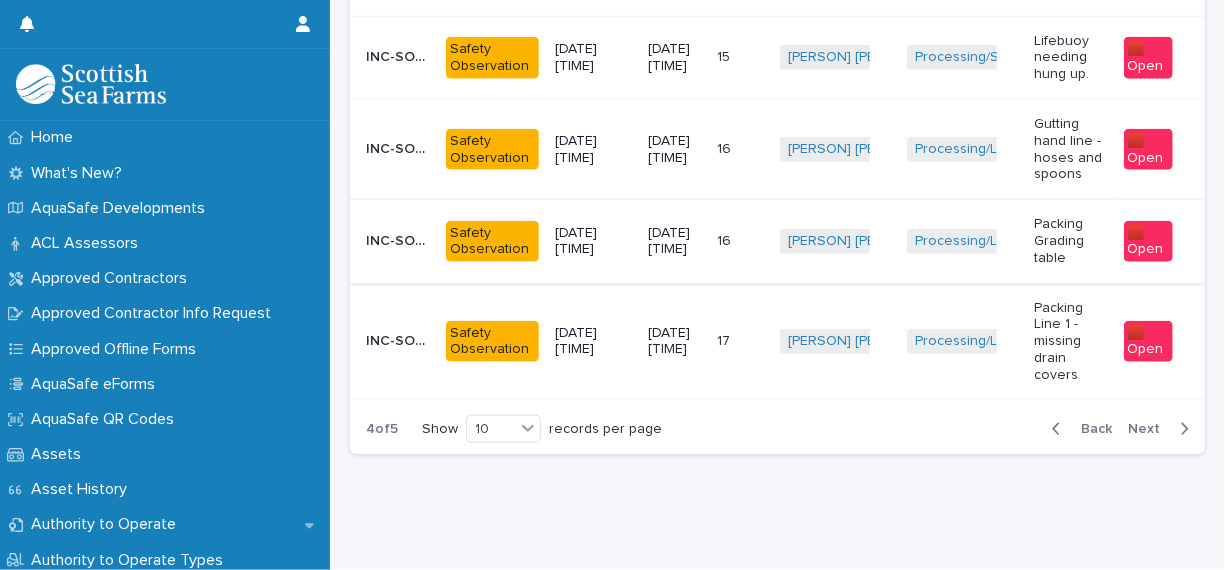scroll, scrollTop: 832, scrollLeft: 0, axis: vertical 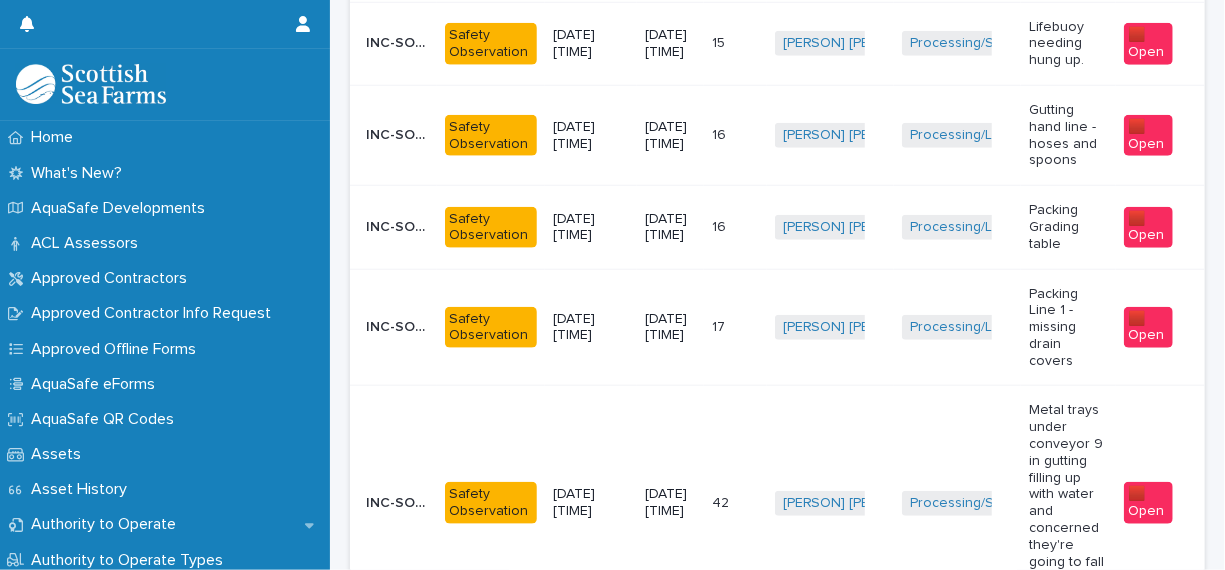 click on "[PERSON] [PERSON]   + 0" at bounding box center (830, 327) 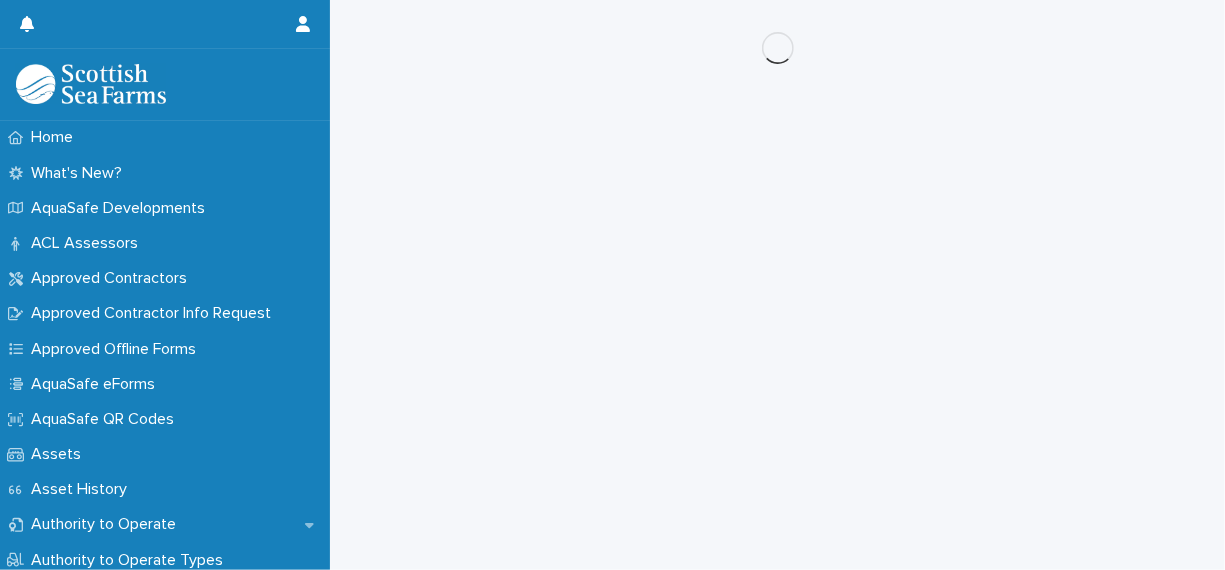 scroll, scrollTop: 0, scrollLeft: 0, axis: both 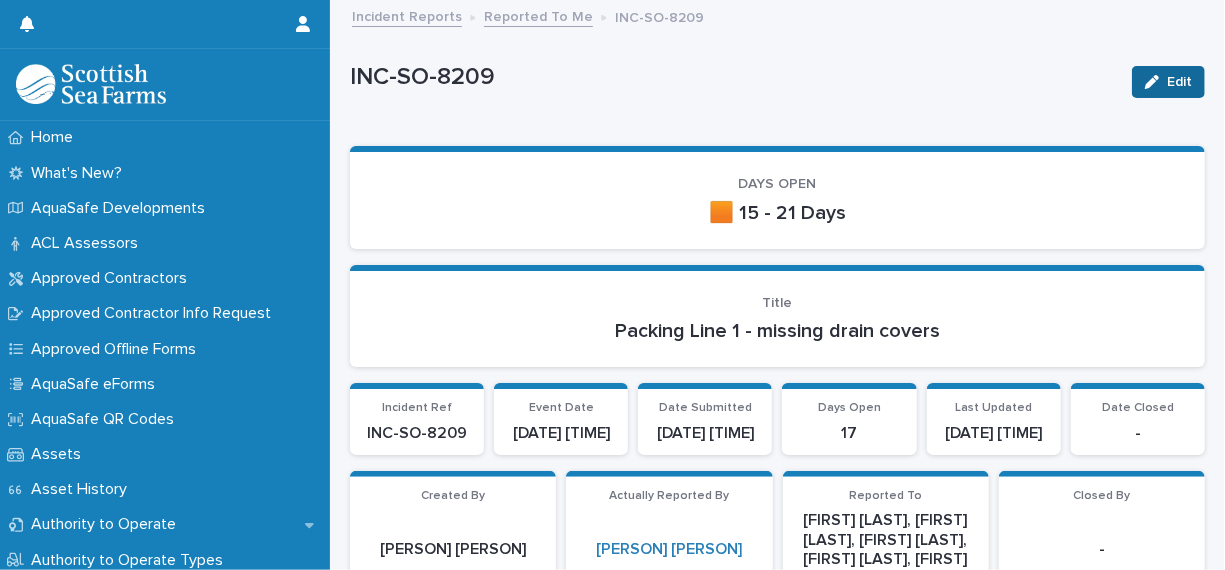 click on "Edit" at bounding box center [1179, 82] 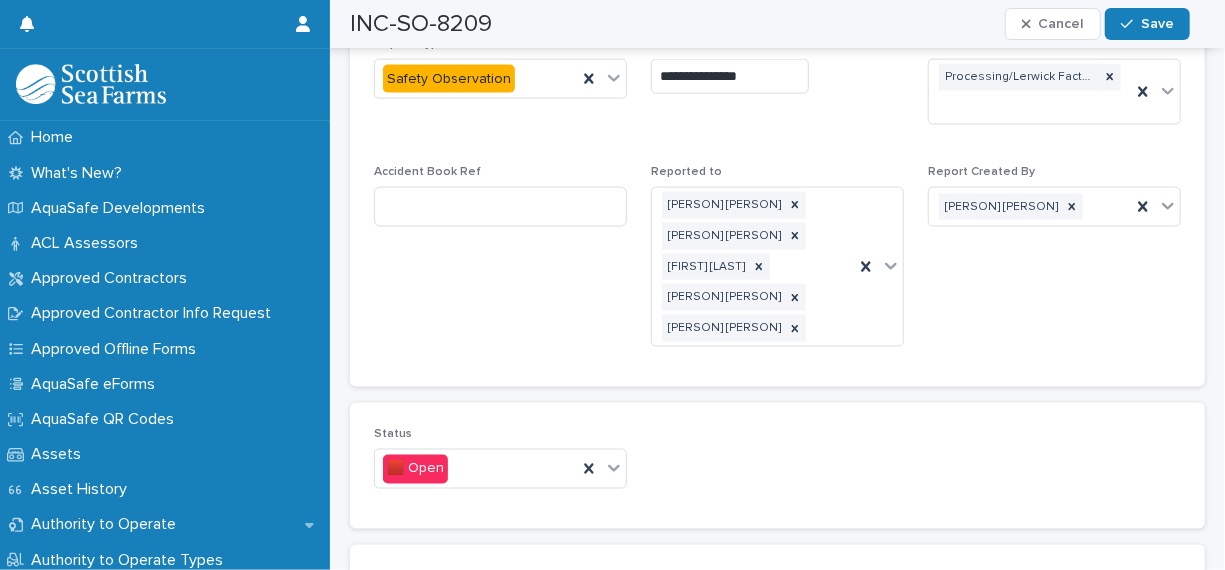 scroll, scrollTop: 1500, scrollLeft: 0, axis: vertical 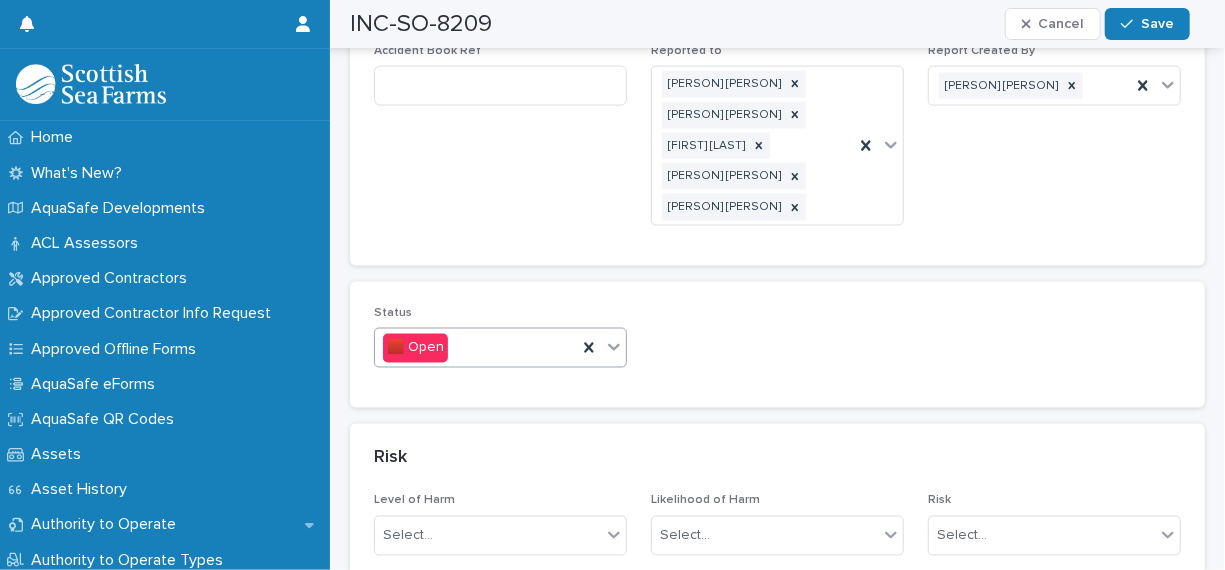click 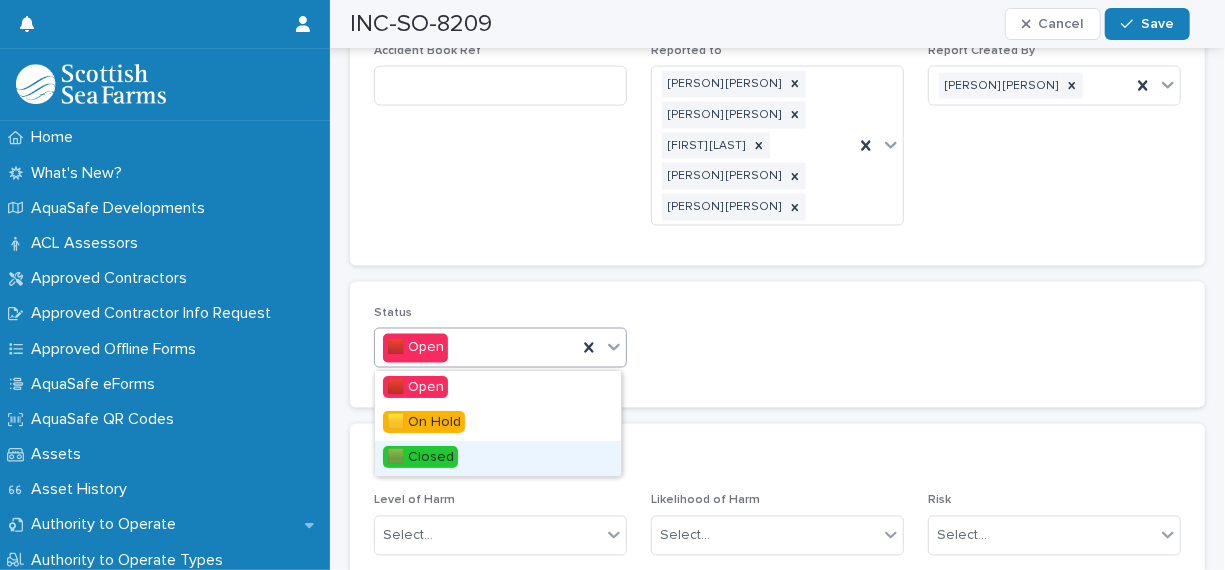 click on "🟩 Closed" at bounding box center [498, 458] 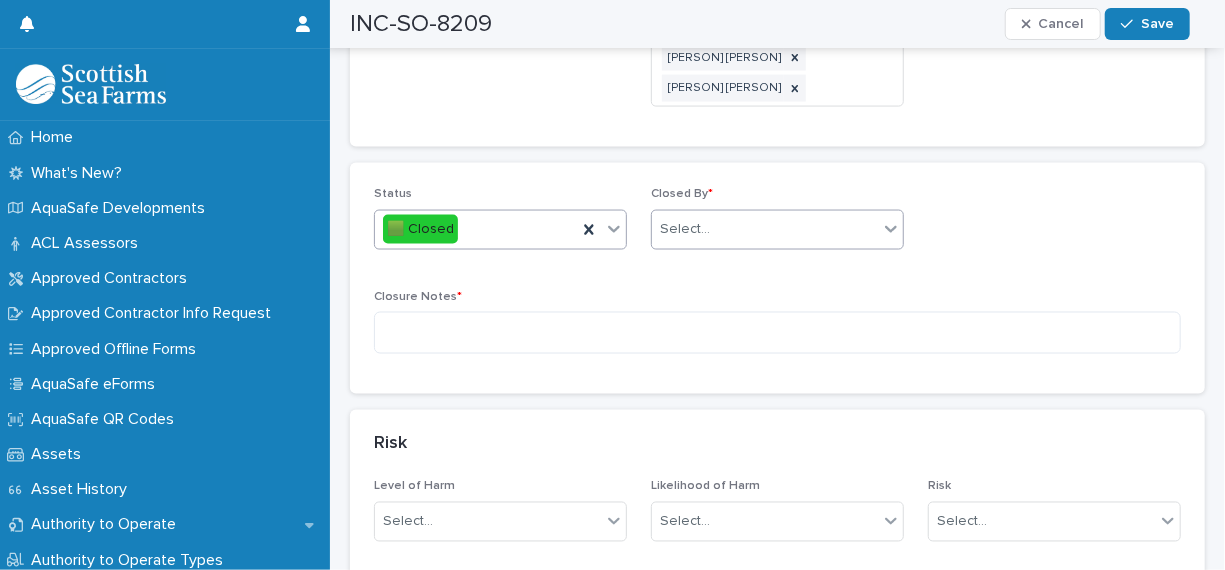 click at bounding box center [713, 229] 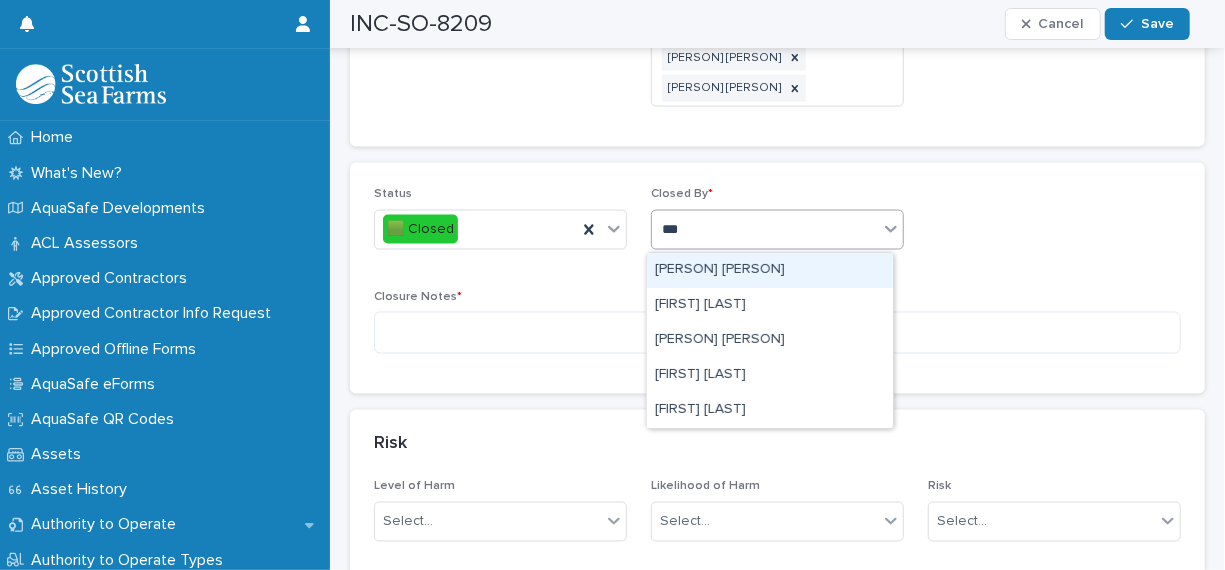 type on "****" 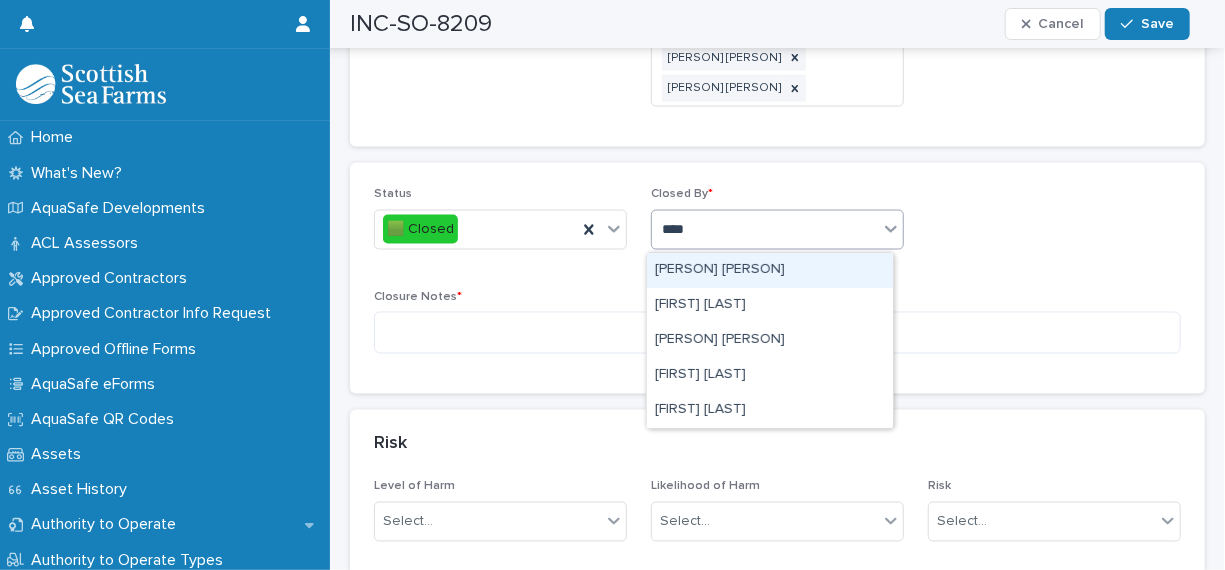 click on "[PERSON] [PERSON]" at bounding box center [770, 270] 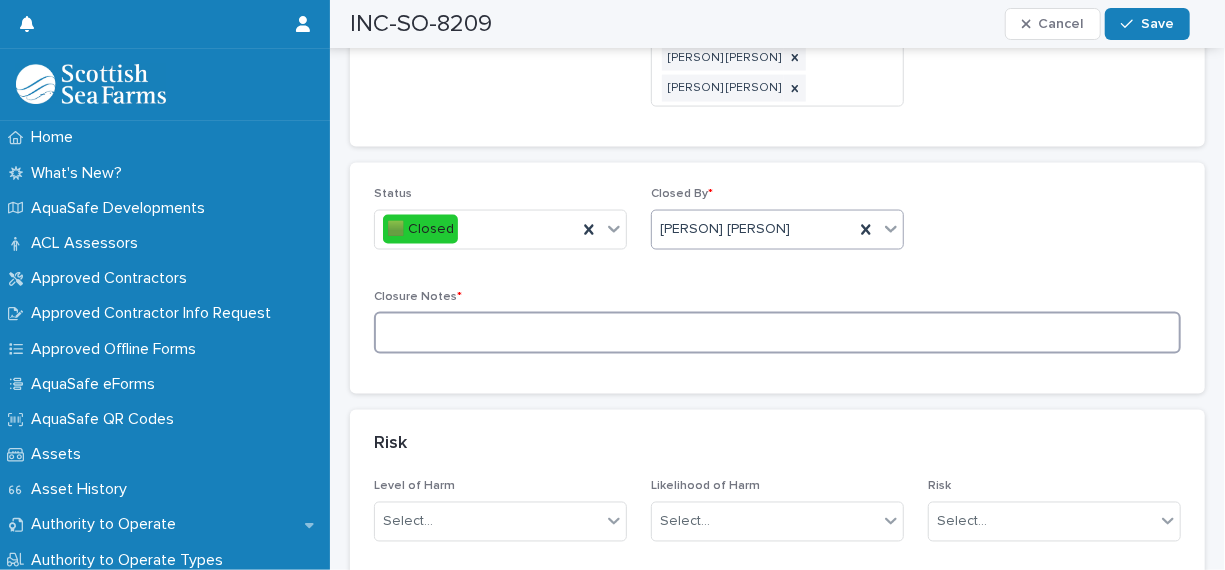 click at bounding box center [777, 333] 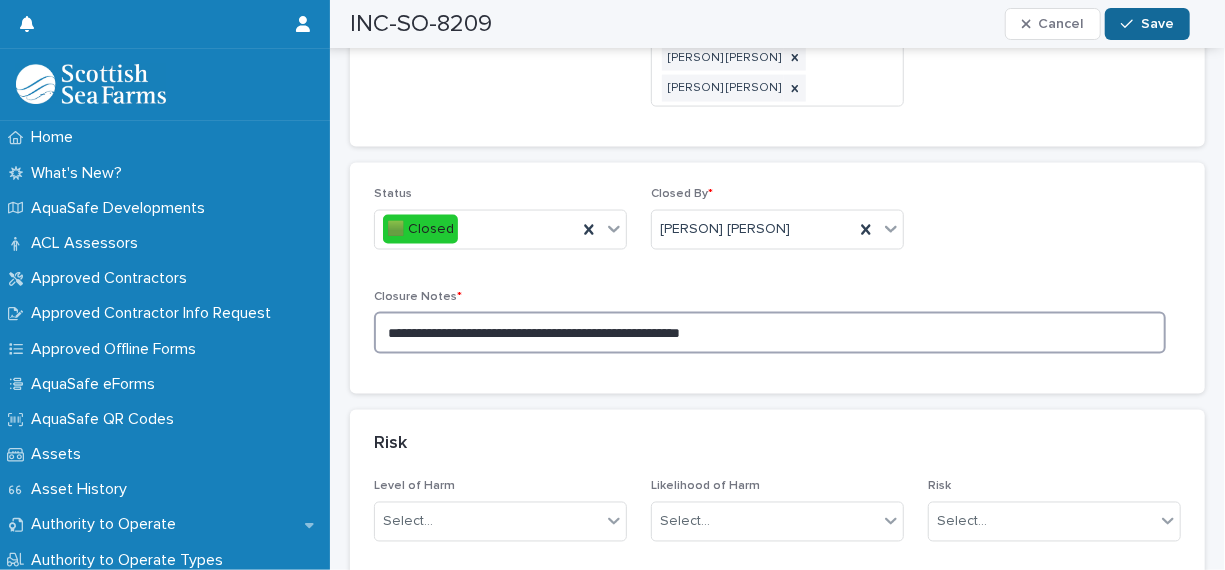 type on "**********" 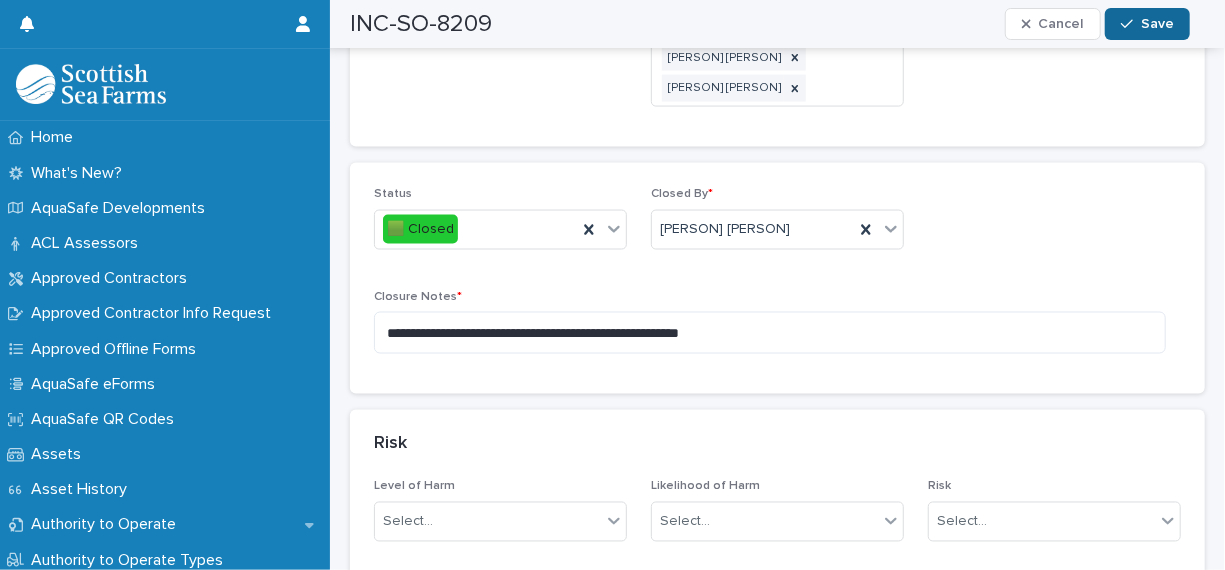 click on "Save" at bounding box center [1157, 24] 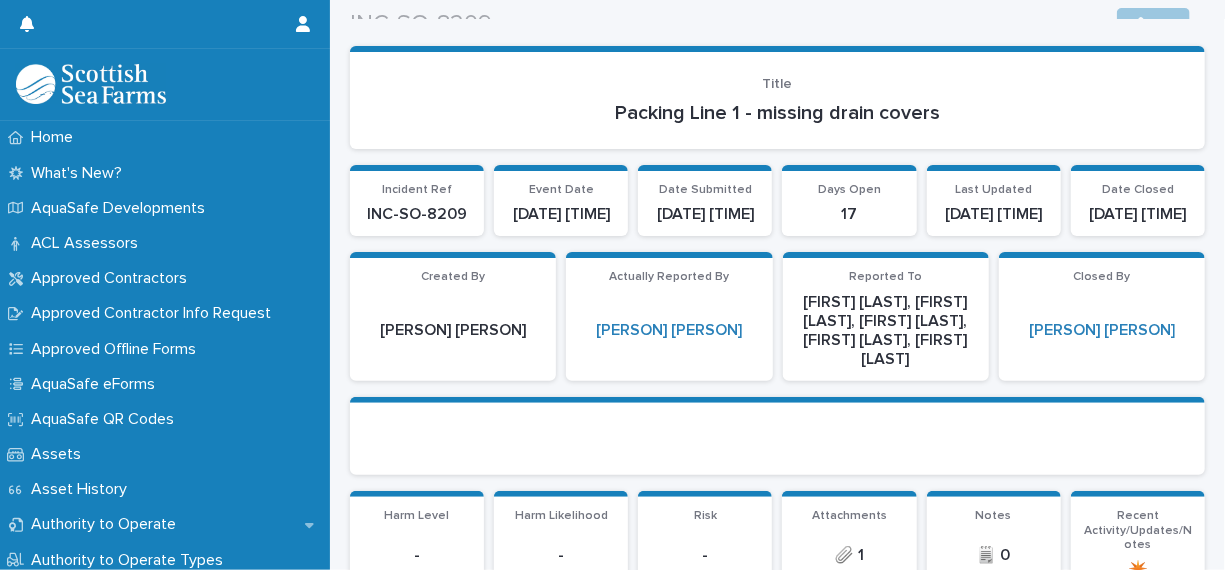 scroll, scrollTop: 0, scrollLeft: 0, axis: both 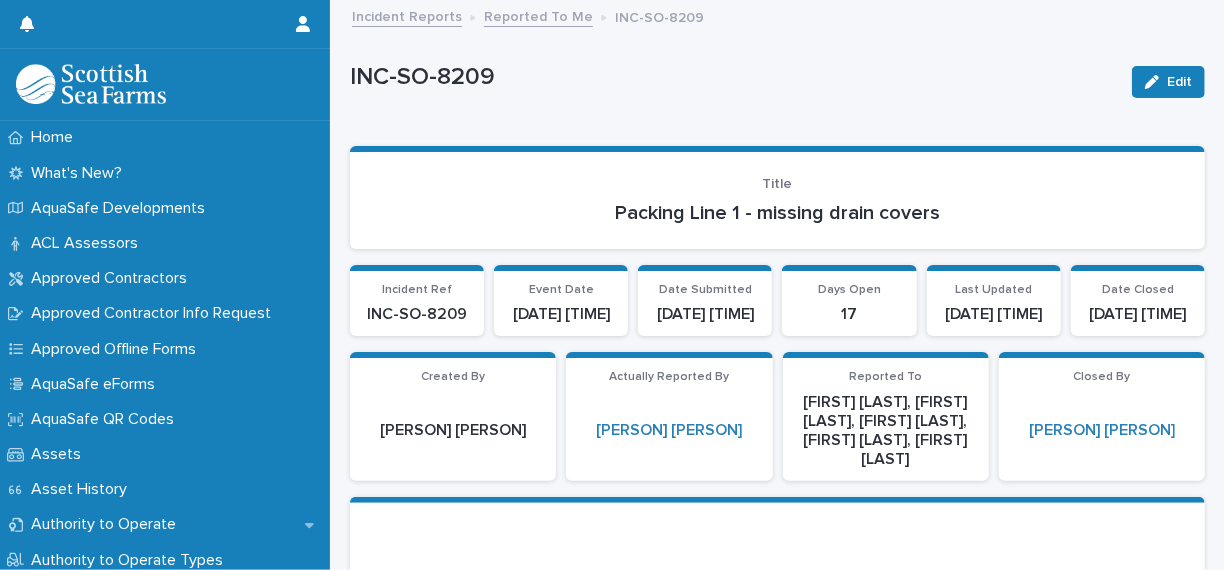 click on "Reported To Me" at bounding box center (538, 15) 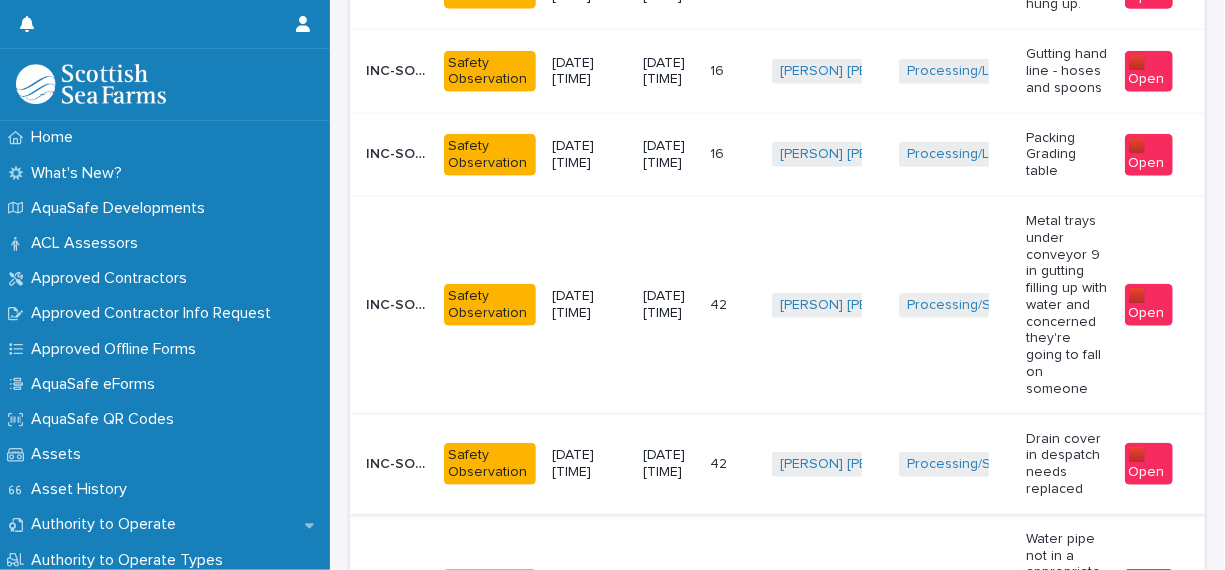 scroll, scrollTop: 782, scrollLeft: 0, axis: vertical 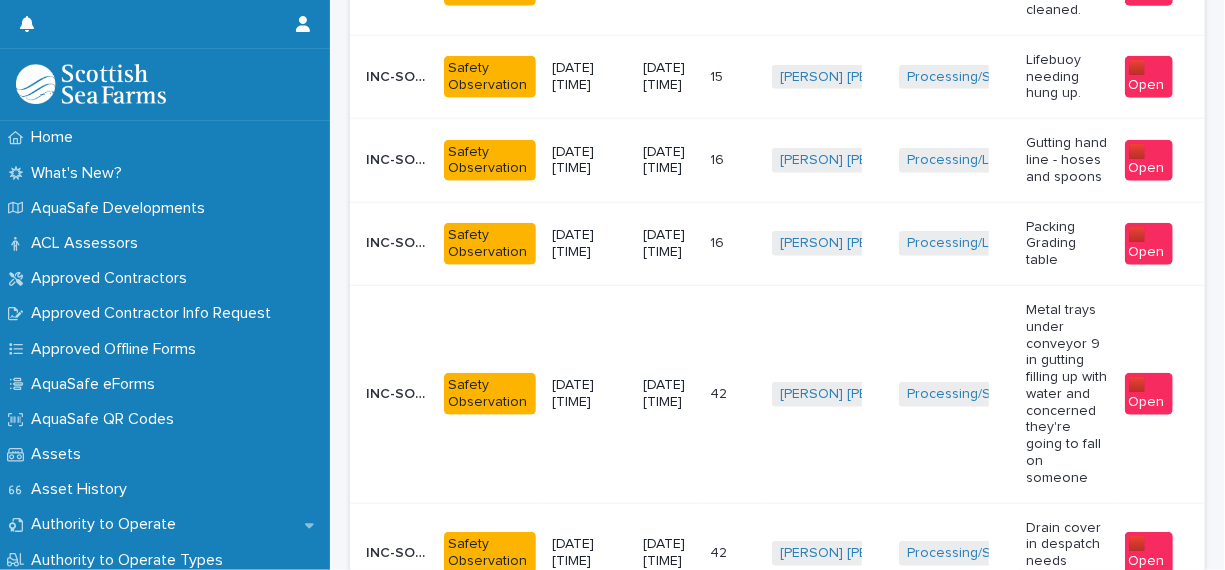 click on "[PERSON] [PERSON]   + 0" at bounding box center [827, 243] 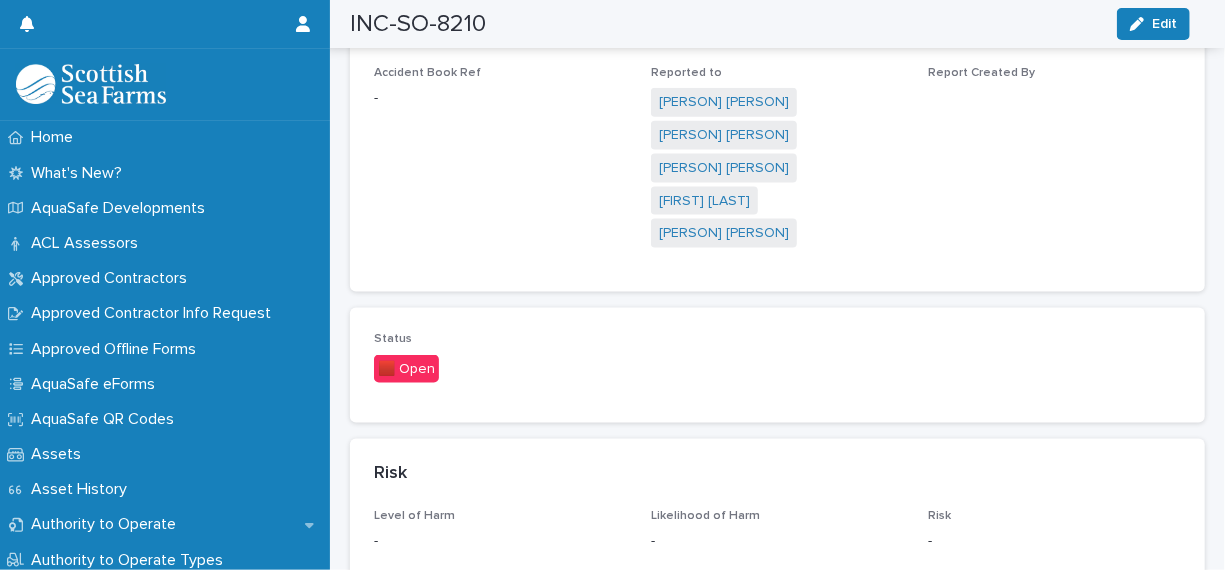 scroll, scrollTop: 1200, scrollLeft: 0, axis: vertical 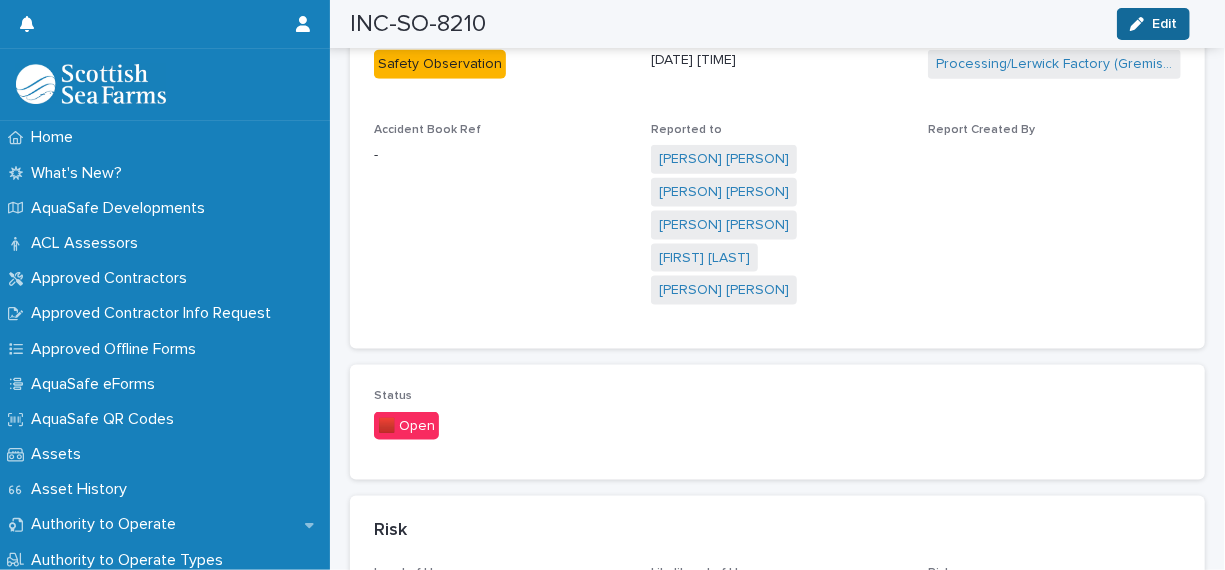 click 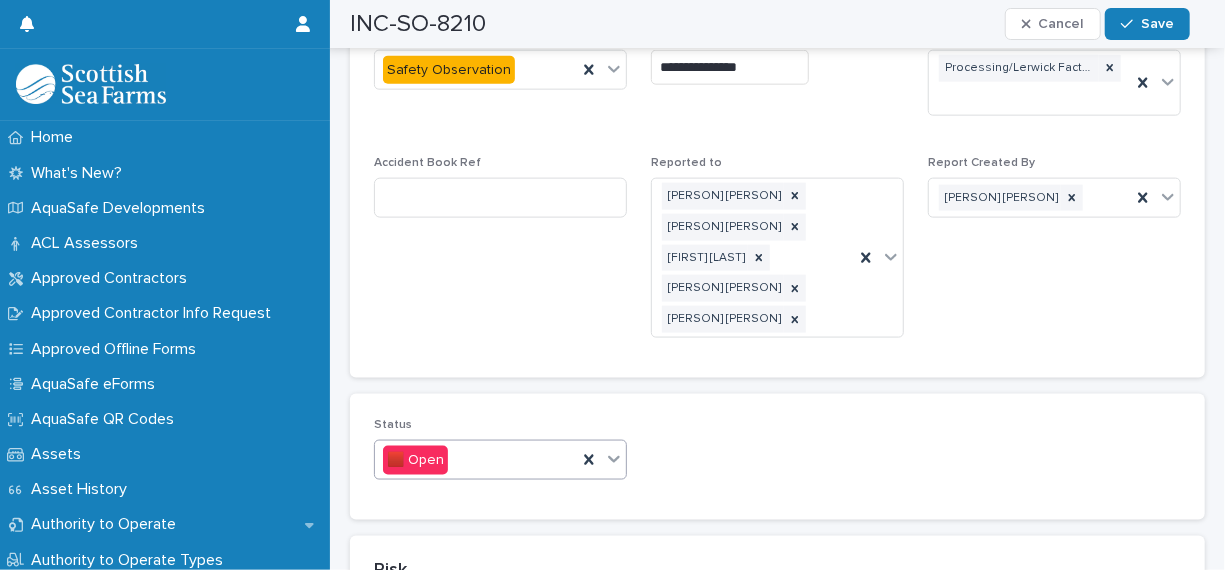 click 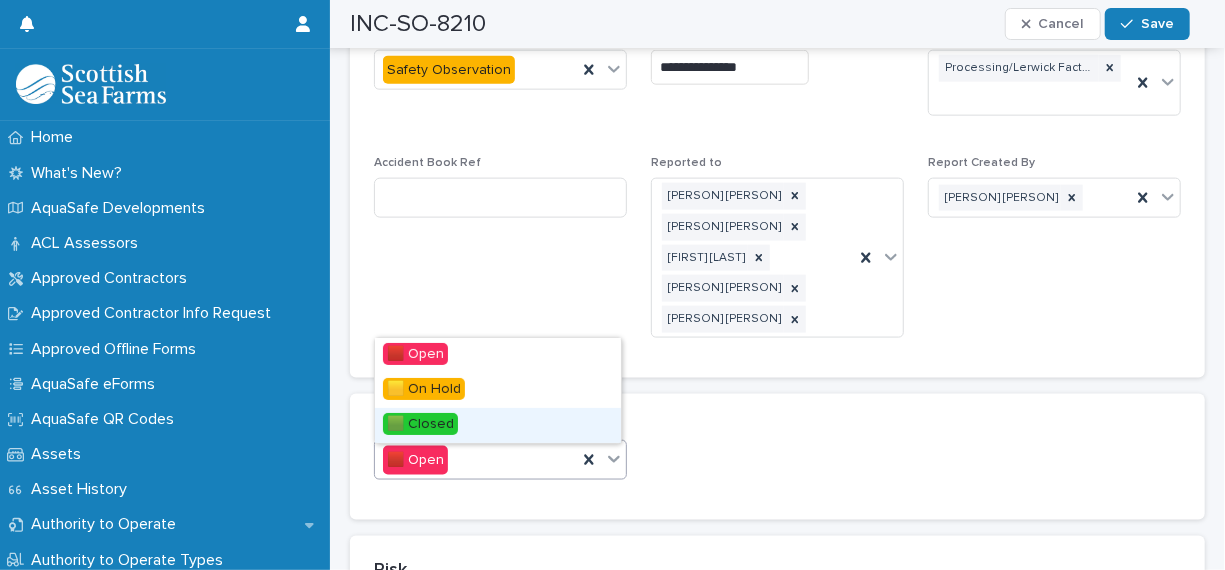 click on "🟩 Closed" at bounding box center [498, 425] 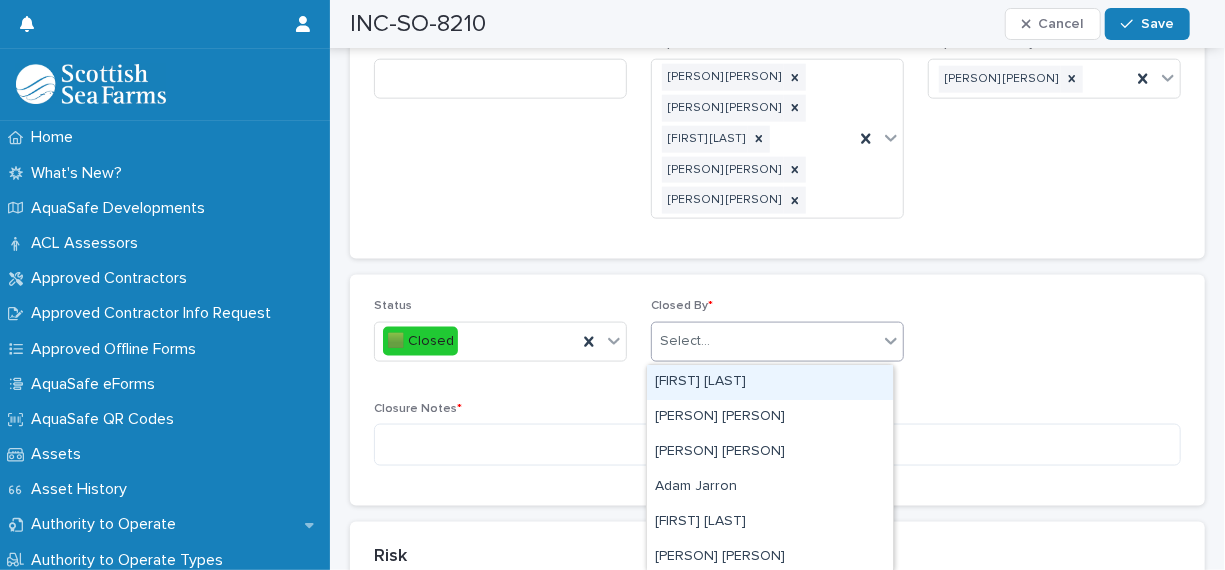 click on "Select..." at bounding box center (765, 341) 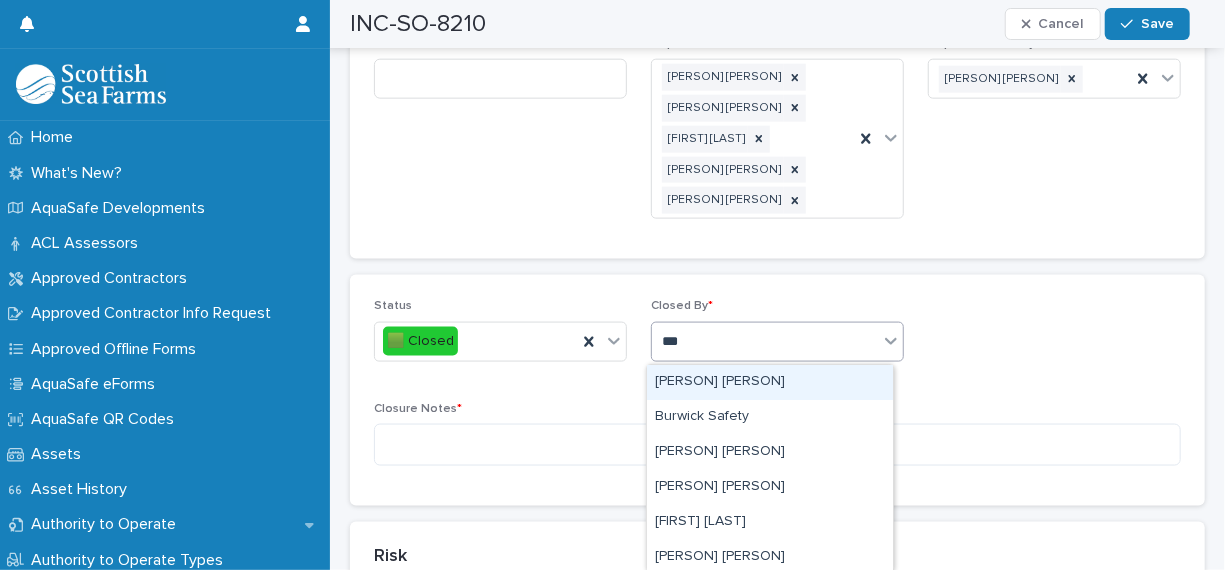 type on "****" 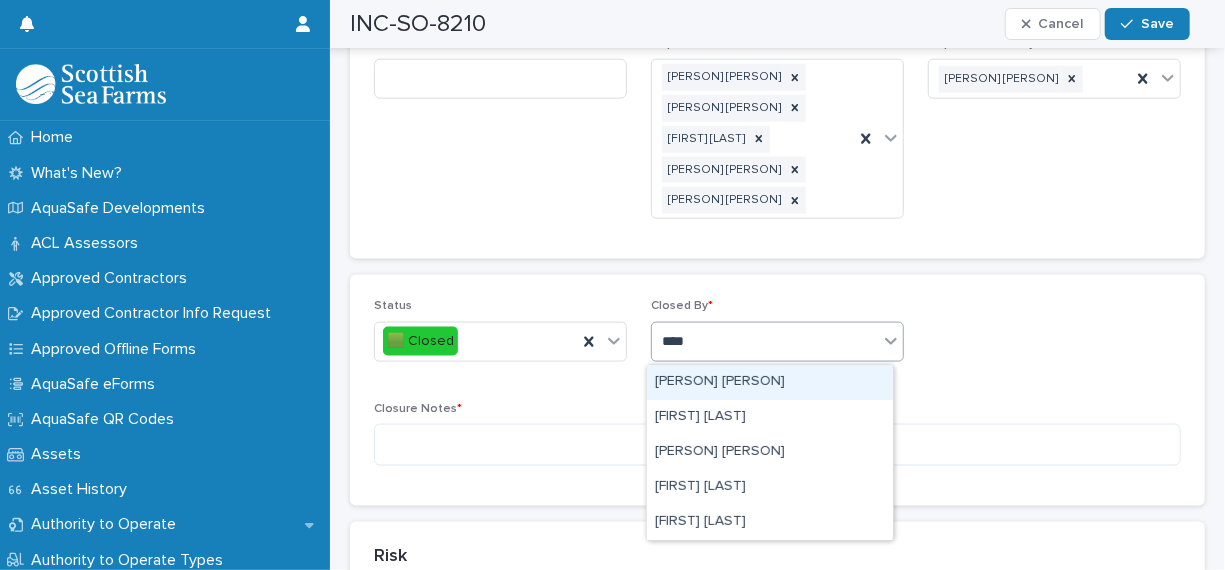 click on "[PERSON] [PERSON]" at bounding box center [770, 382] 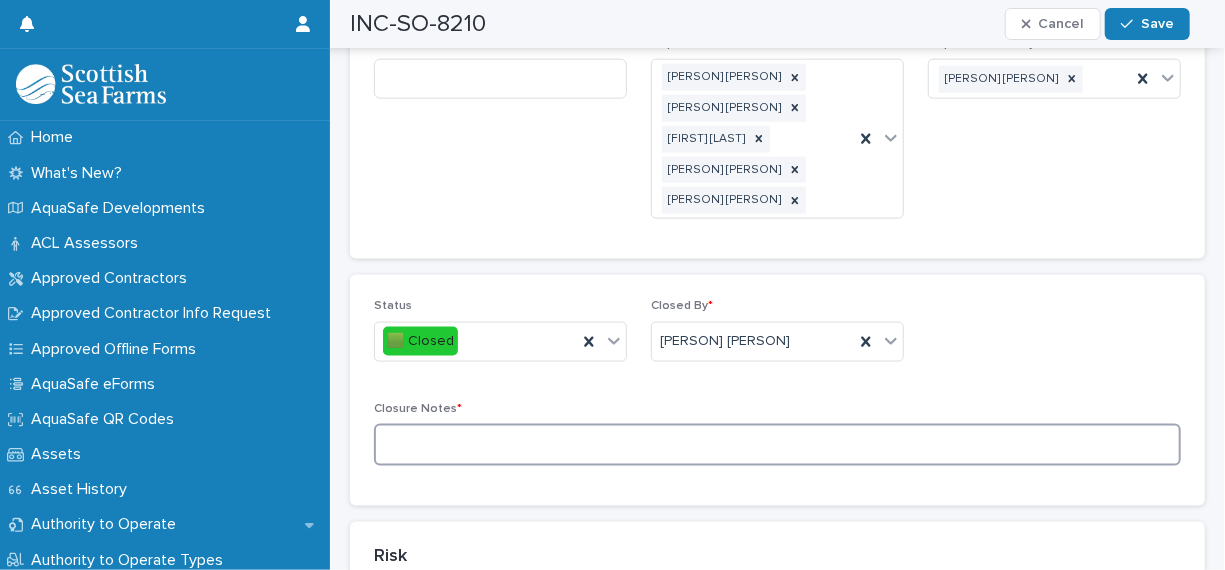 click at bounding box center [777, 445] 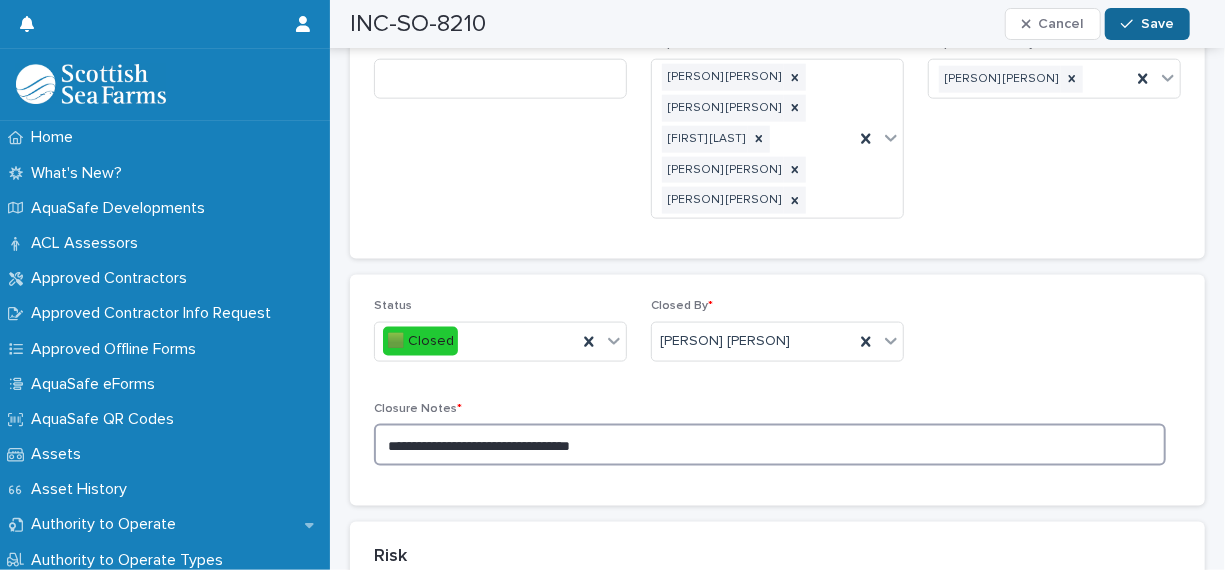 type on "**********" 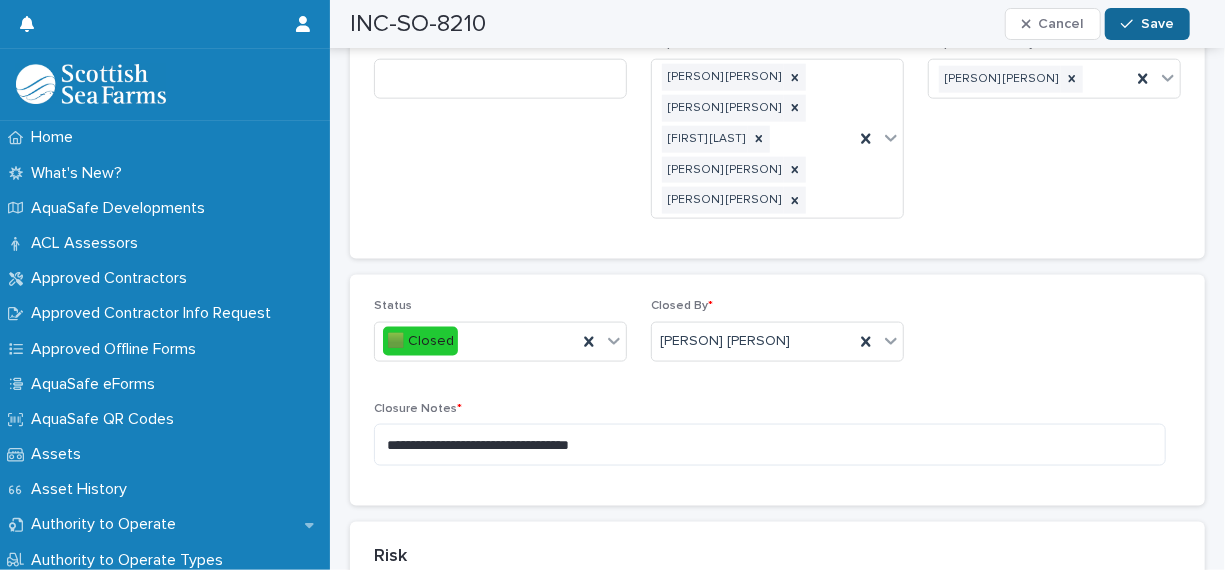 click on "Save" at bounding box center (1157, 24) 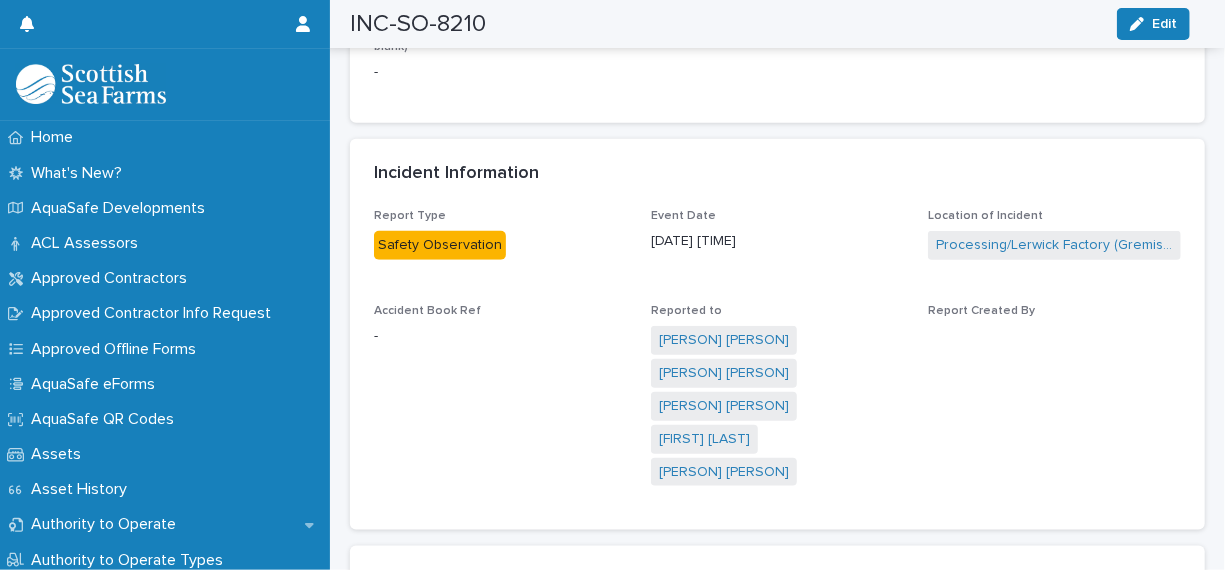 scroll, scrollTop: 0, scrollLeft: 0, axis: both 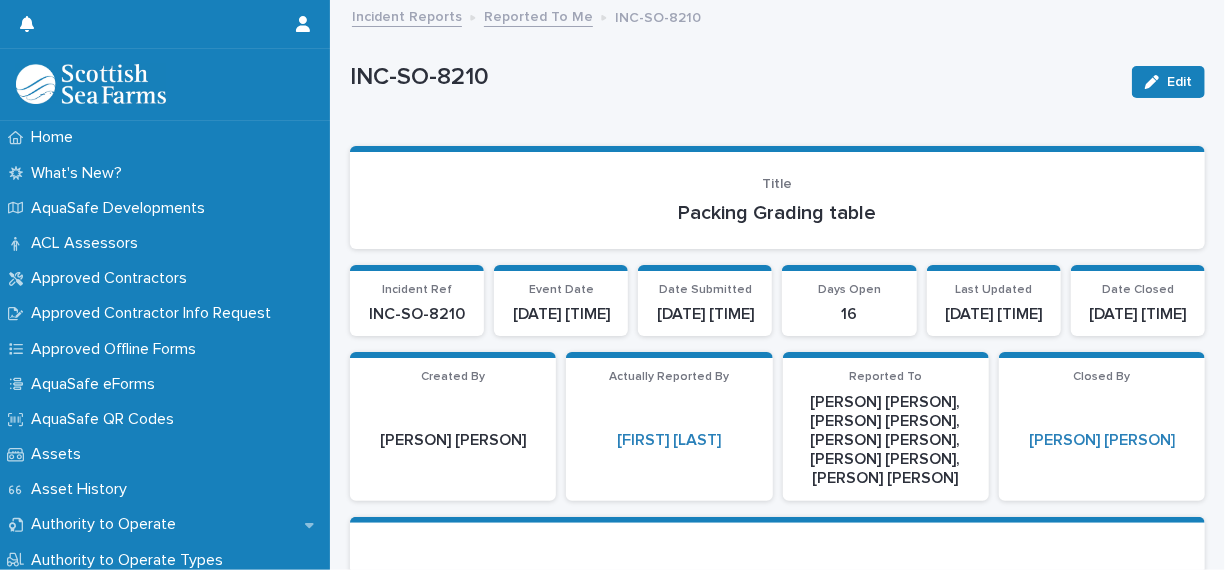click on "Reported To Me" at bounding box center [538, 15] 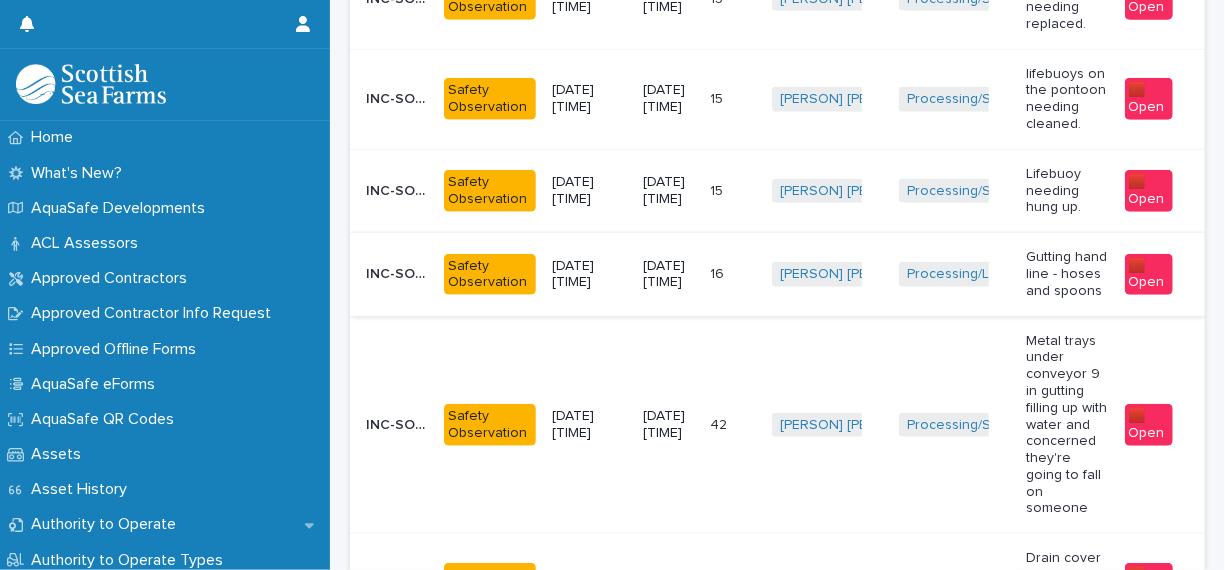 scroll, scrollTop: 700, scrollLeft: 0, axis: vertical 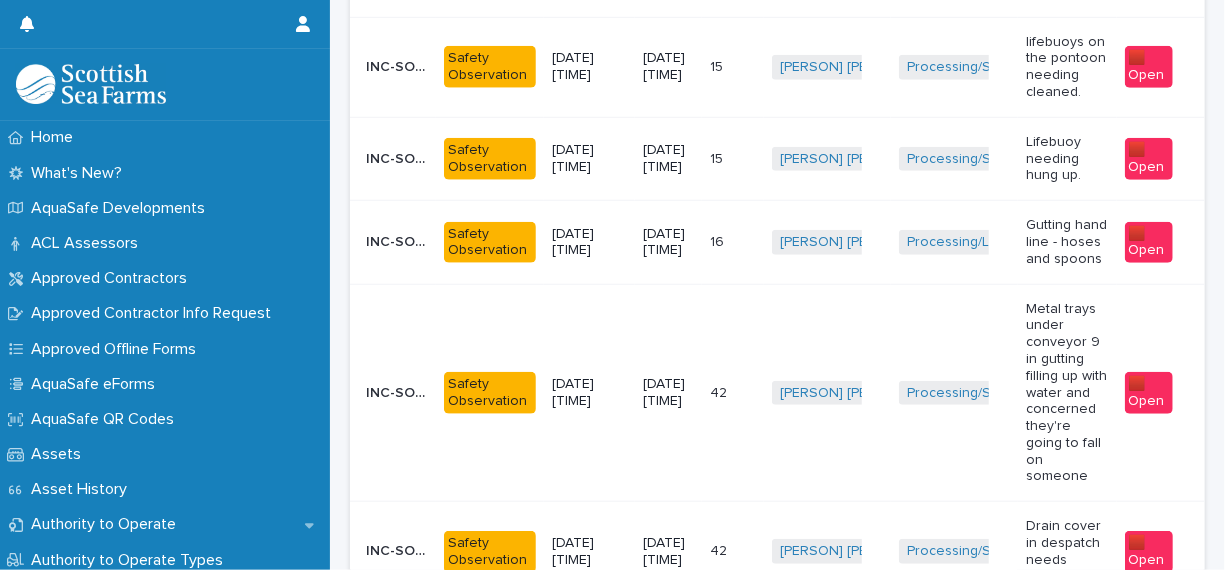 click on "16 16" at bounding box center (733, 242) 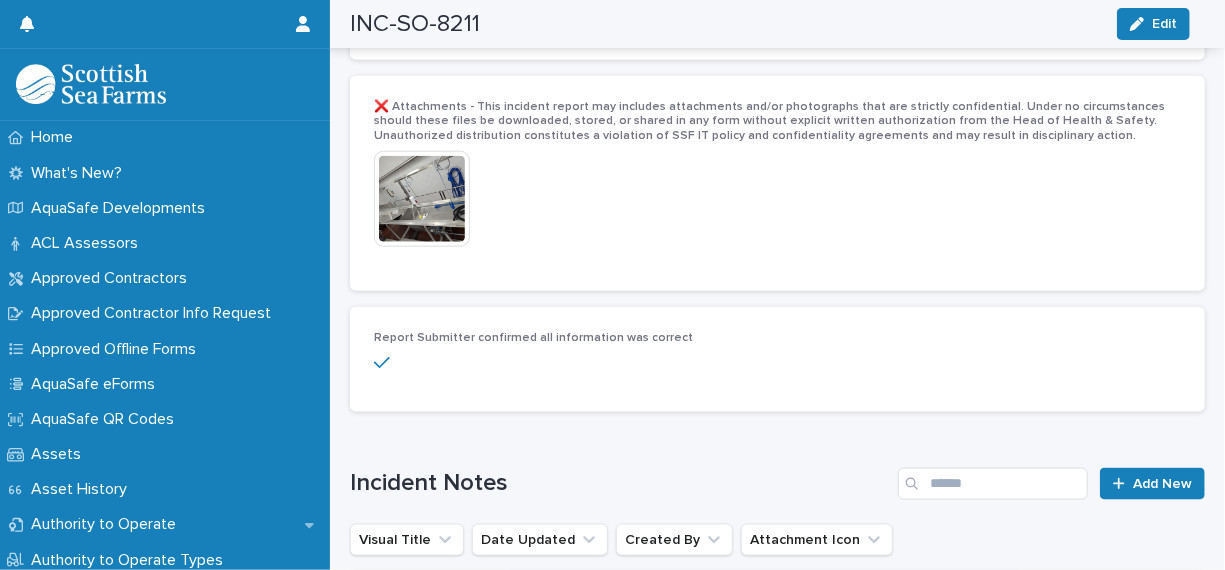 scroll, scrollTop: 4700, scrollLeft: 0, axis: vertical 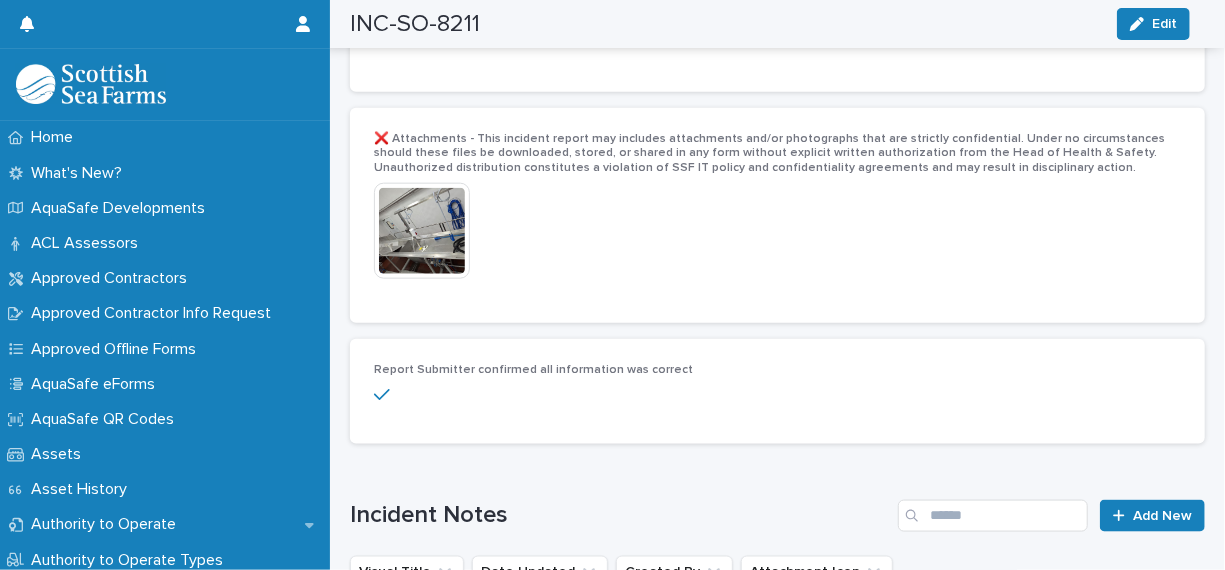 click at bounding box center (422, 231) 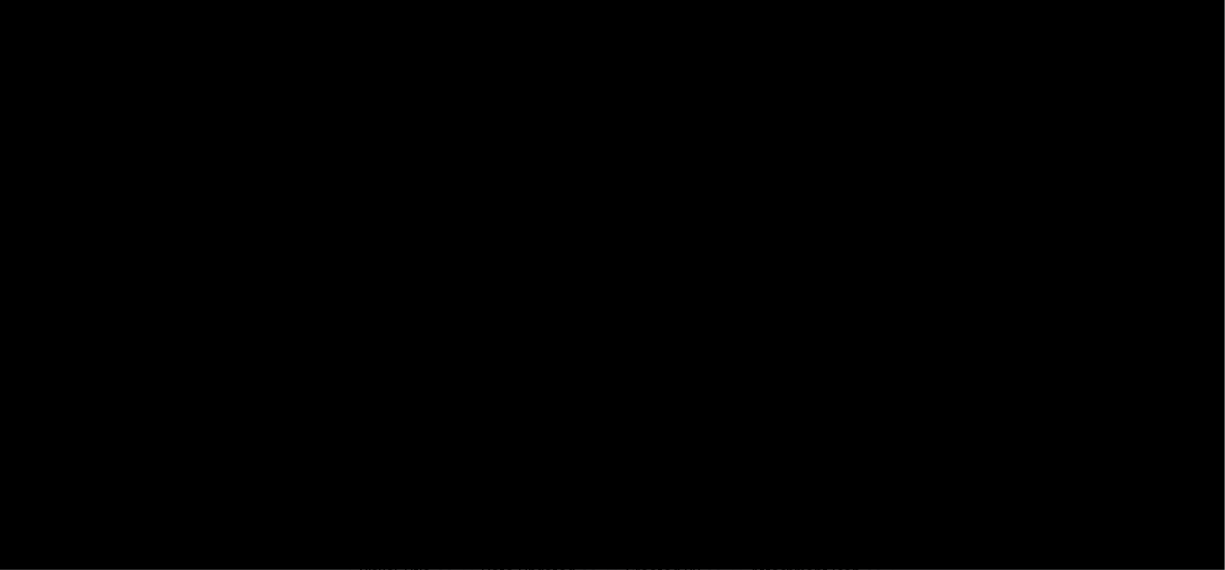 click at bounding box center (612, 309) 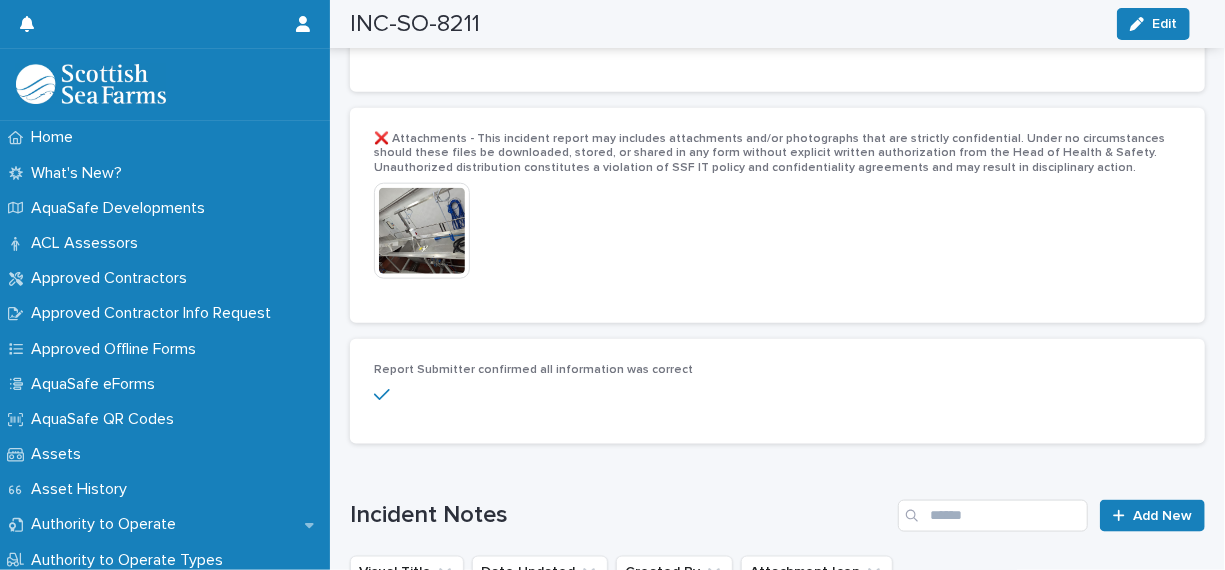 click at bounding box center (422, 231) 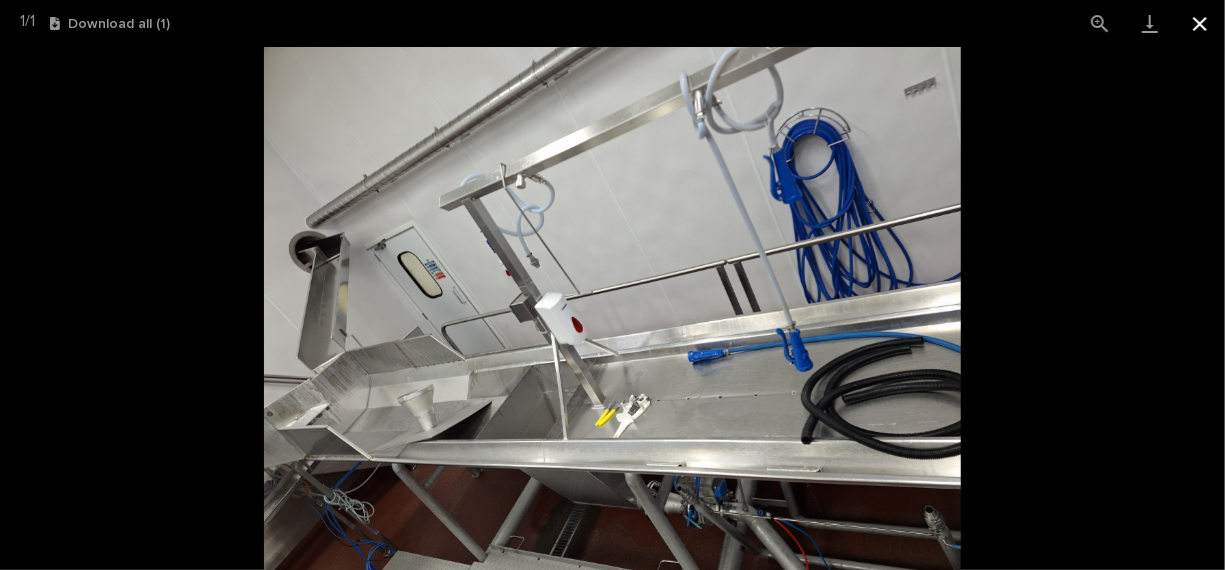 click at bounding box center (1200, 23) 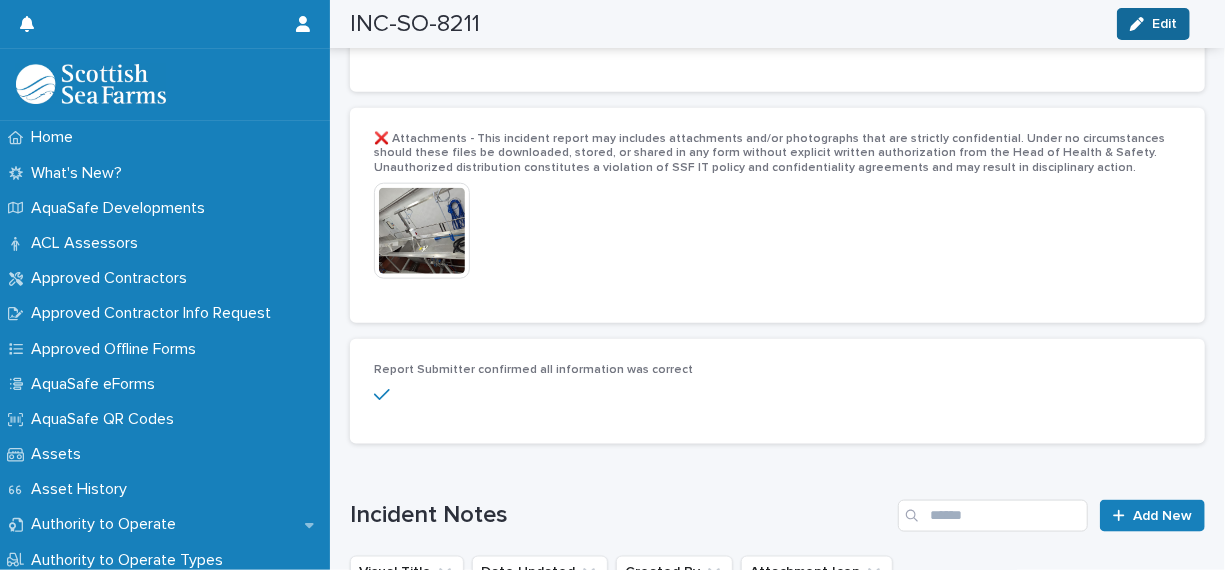 click on "Edit" at bounding box center [1153, 24] 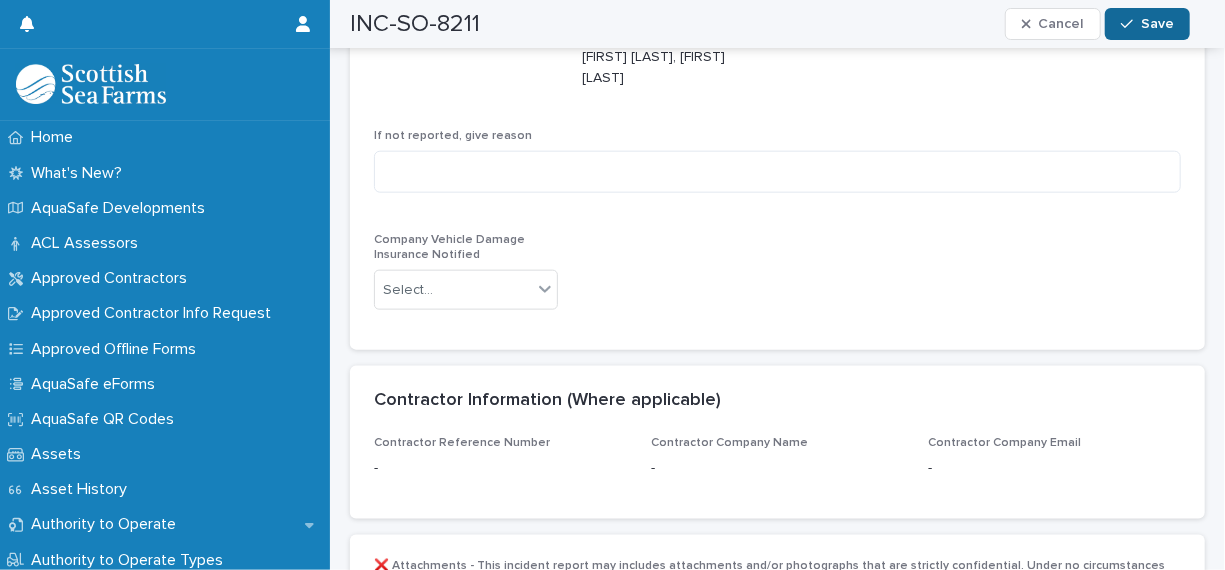 click on "Save" at bounding box center [1157, 24] 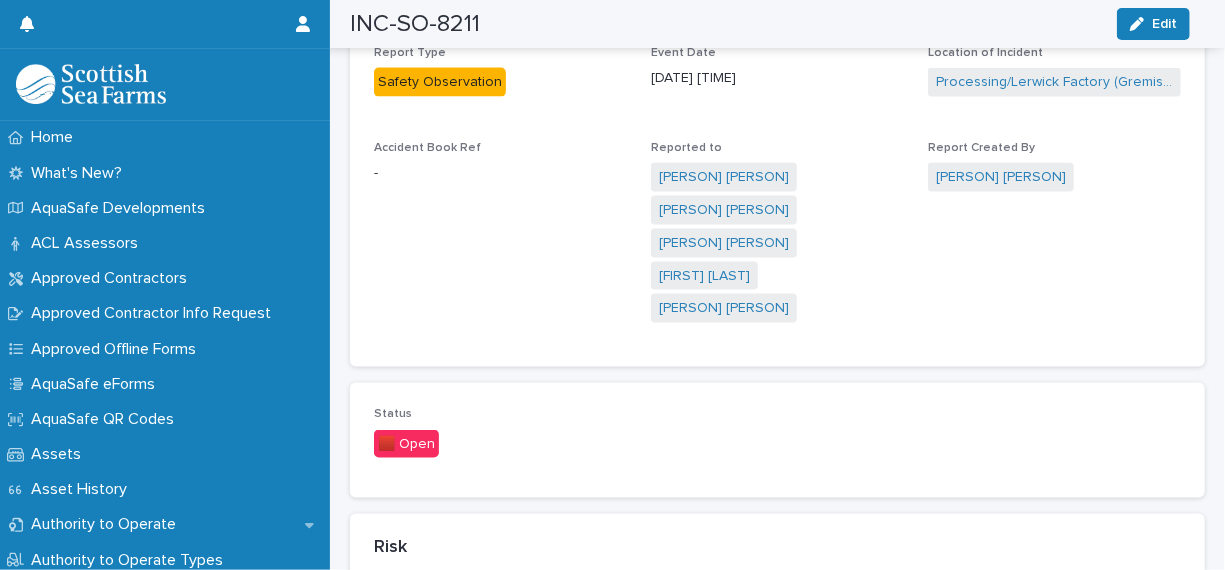 scroll, scrollTop: 1400, scrollLeft: 0, axis: vertical 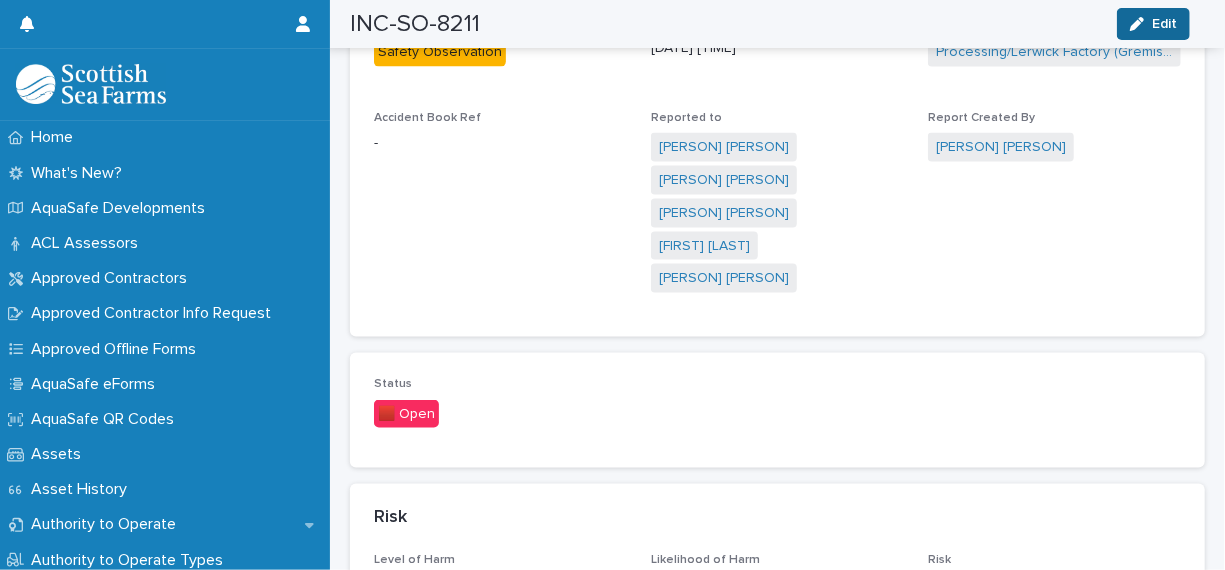 click 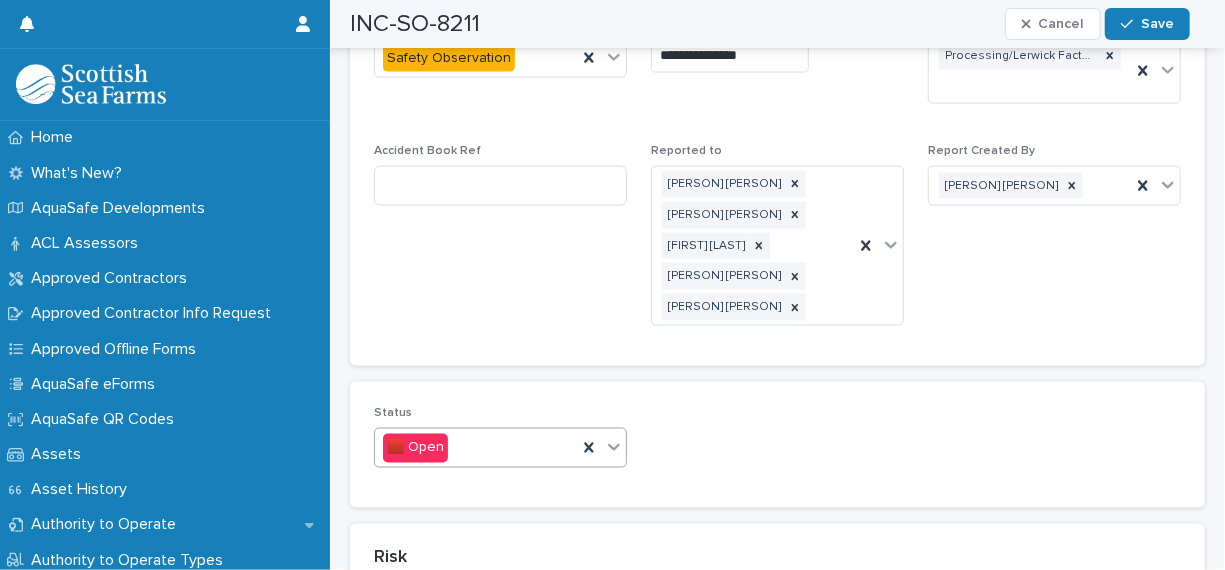 click 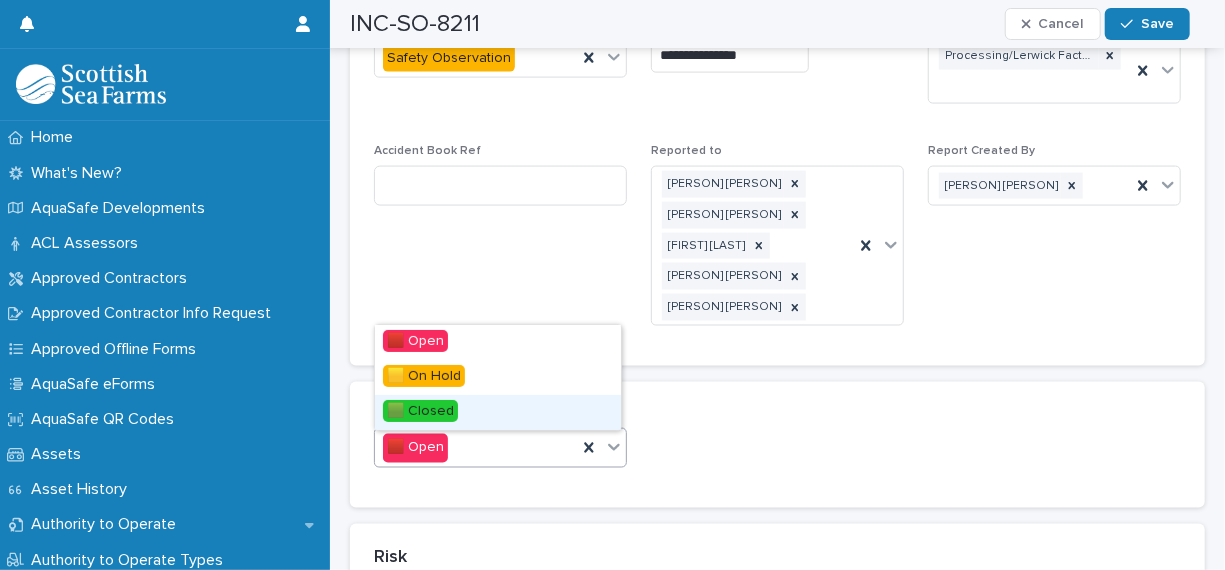 click on "🟩 Closed" at bounding box center (498, 412) 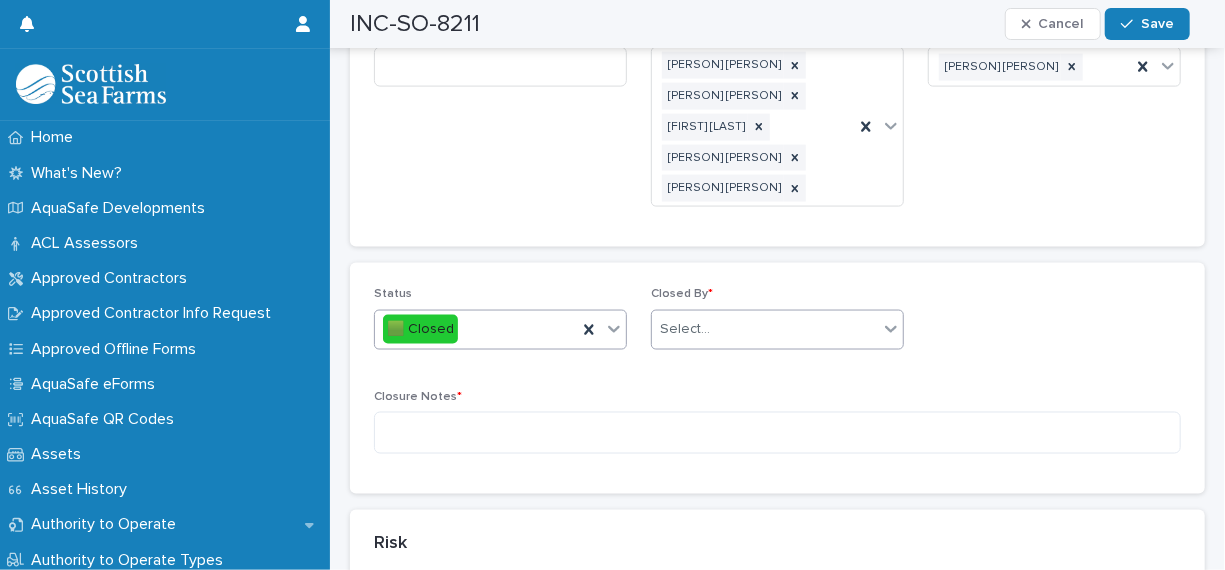 click on "Select..." at bounding box center [765, 329] 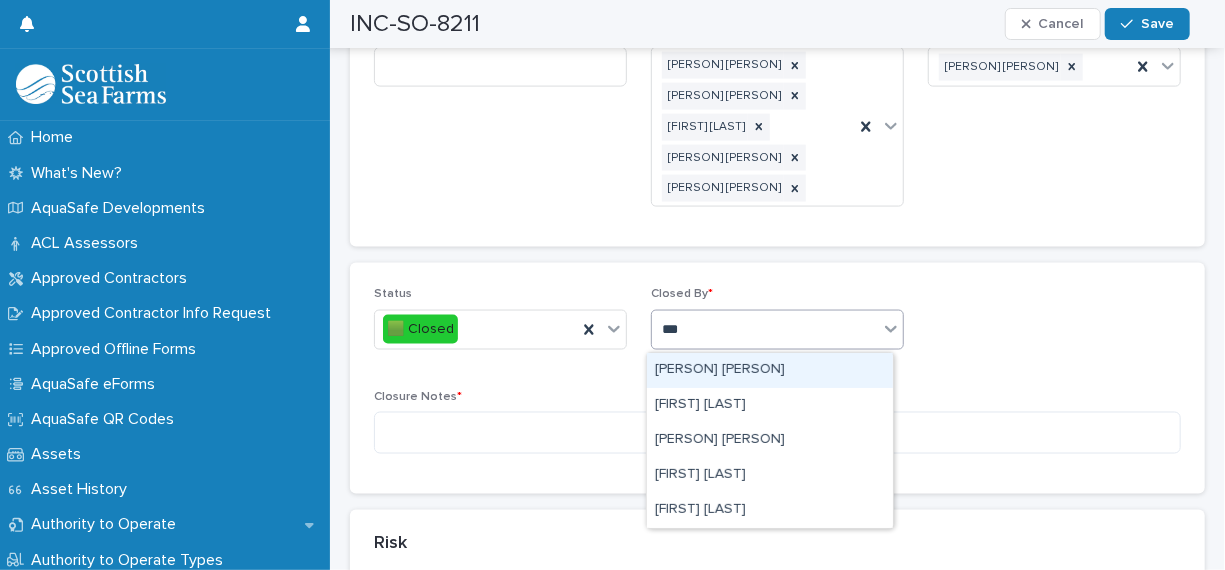 type on "****" 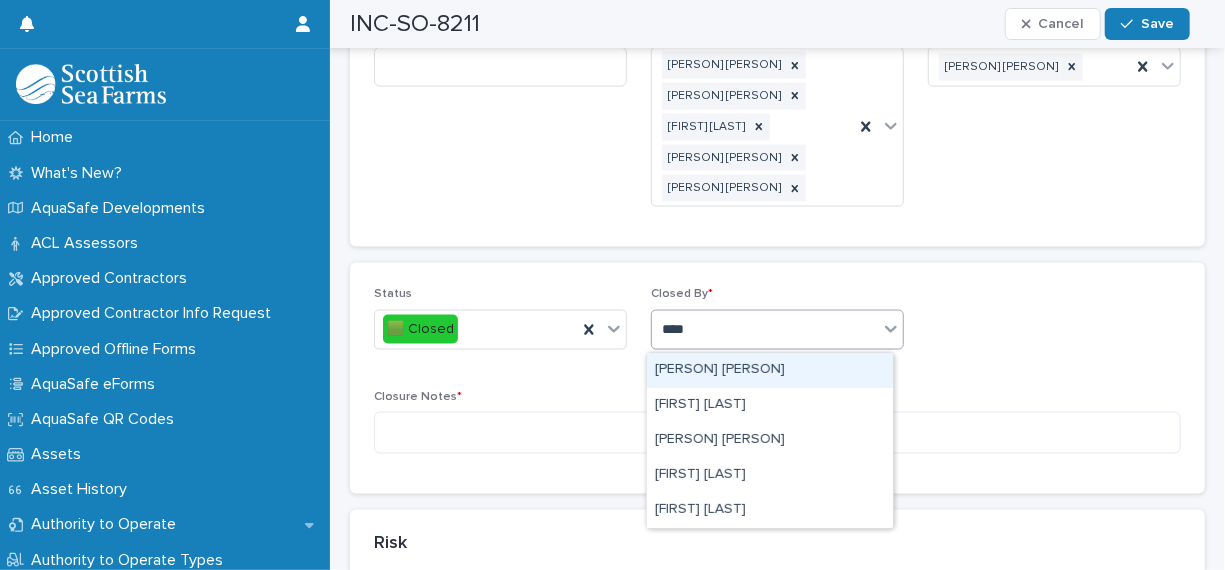 type 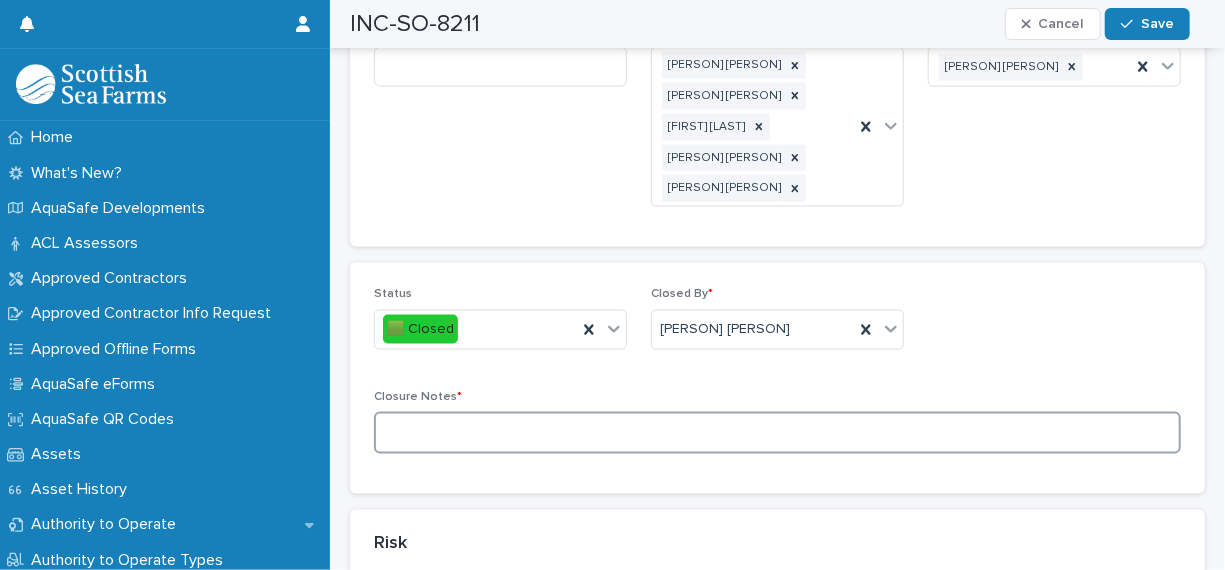 click at bounding box center (777, 433) 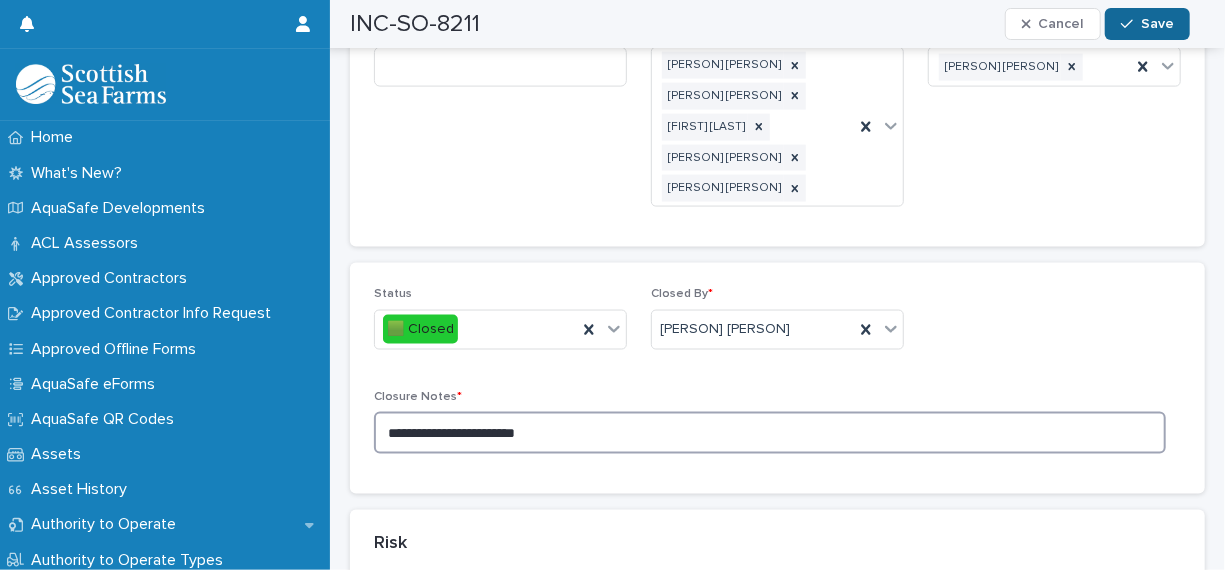 type on "**********" 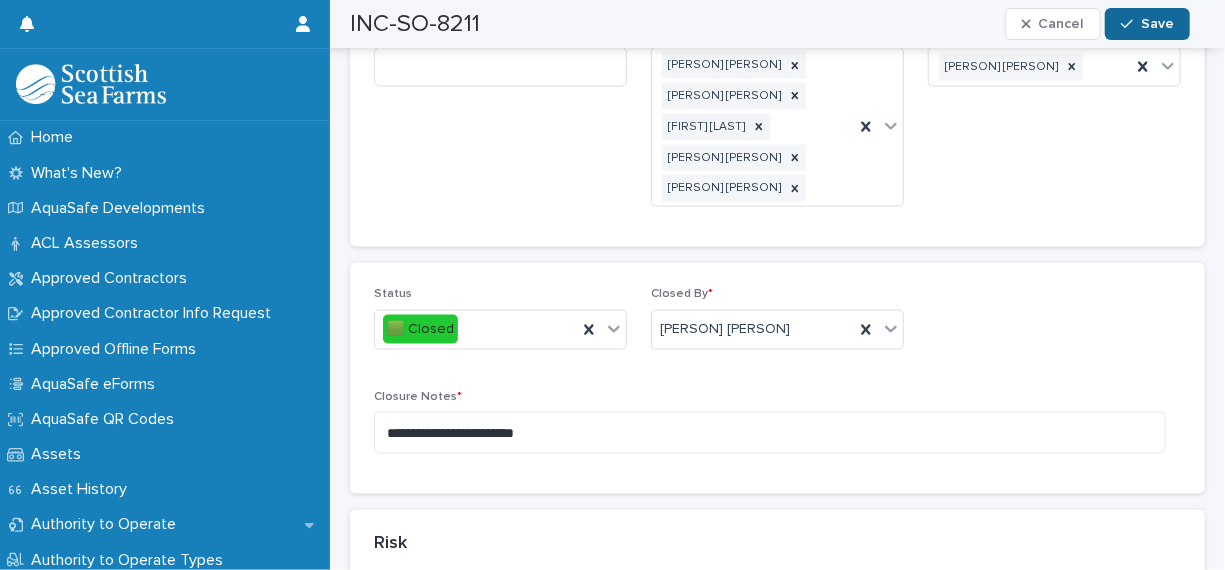 click on "Save" at bounding box center (1157, 24) 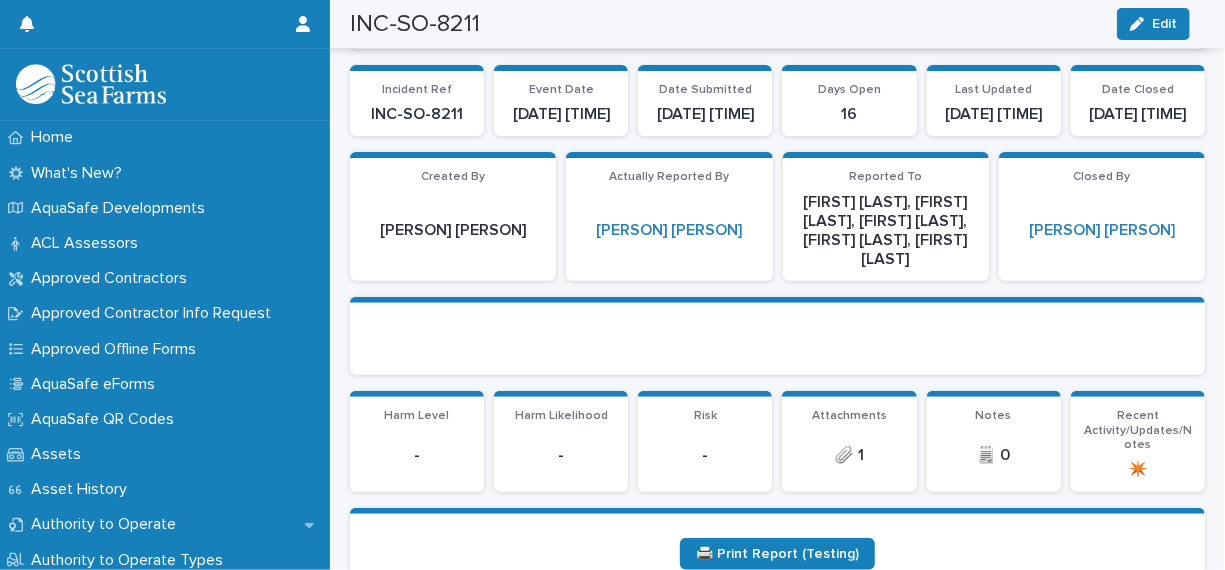 scroll, scrollTop: 0, scrollLeft: 0, axis: both 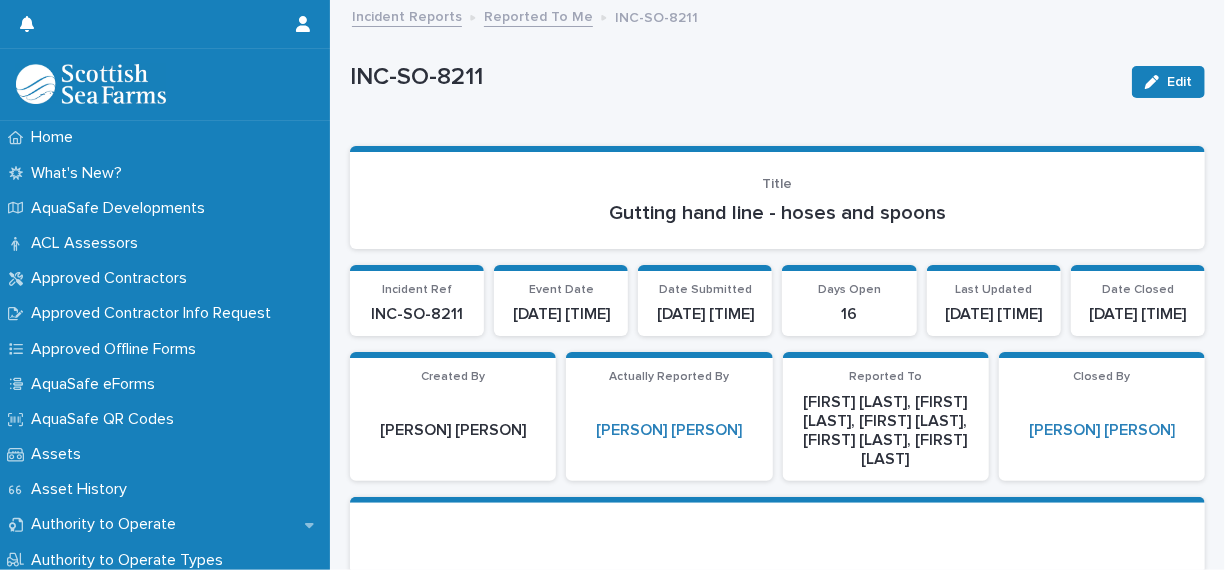 click on "Reported To Me" at bounding box center (538, 15) 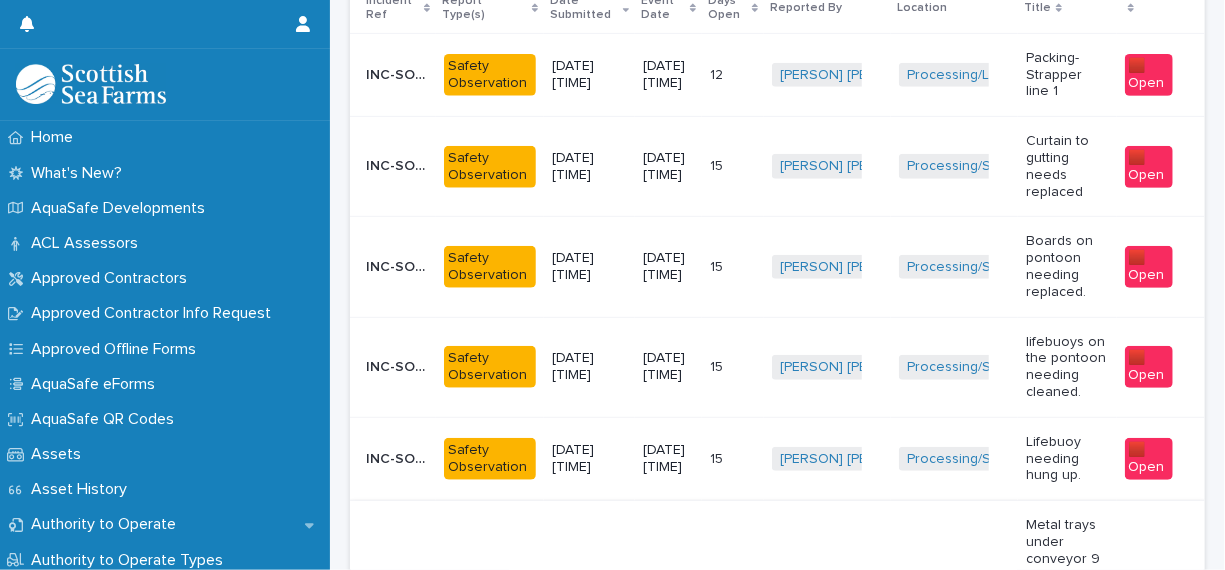 scroll, scrollTop: 300, scrollLeft: 0, axis: vertical 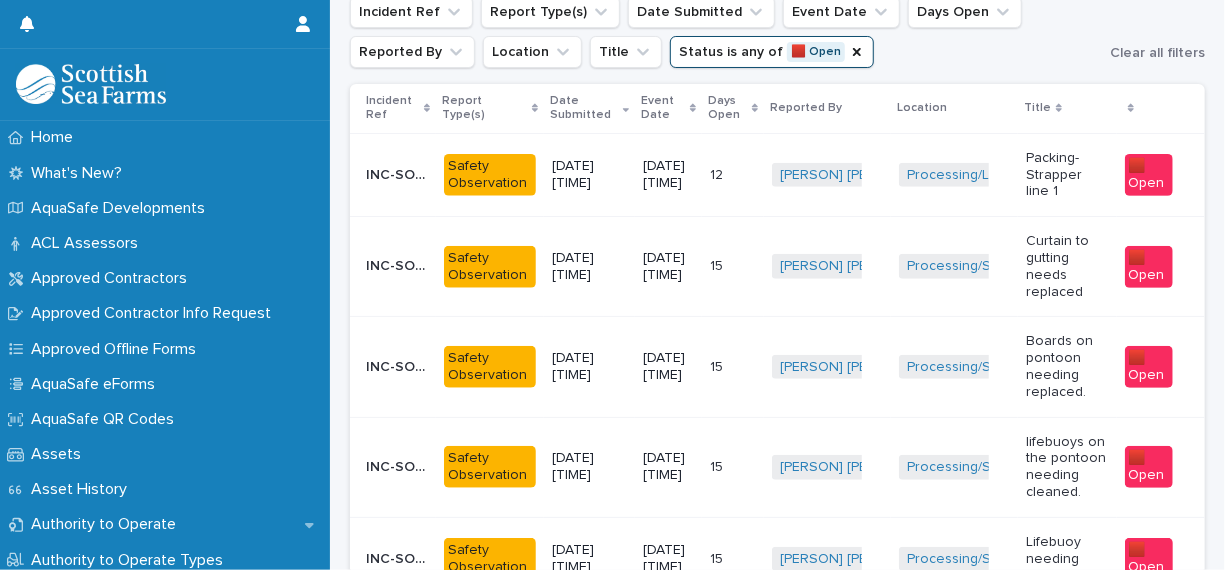 click on "12 12" at bounding box center [733, 174] 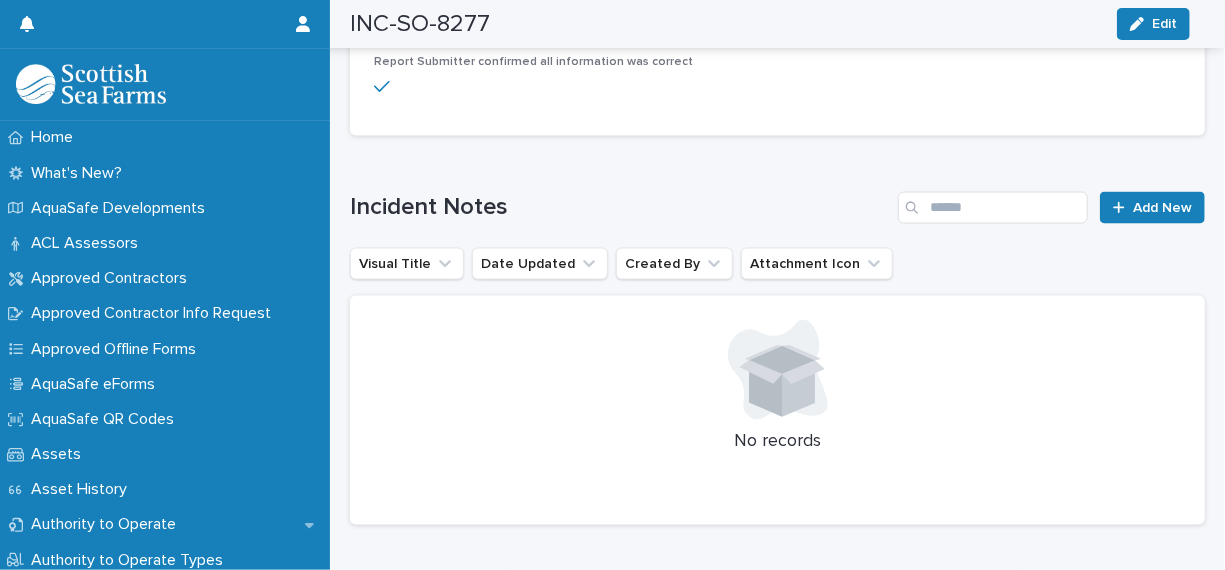 scroll, scrollTop: 4600, scrollLeft: 0, axis: vertical 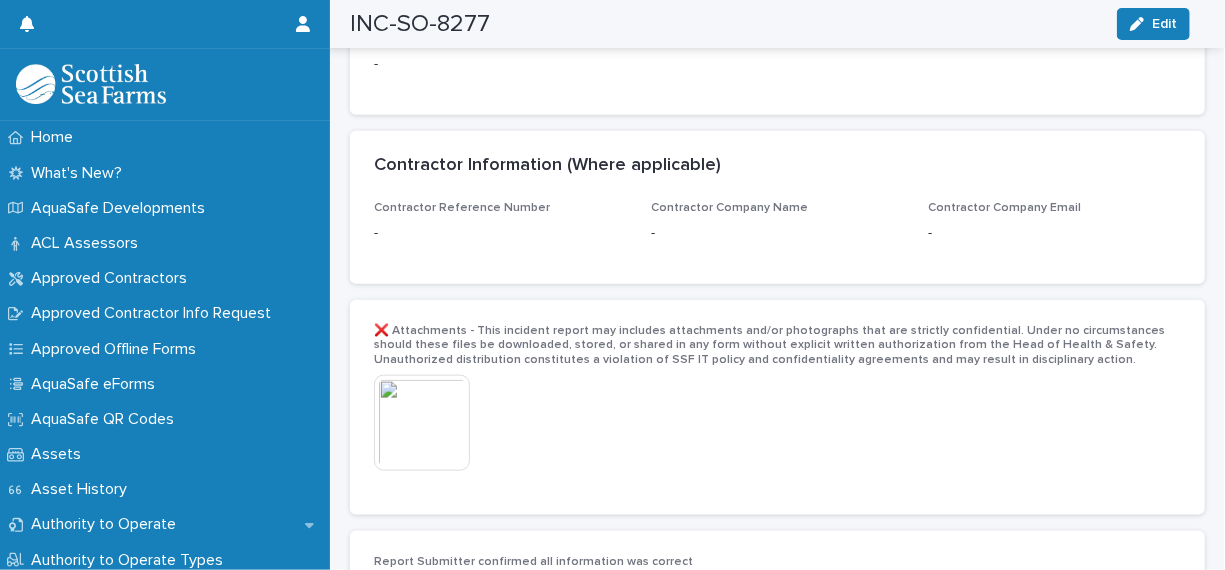 click at bounding box center [422, 423] 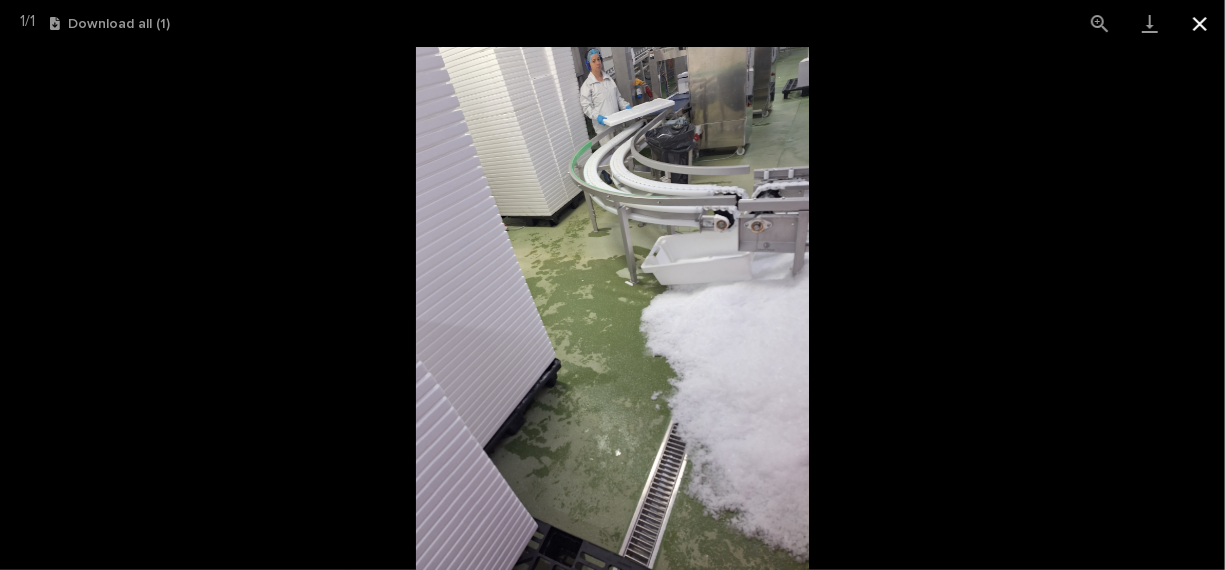 click at bounding box center (1200, 23) 